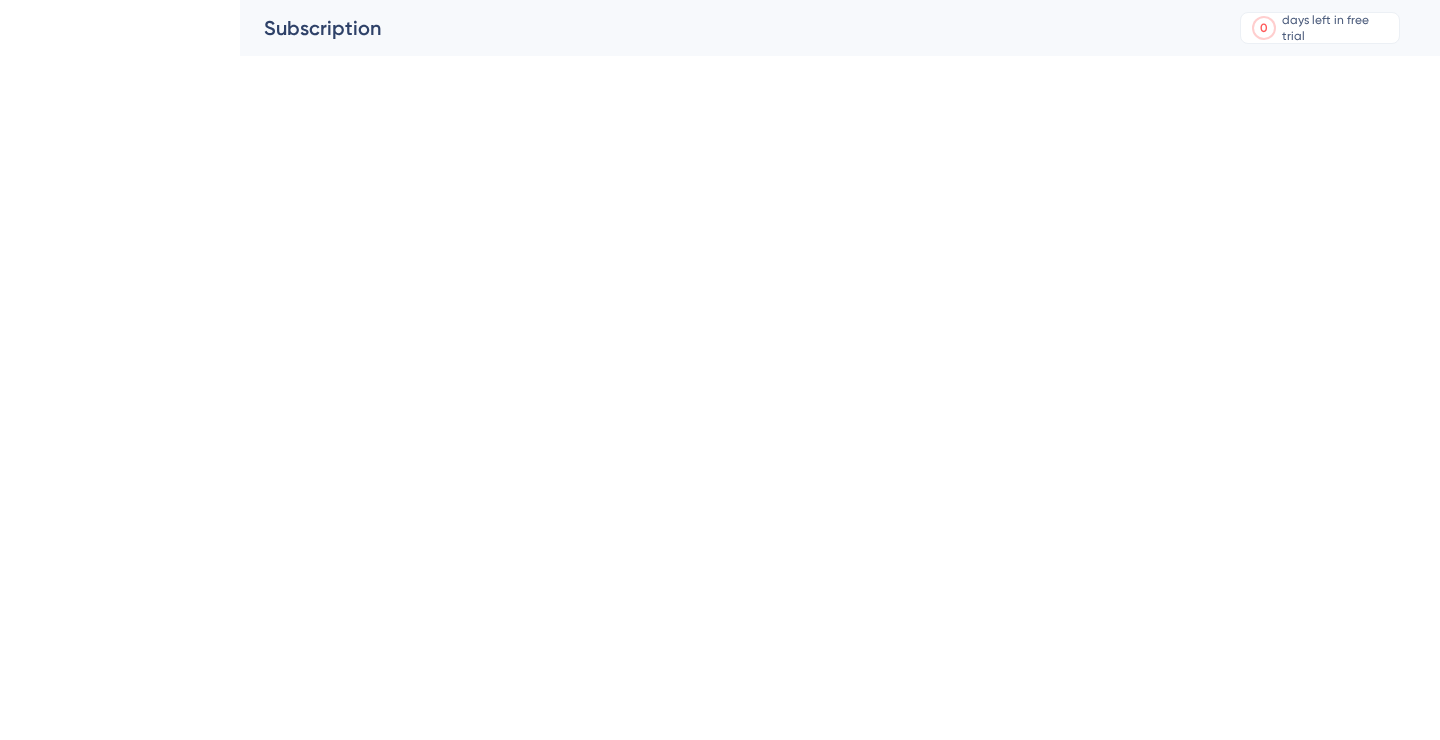 scroll, scrollTop: 0, scrollLeft: 0, axis: both 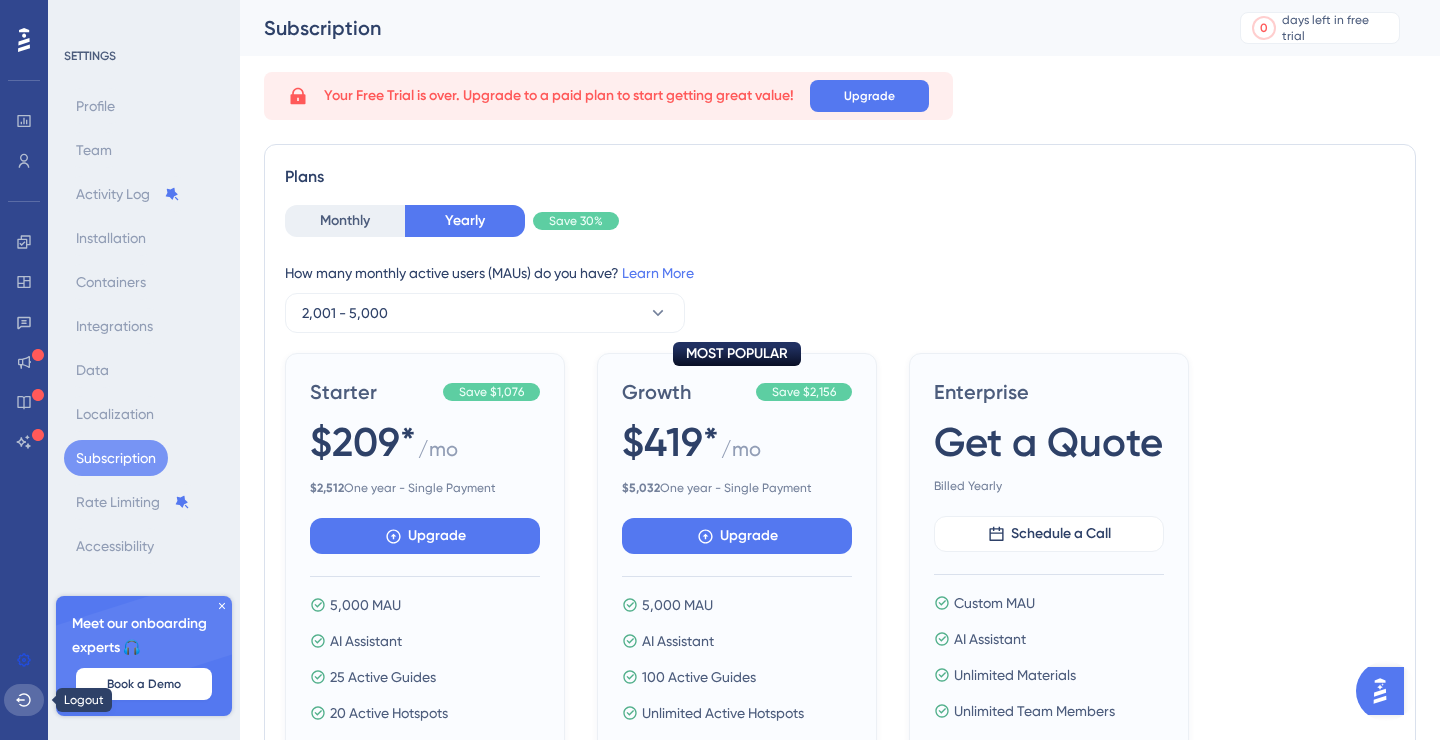 click 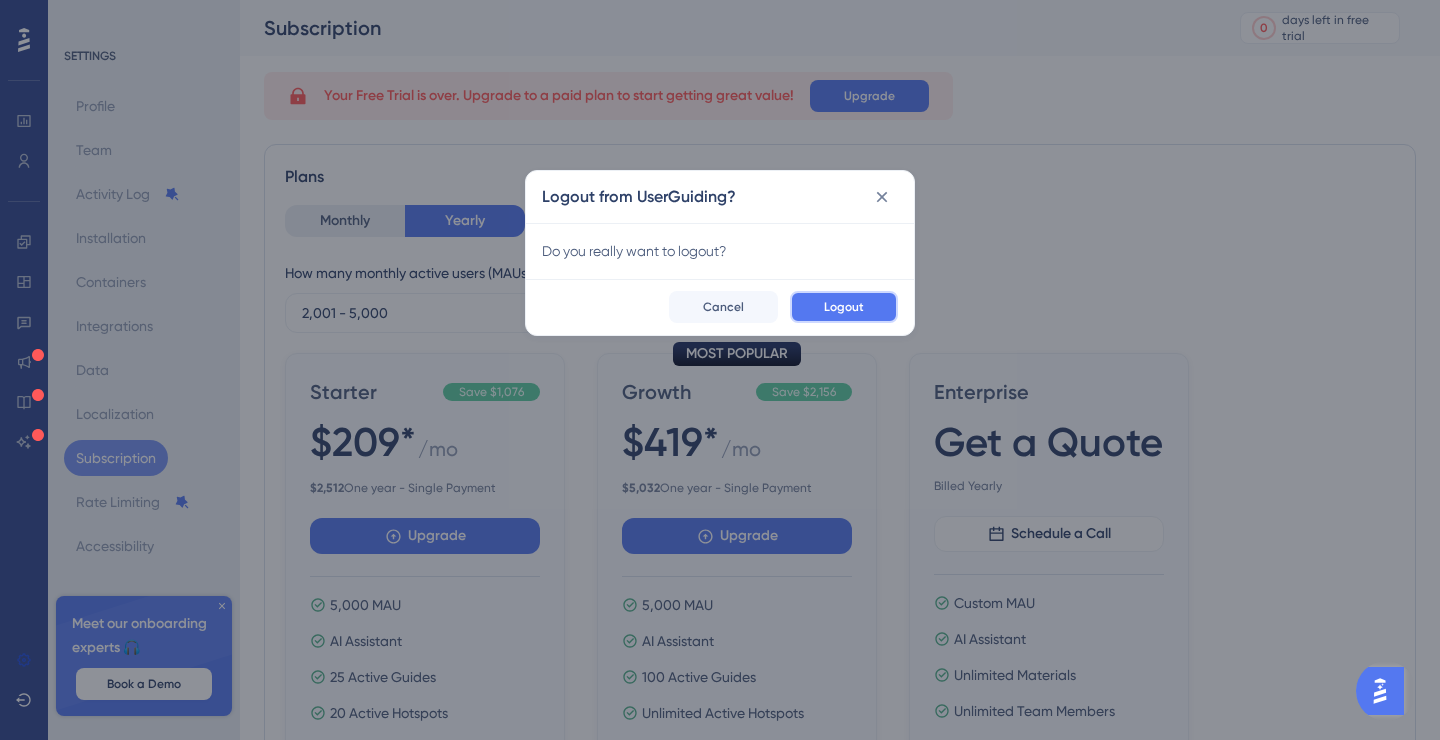 click on "Logout" at bounding box center (844, 307) 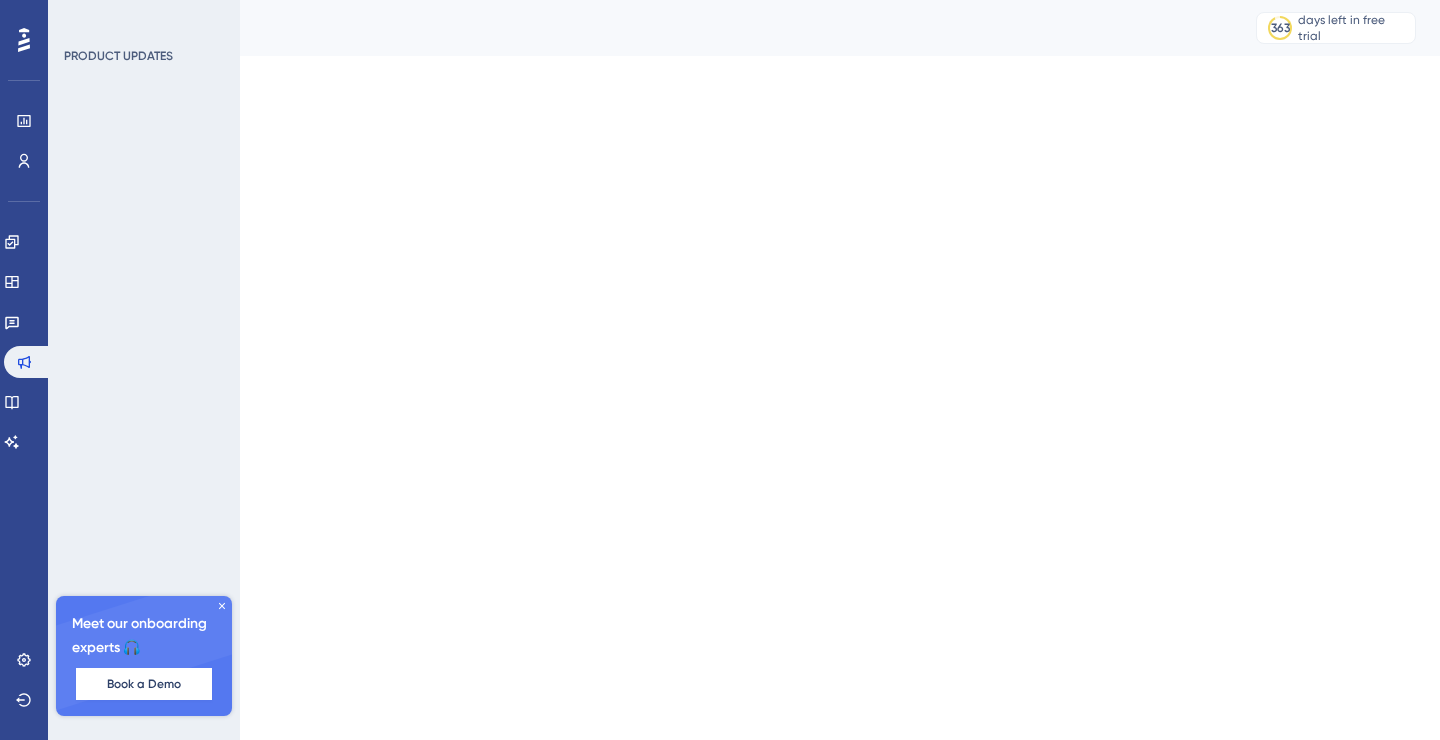 scroll, scrollTop: 0, scrollLeft: 0, axis: both 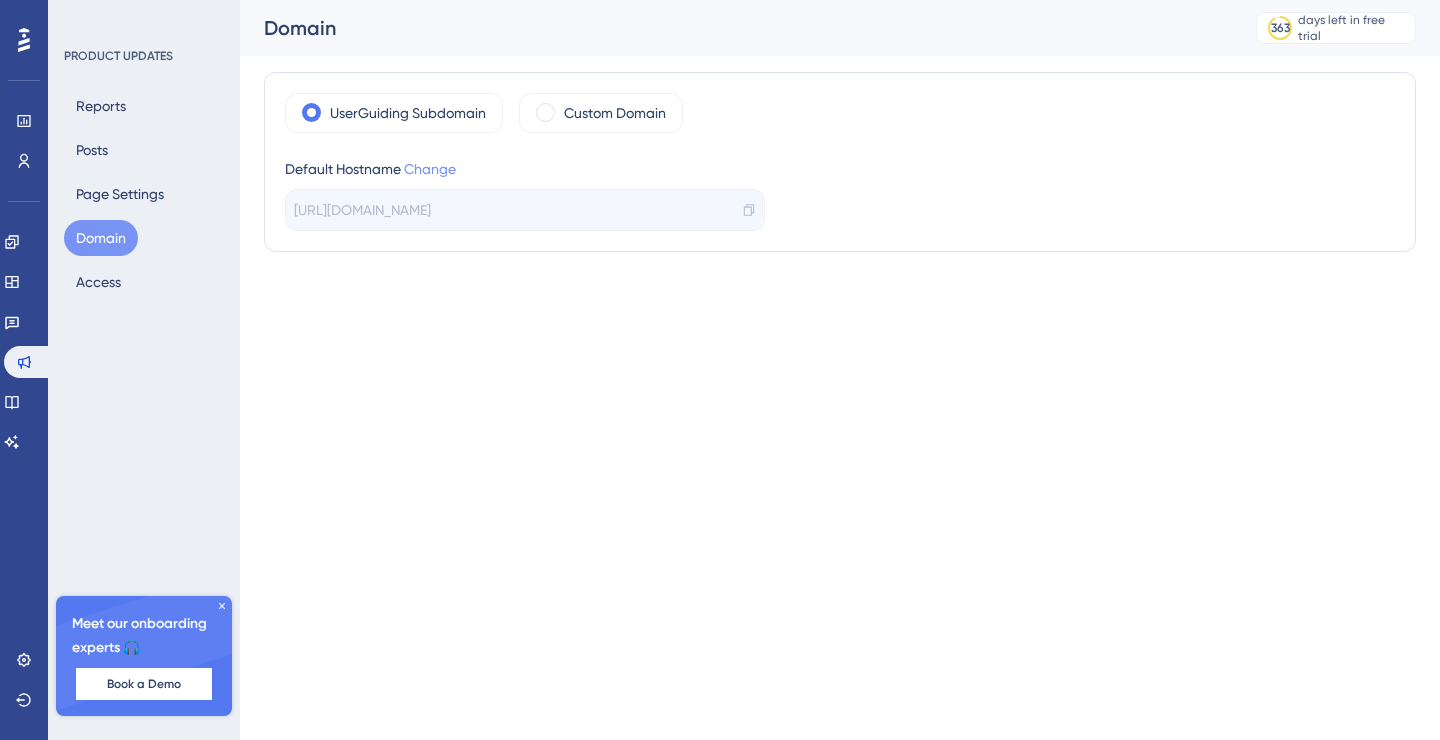 click on "Change" at bounding box center (430, 169) 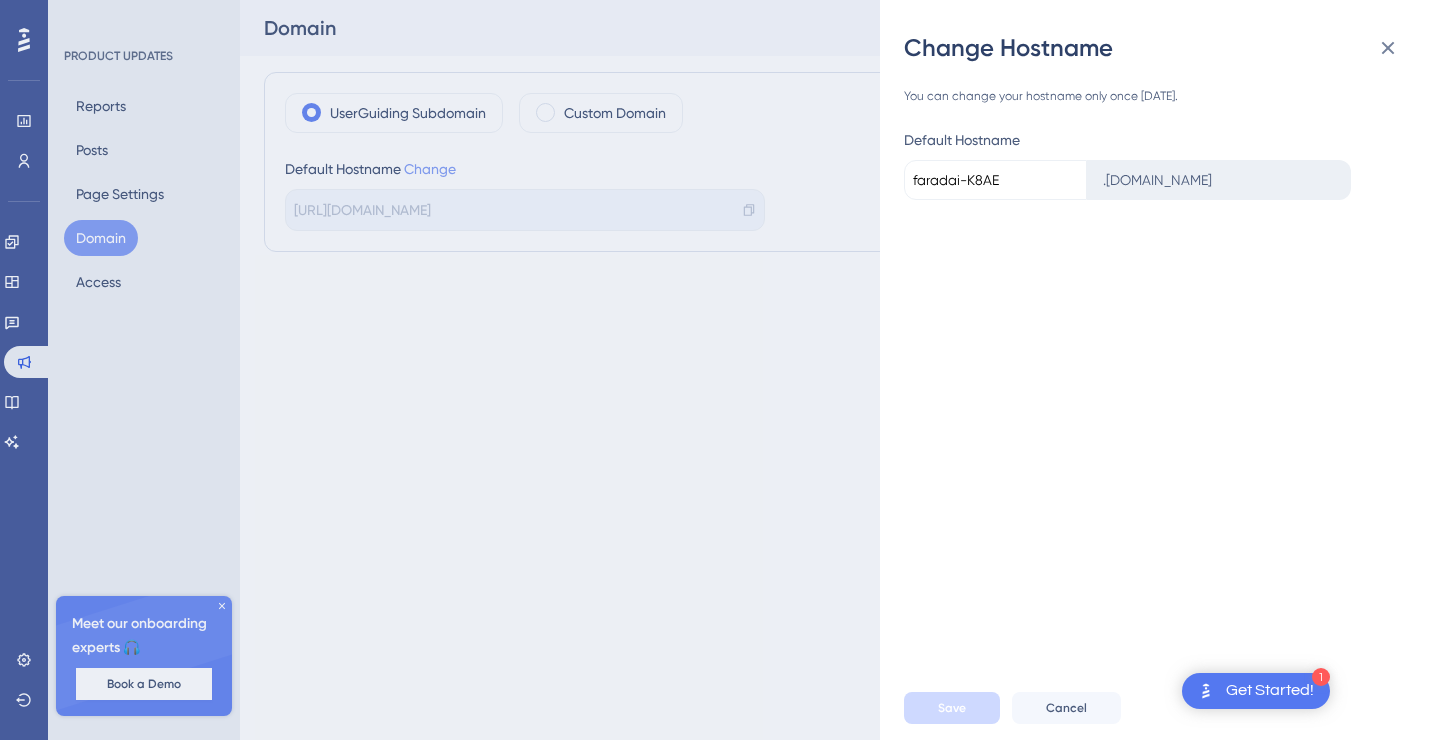 scroll, scrollTop: 0, scrollLeft: 0, axis: both 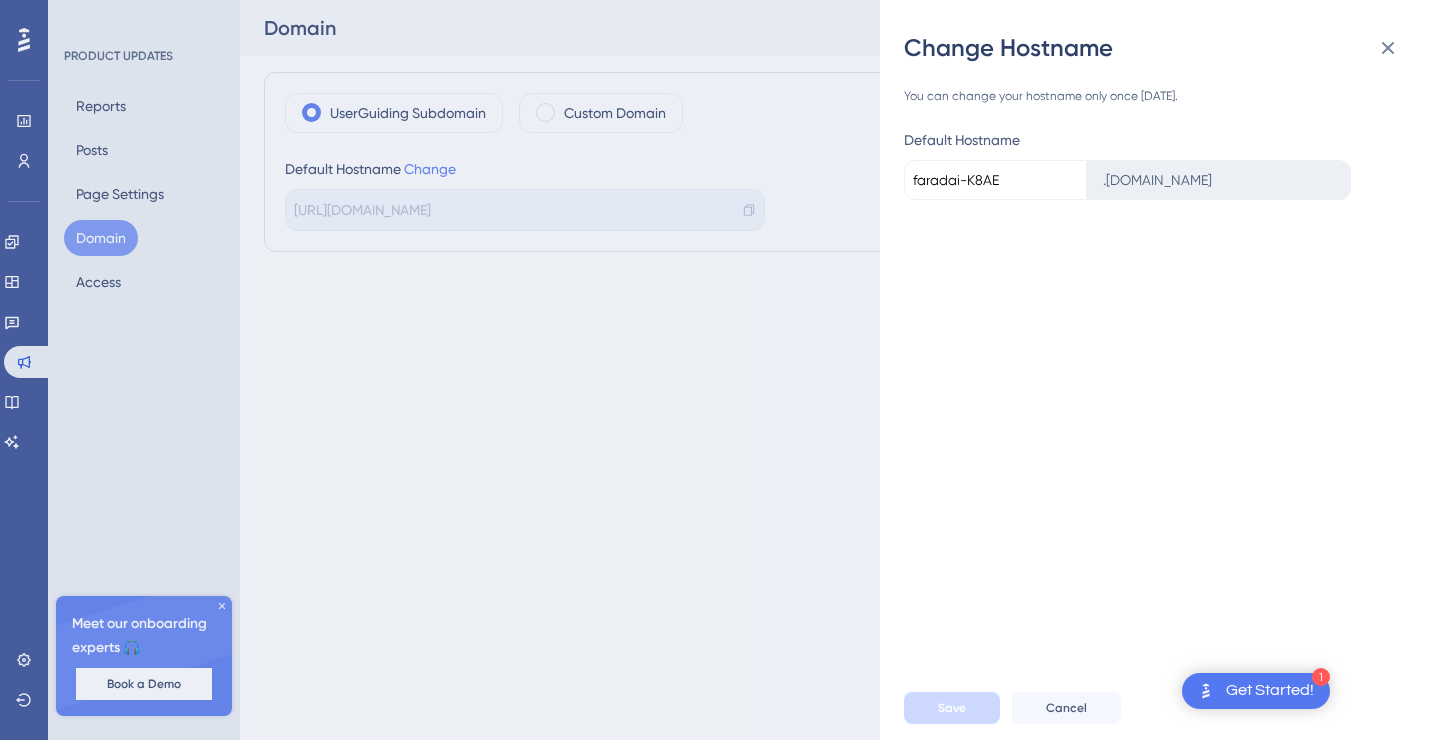 click on "faradai-K8AE" at bounding box center (995, 180) 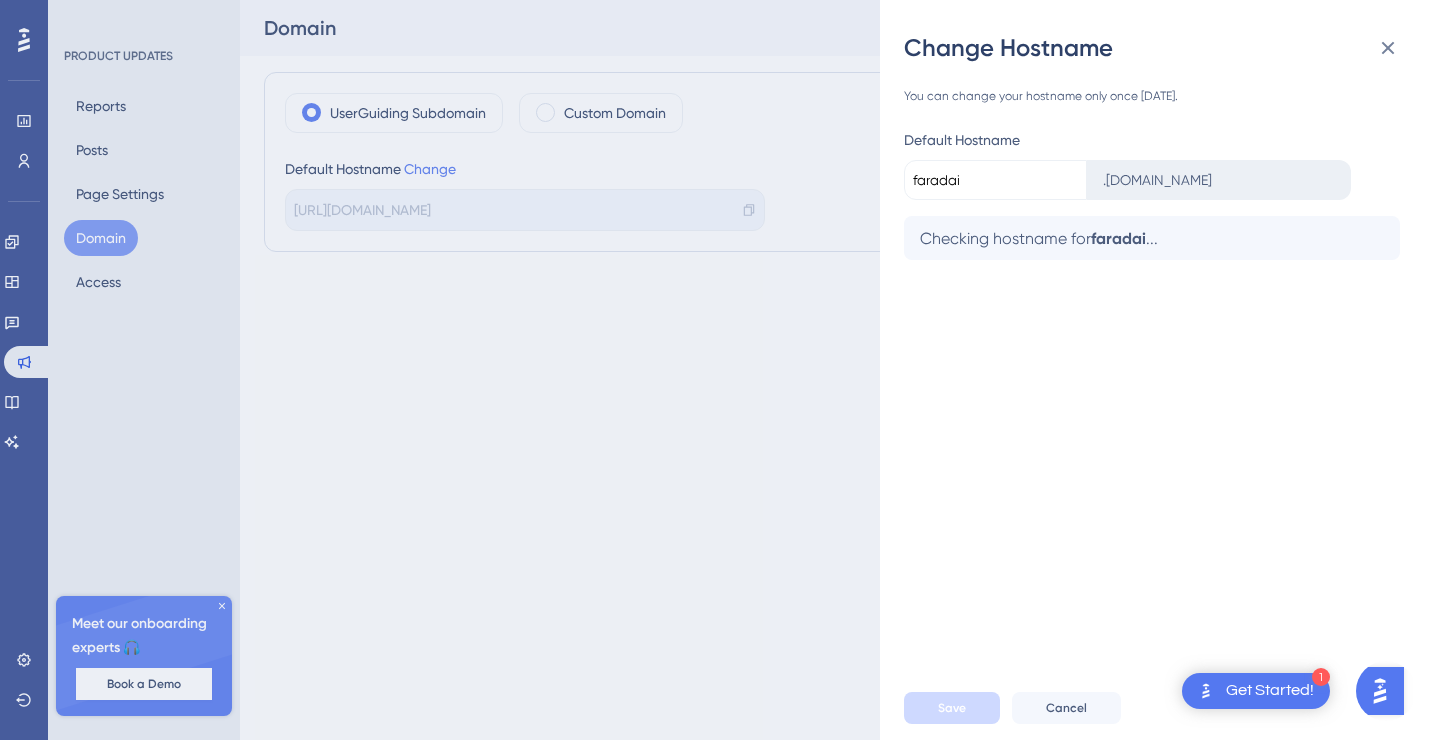 type on "faradai" 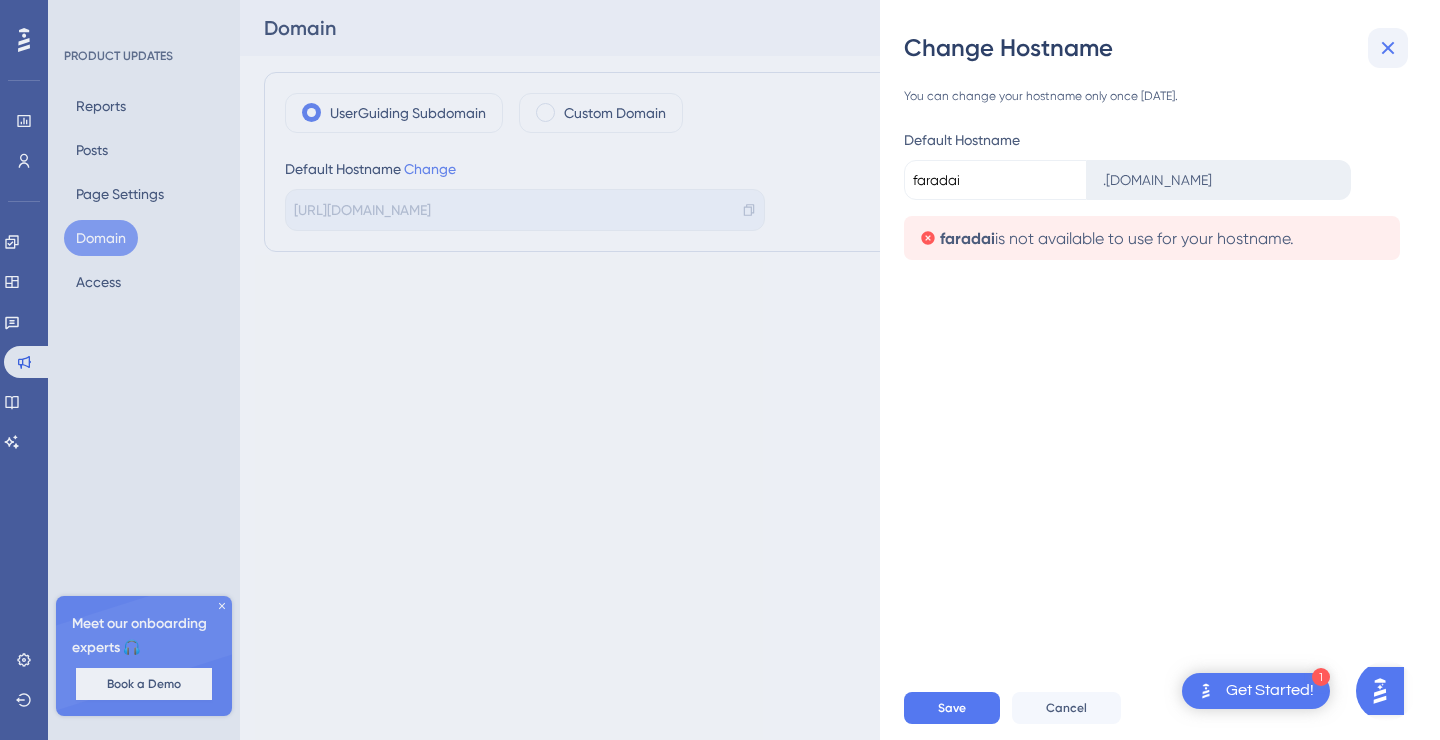 click 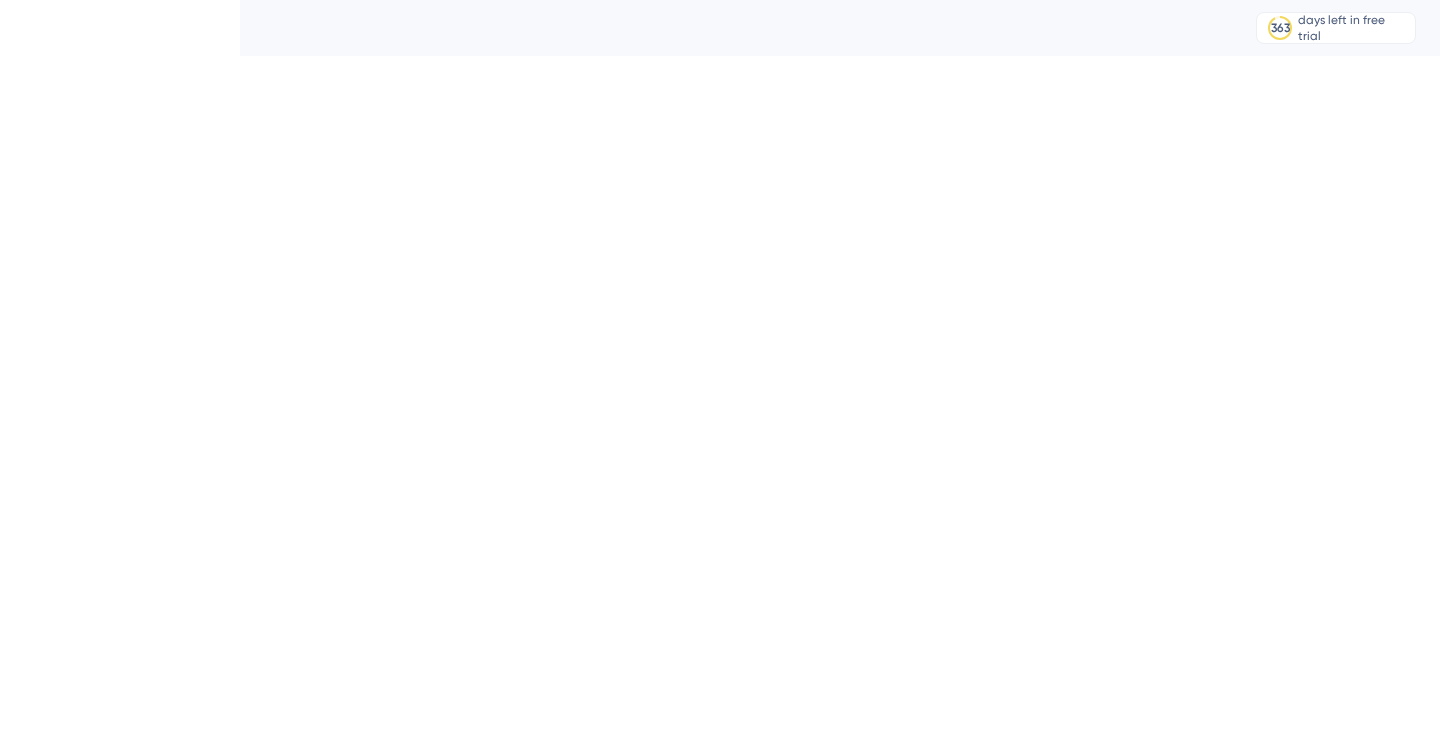 scroll, scrollTop: 0, scrollLeft: 0, axis: both 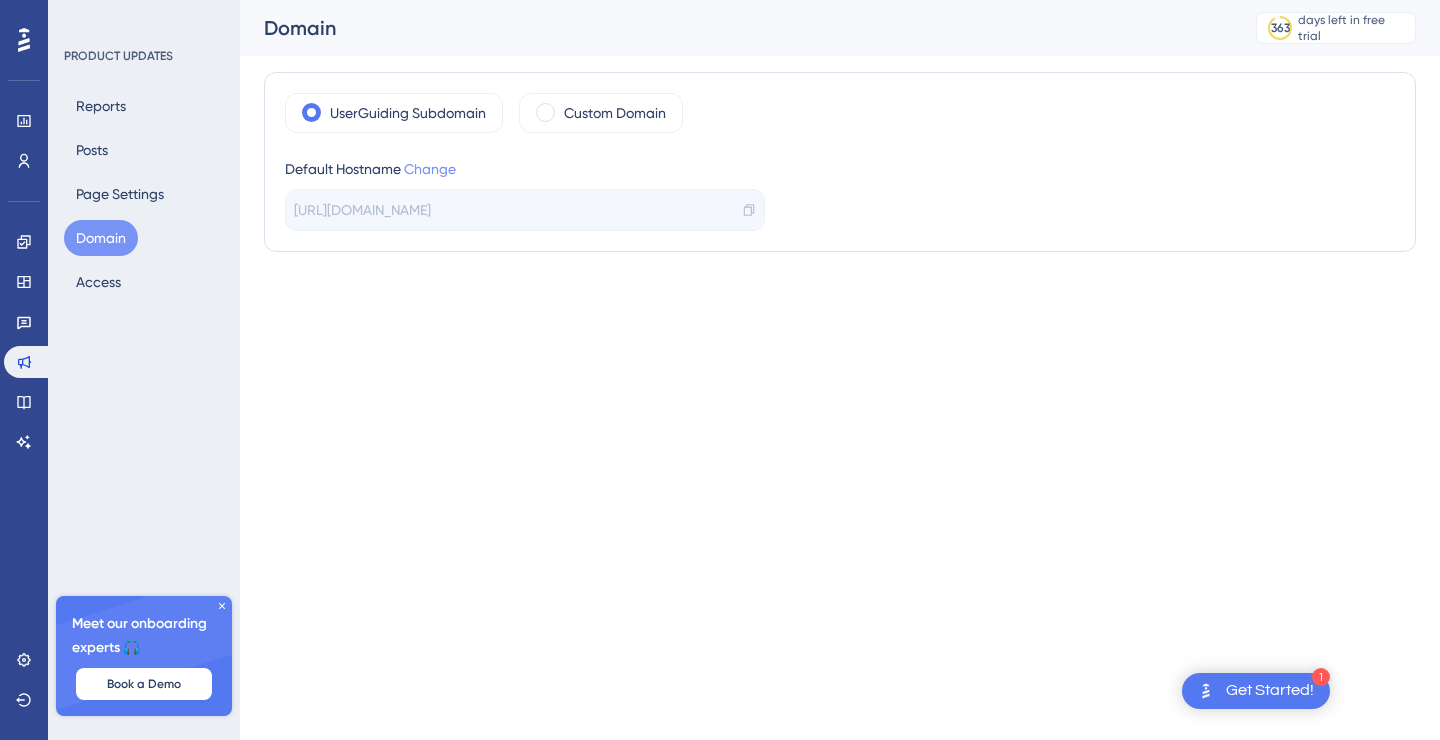 click on "Change" at bounding box center [430, 169] 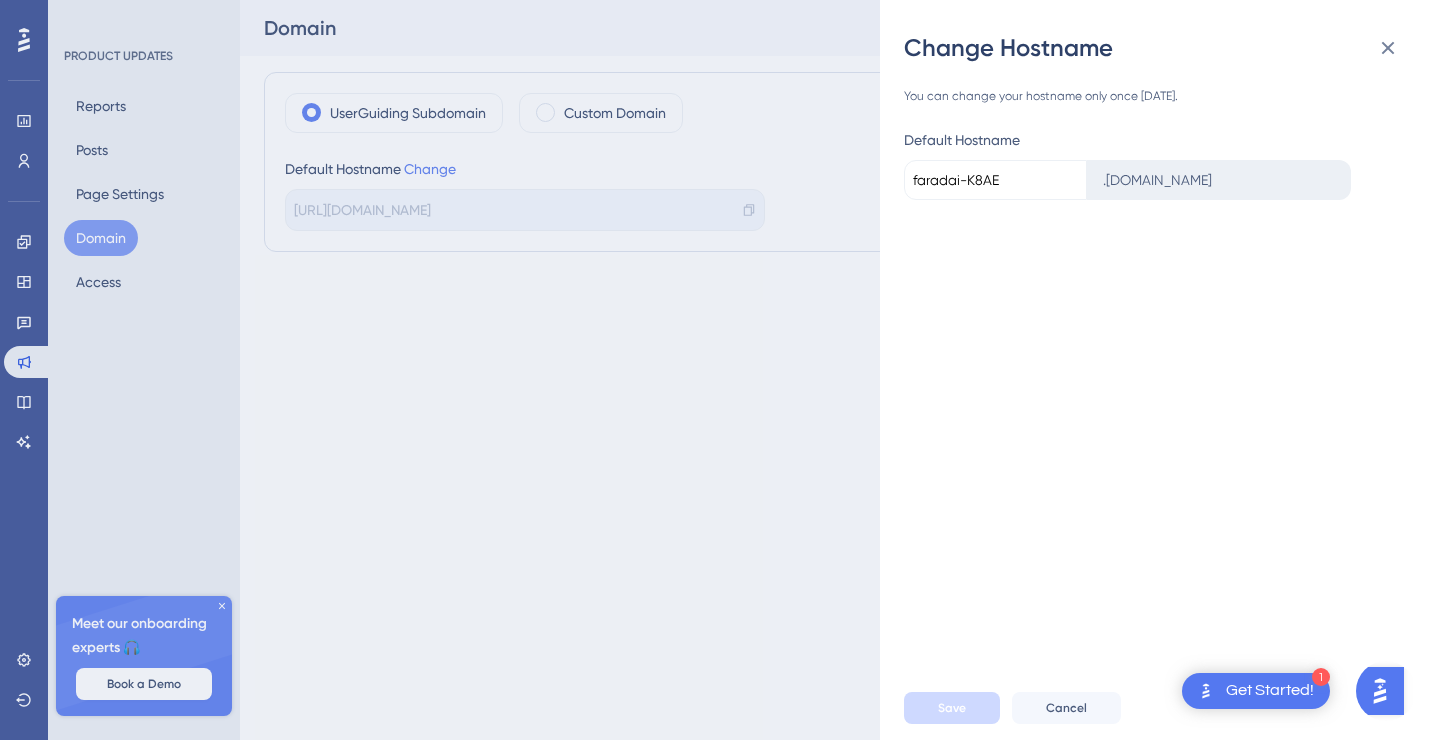 click on "faradai-K8AE" at bounding box center (995, 180) 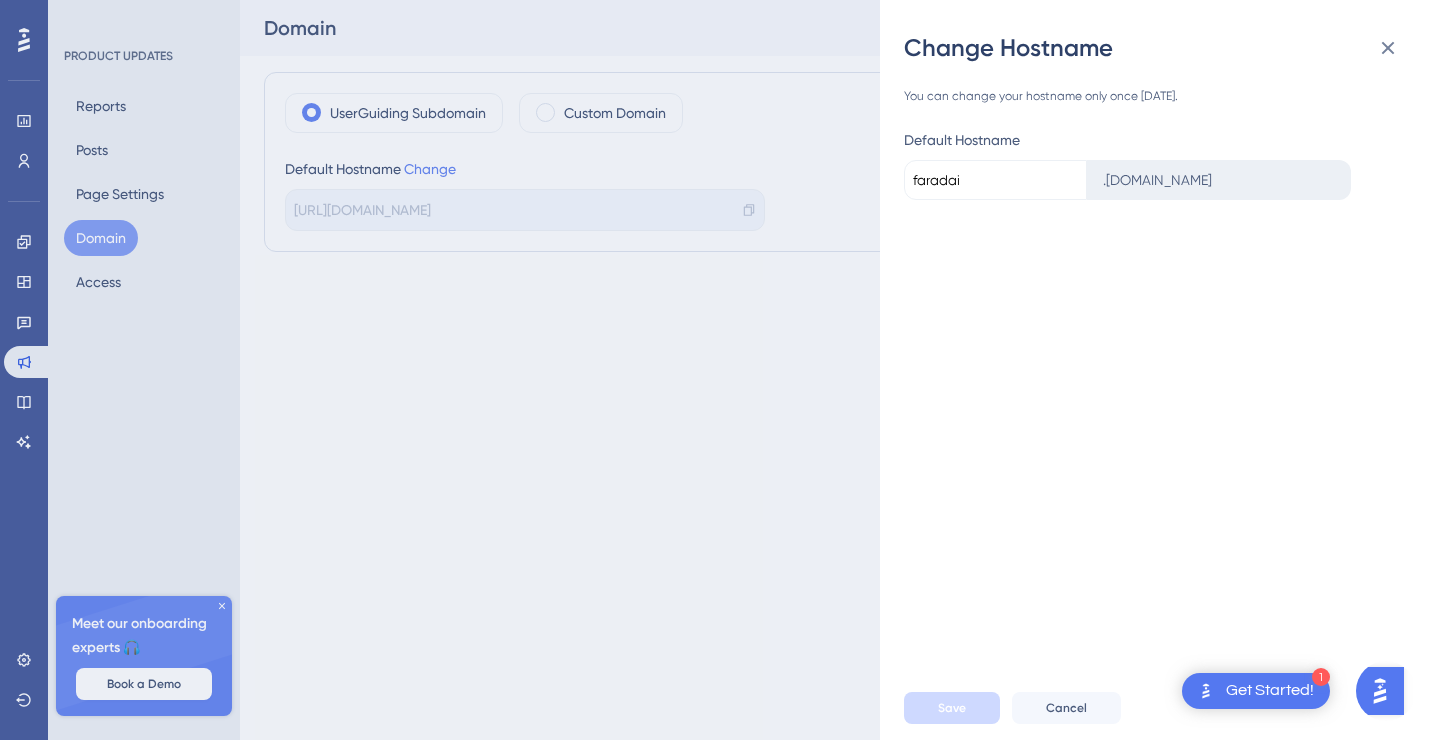 type on "faradai" 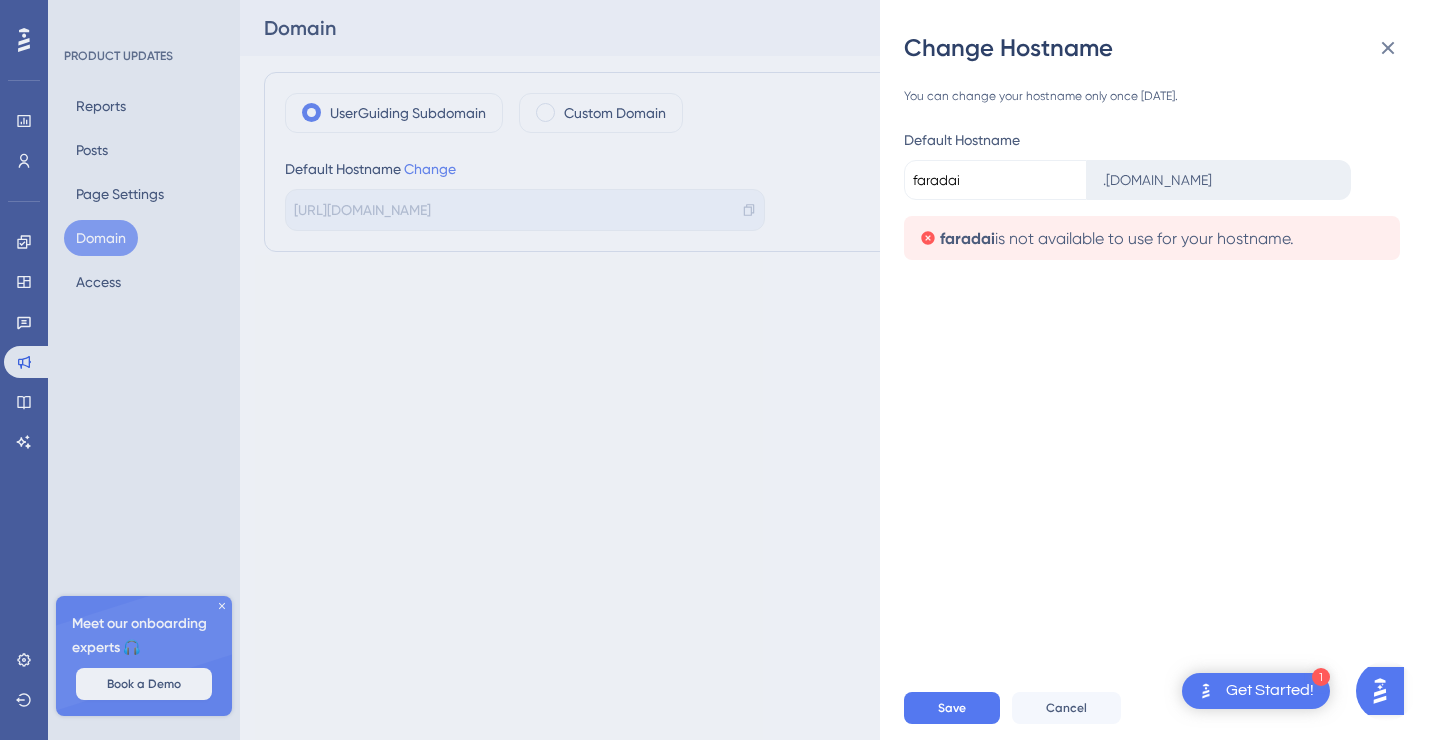 drag, startPoint x: 1269, startPoint y: 180, endPoint x: 910, endPoint y: 180, distance: 359 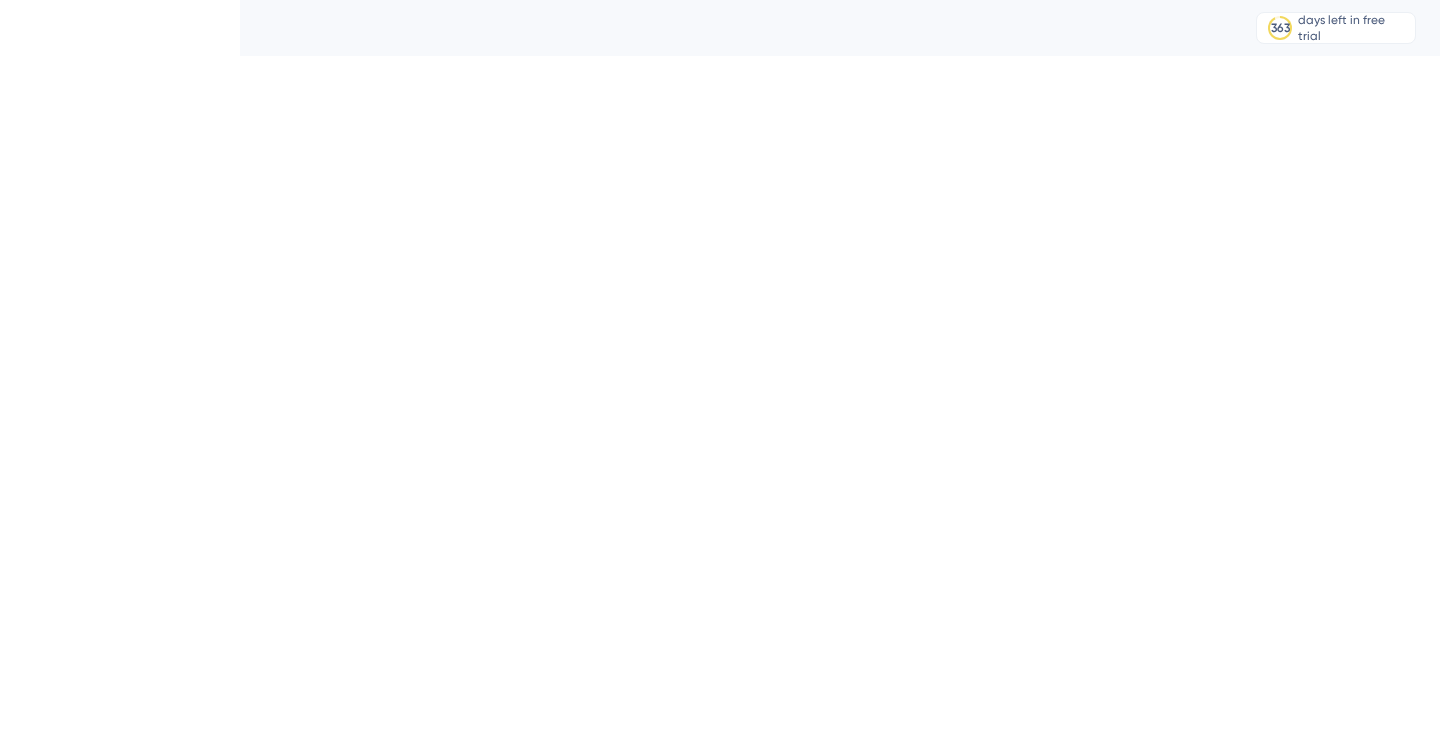 scroll, scrollTop: 0, scrollLeft: 0, axis: both 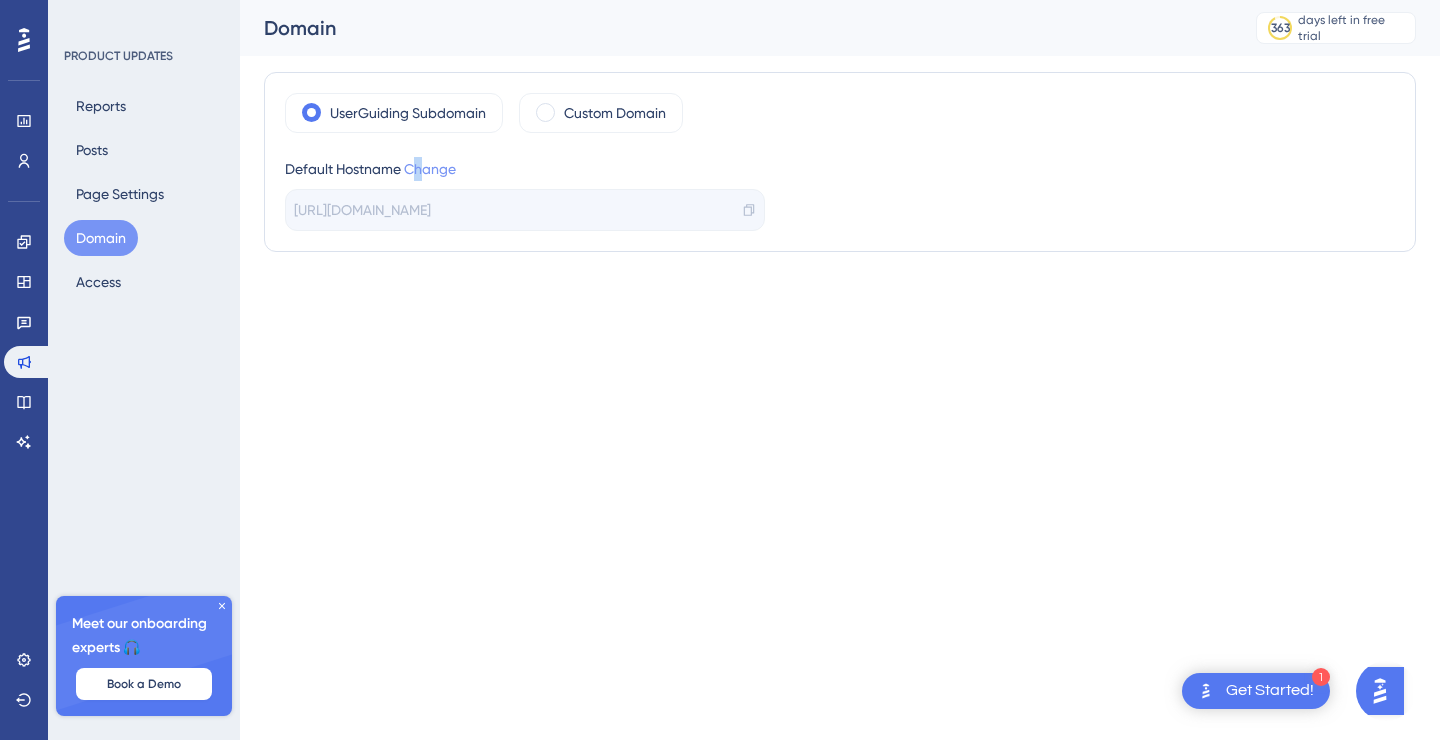 click on "Change" at bounding box center [430, 169] 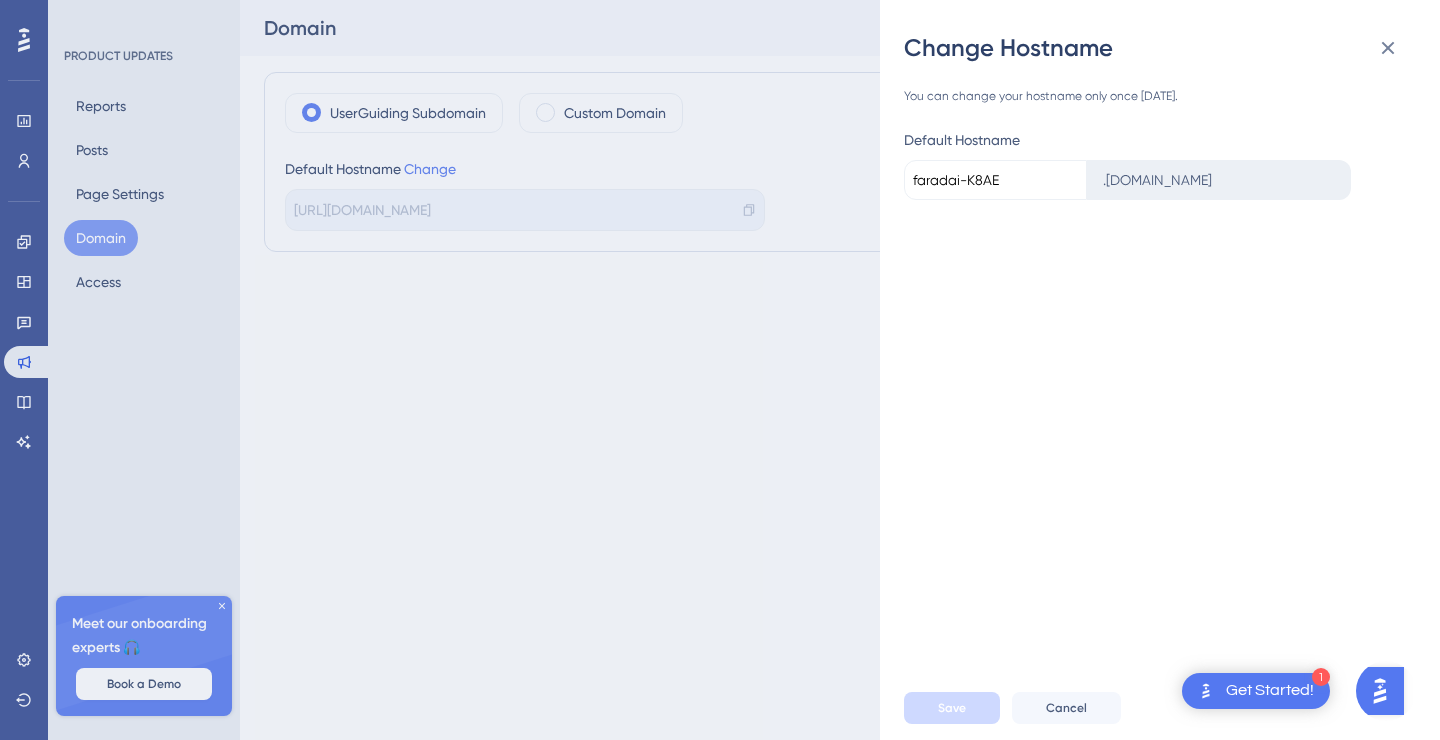 click on "faradai-K8AE" at bounding box center [995, 180] 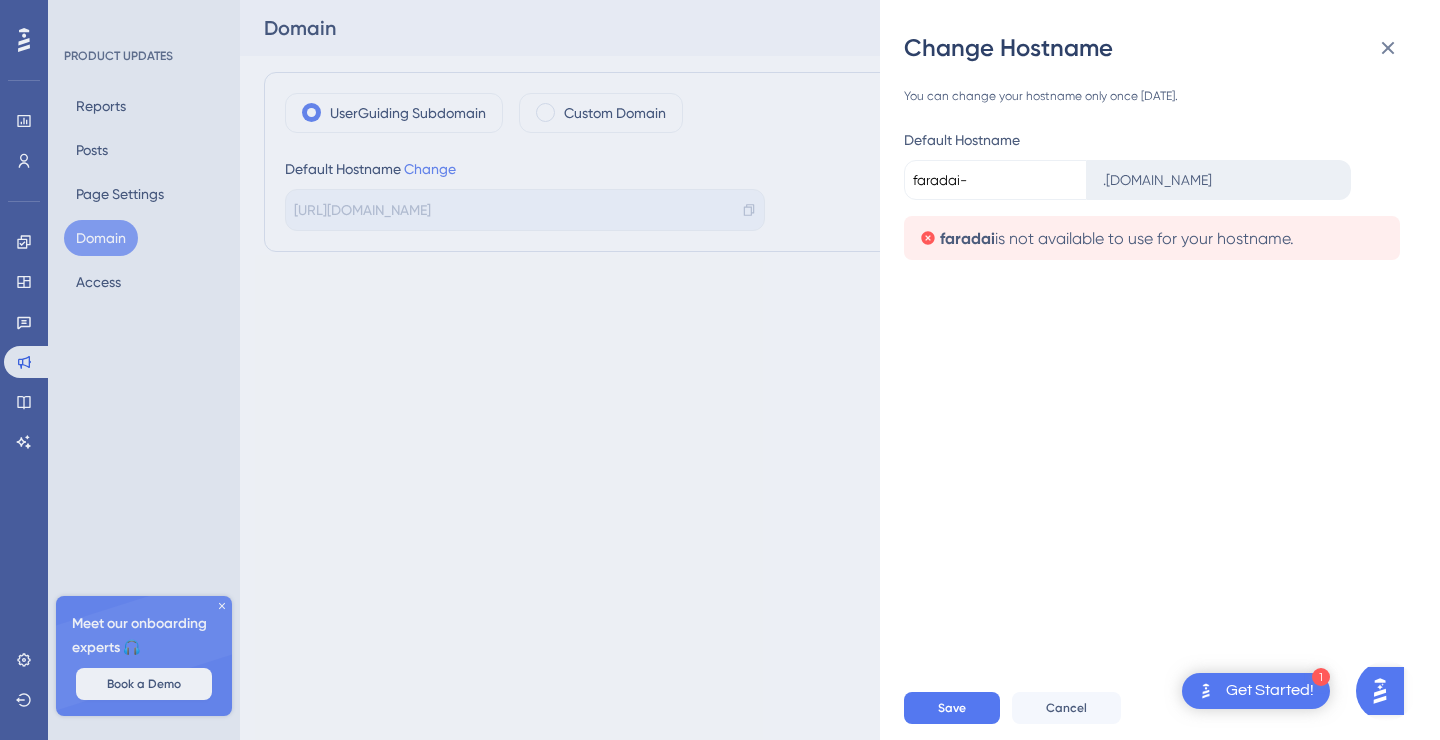 type on "faradai" 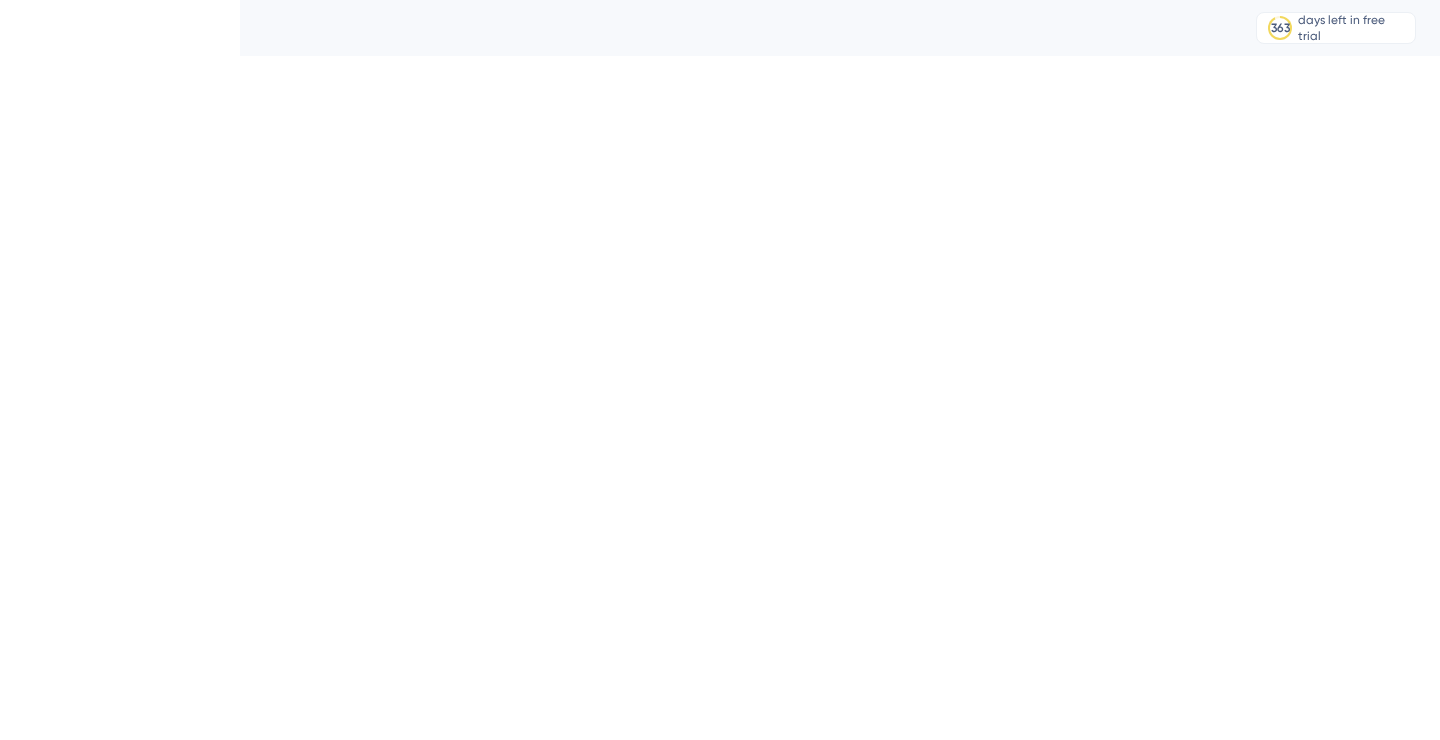scroll, scrollTop: 0, scrollLeft: 0, axis: both 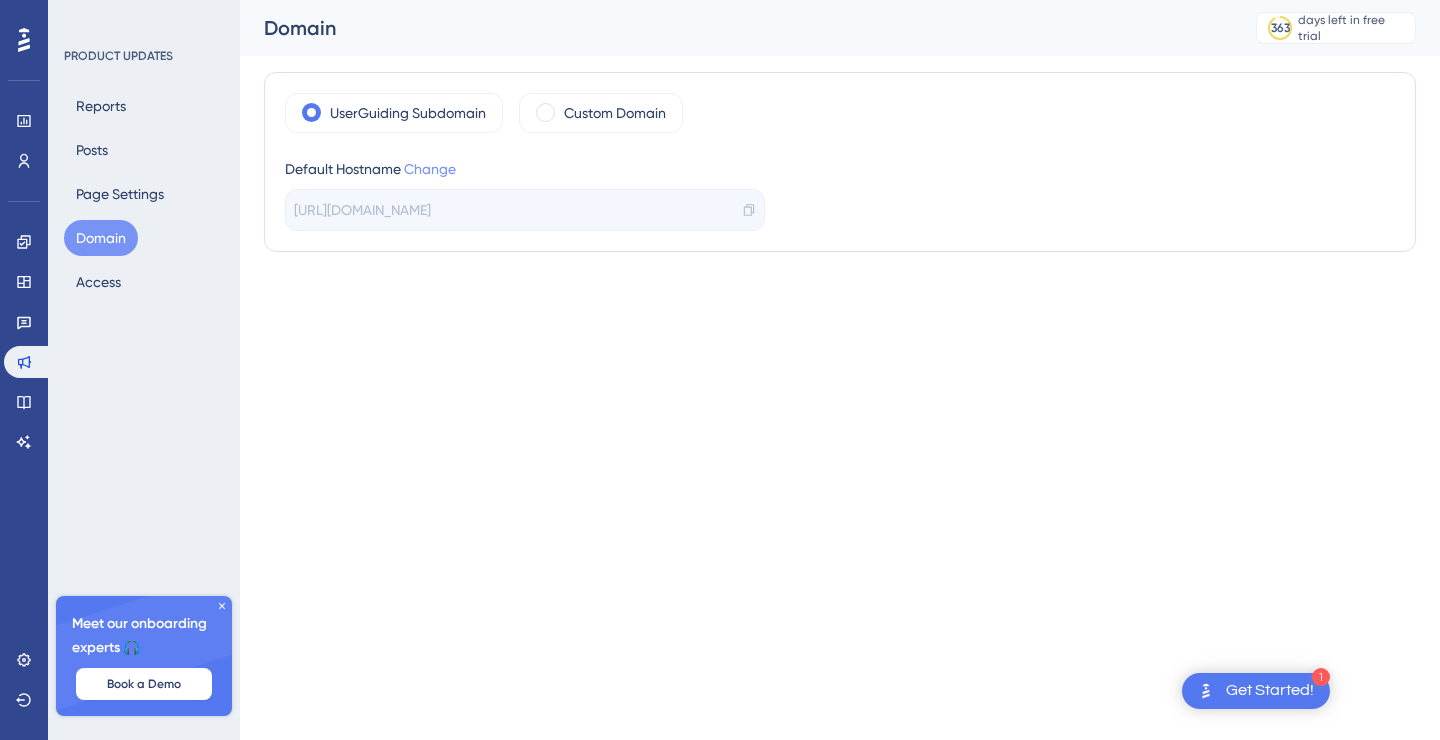 click on "Change" at bounding box center (430, 169) 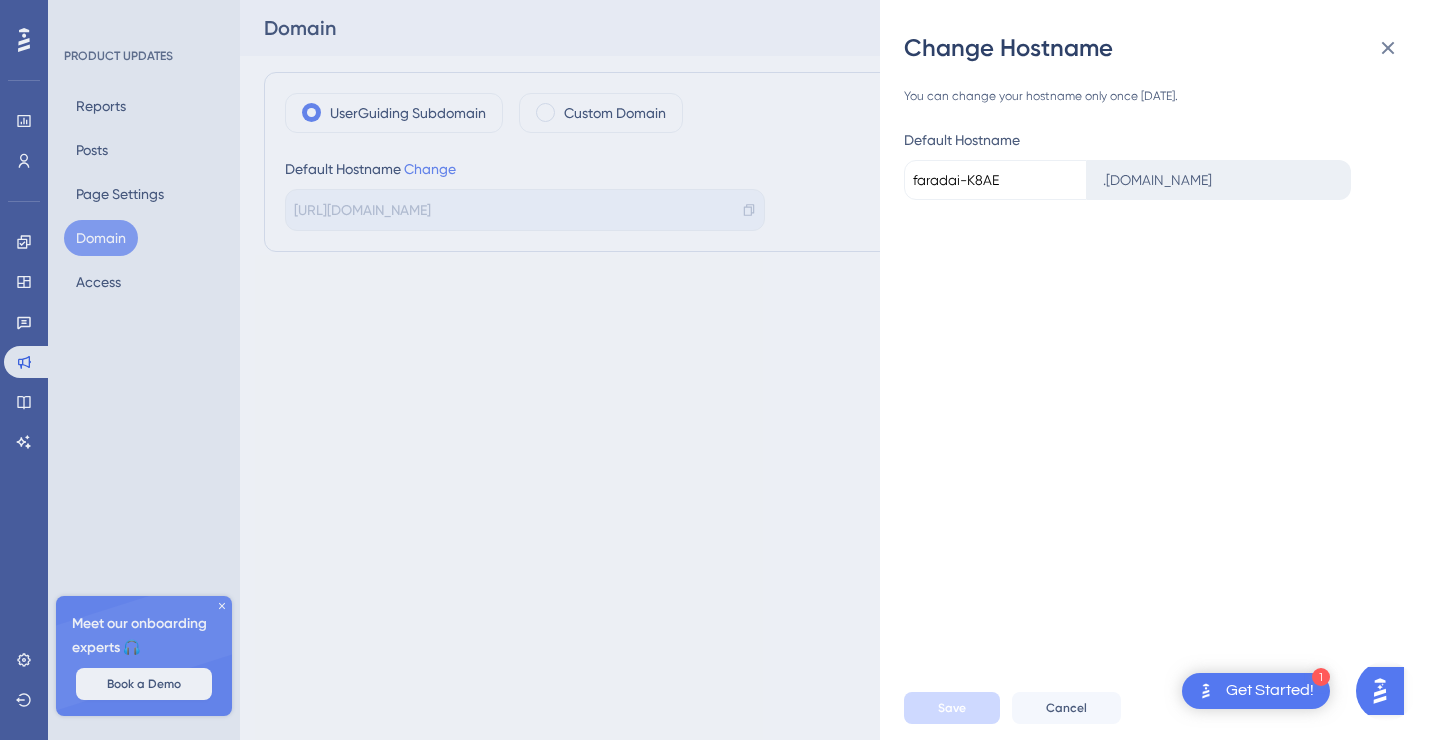 click on "faradai-K8AE" at bounding box center [995, 180] 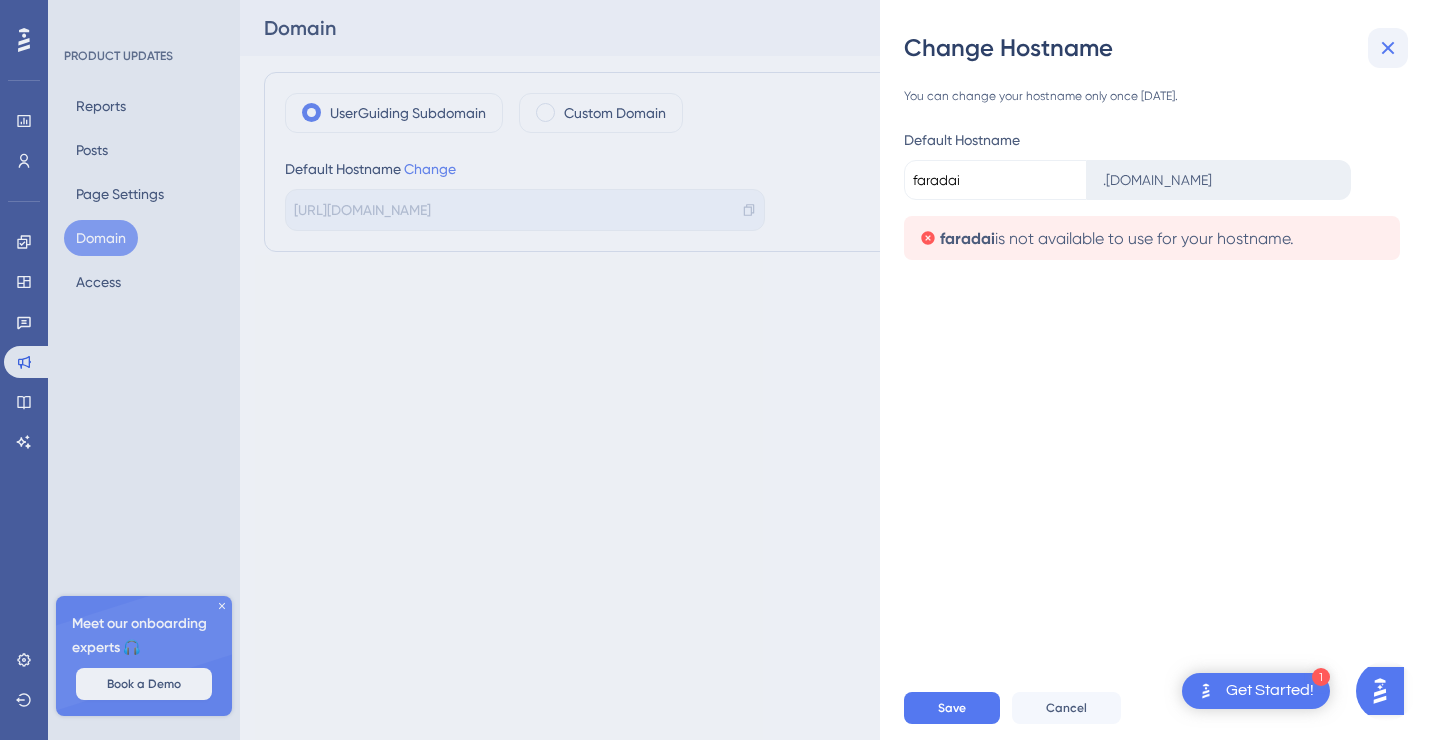type on "faradai" 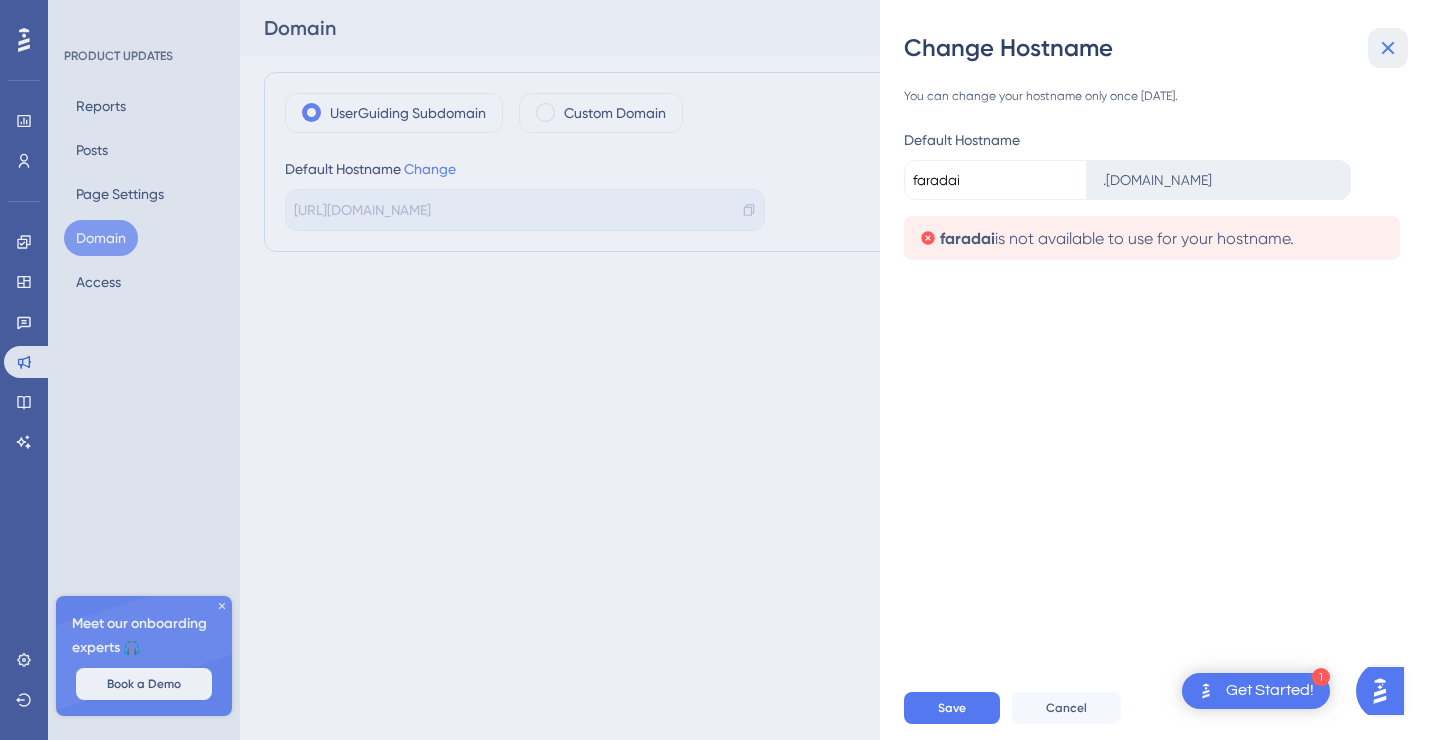 click 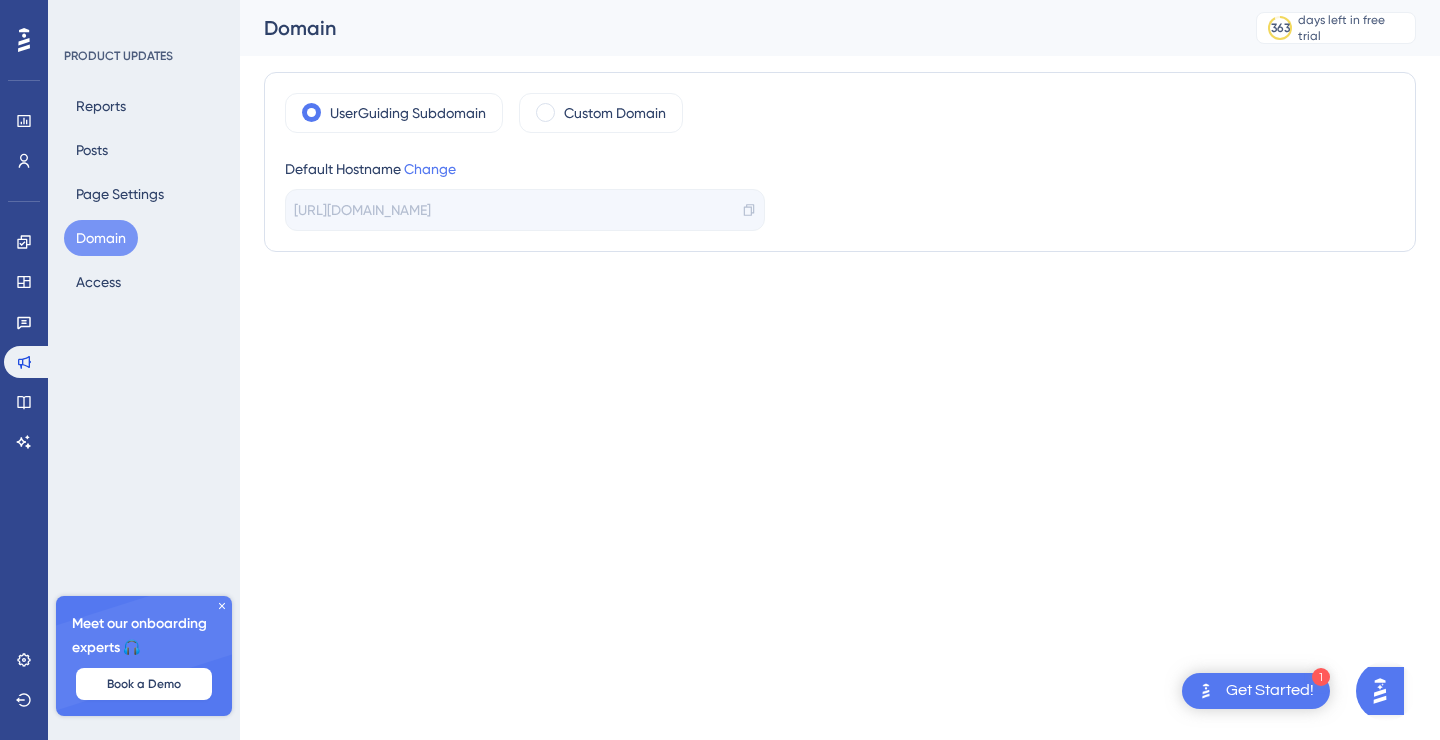 click on "Get Started!" at bounding box center (1270, 691) 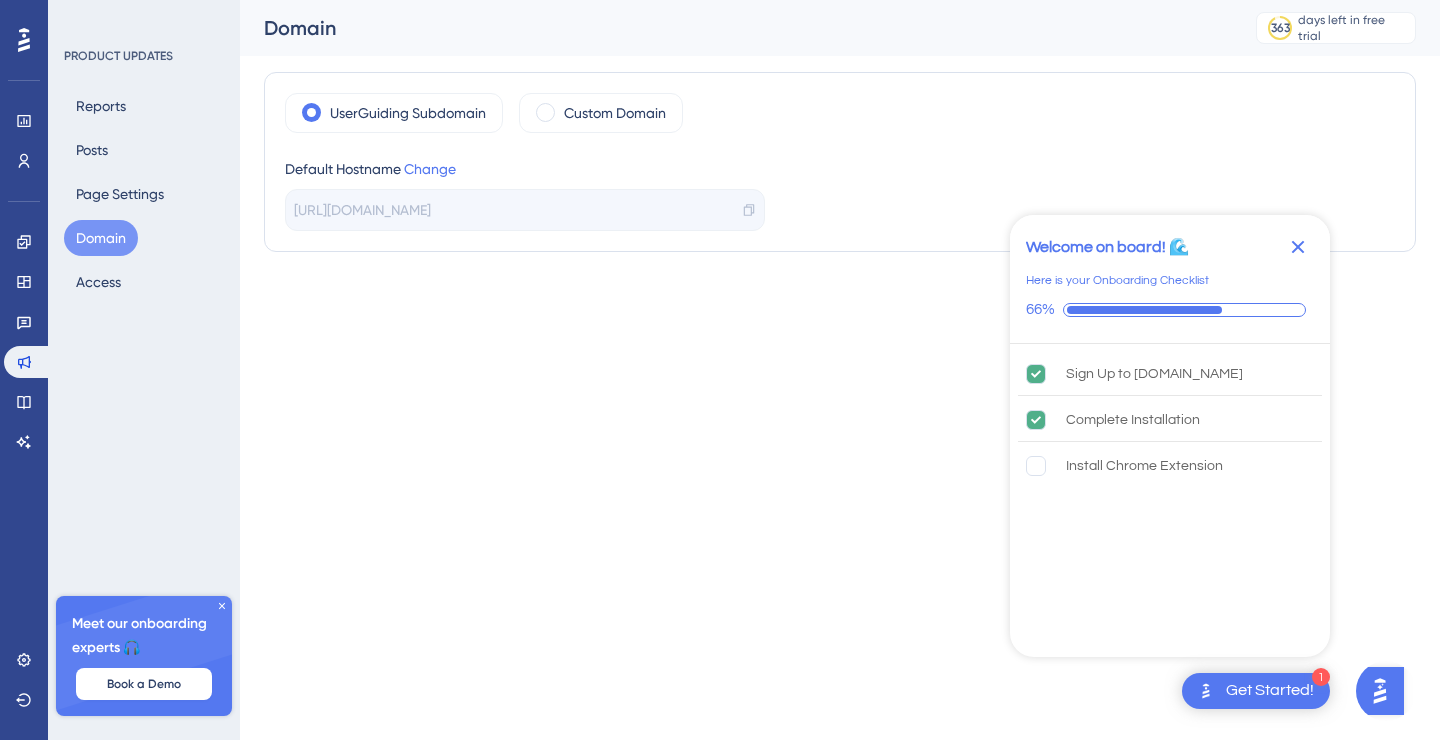 click on "Get Started!" at bounding box center (1270, 691) 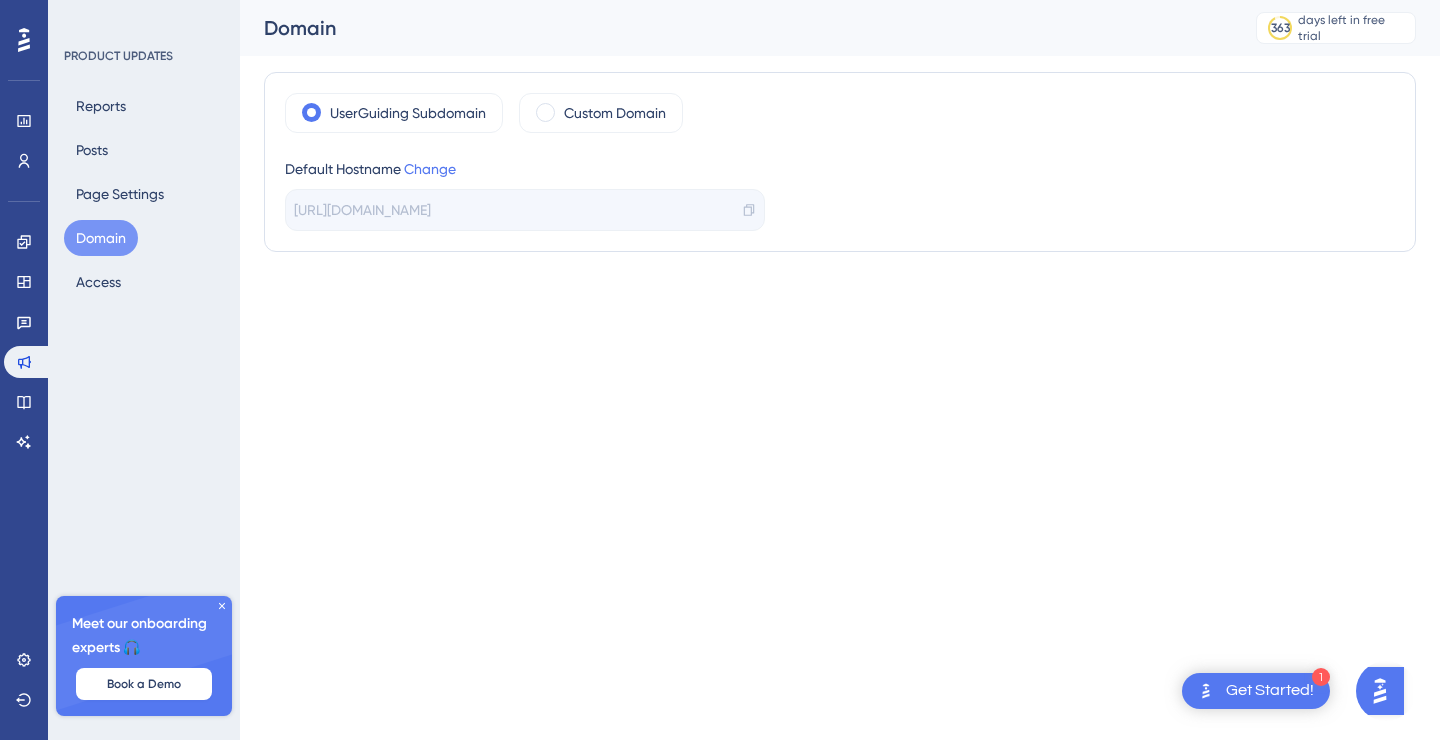 click at bounding box center (1380, 691) 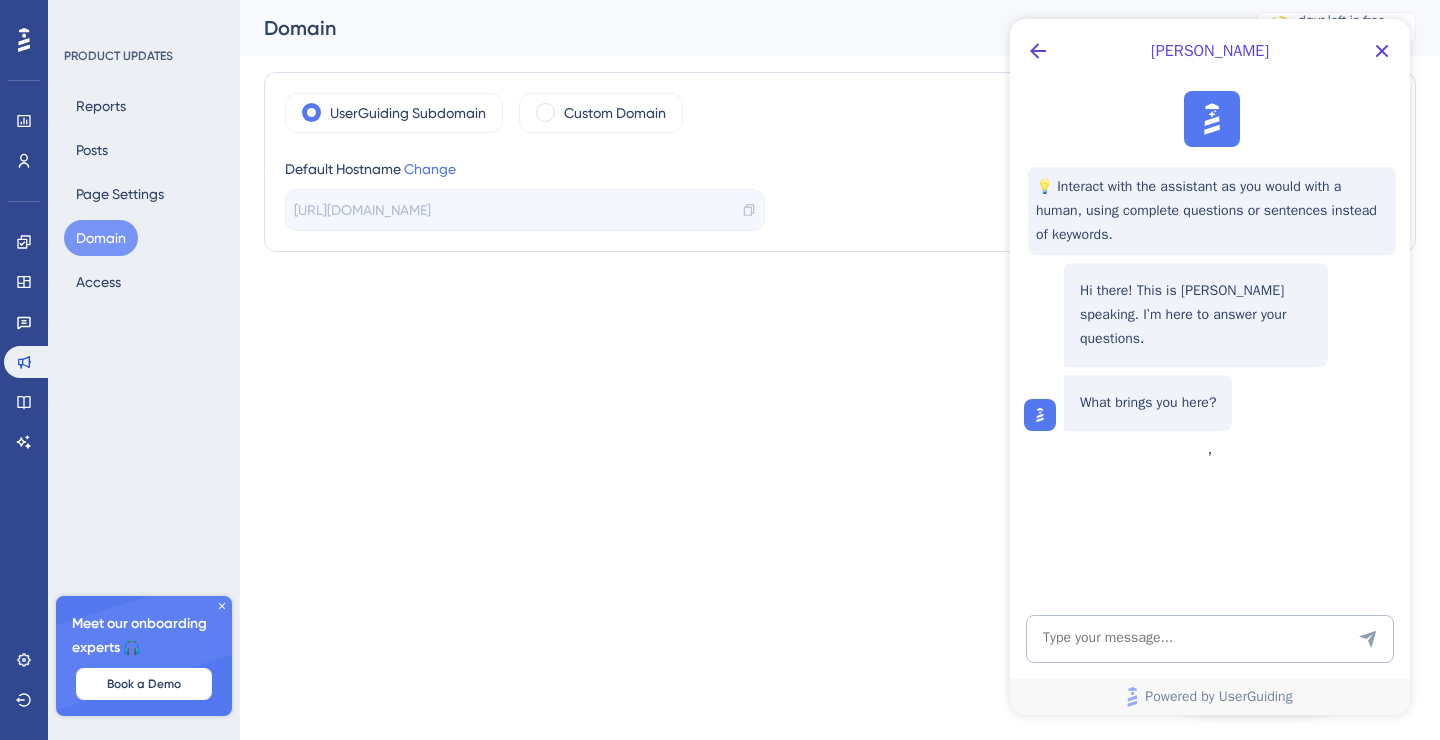 scroll, scrollTop: 0, scrollLeft: 0, axis: both 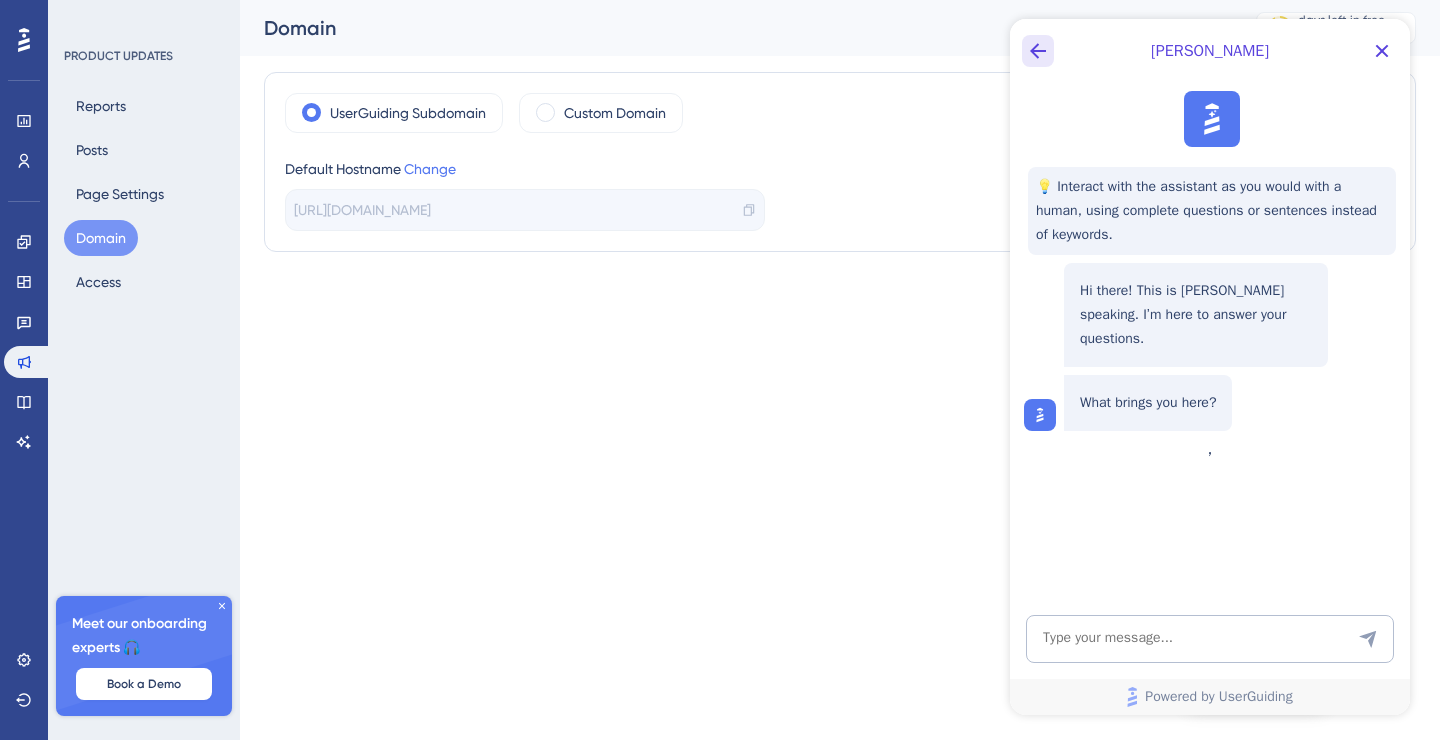 click 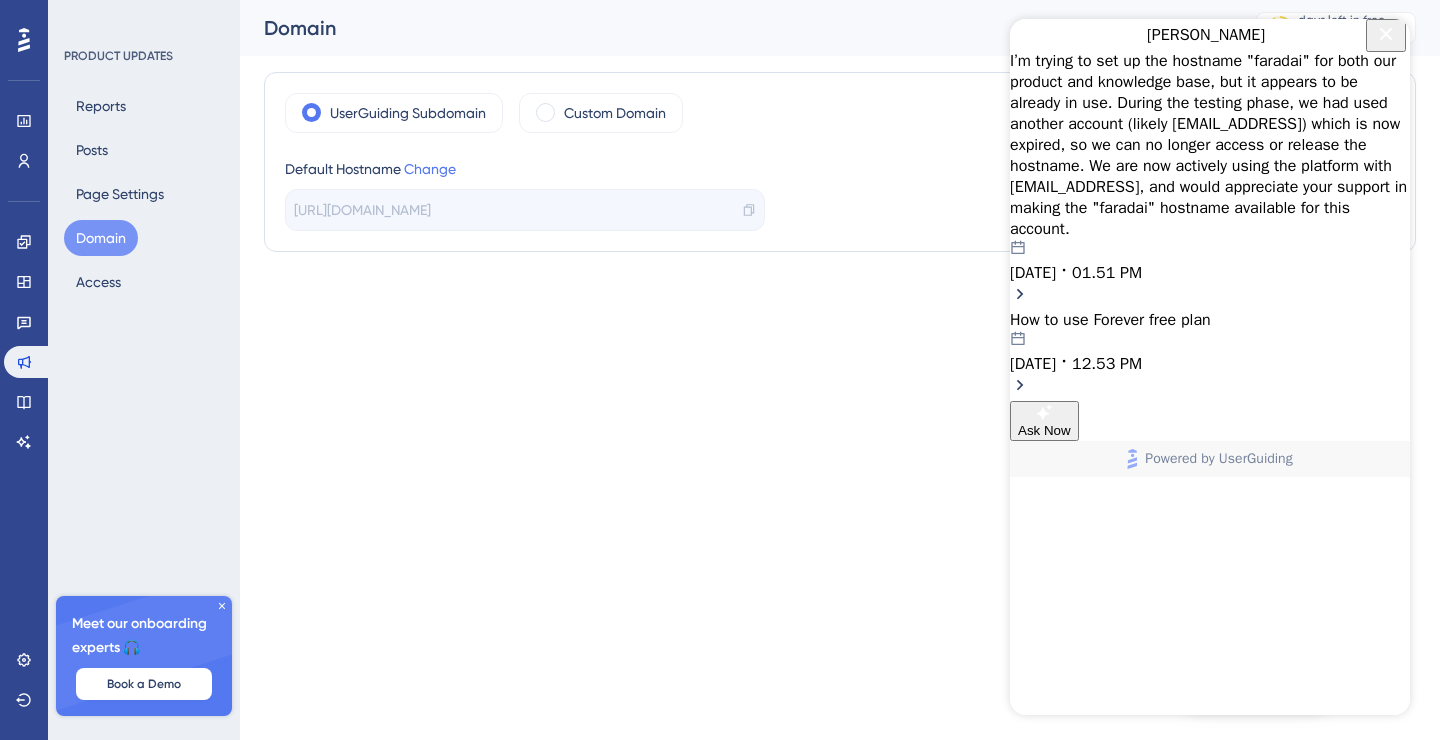 click 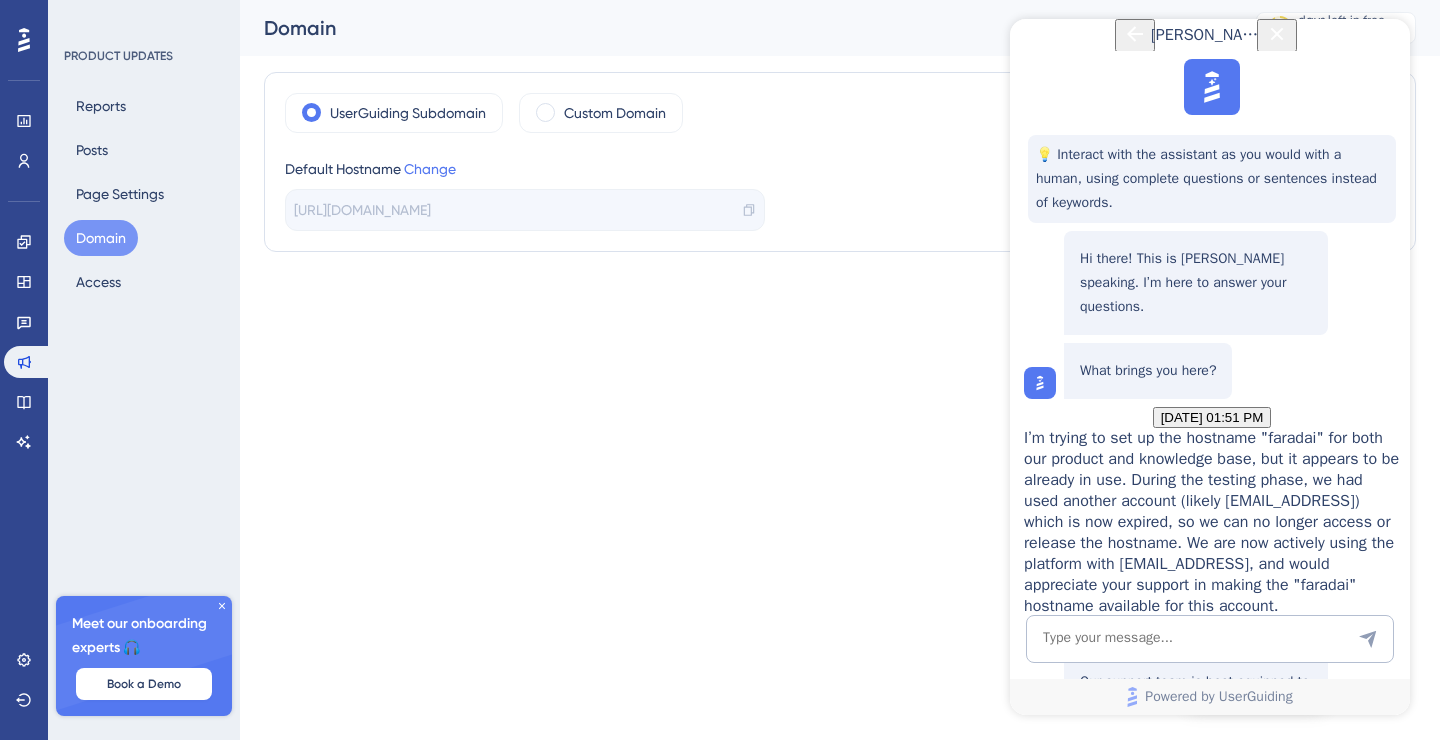 scroll, scrollTop: 0, scrollLeft: 0, axis: both 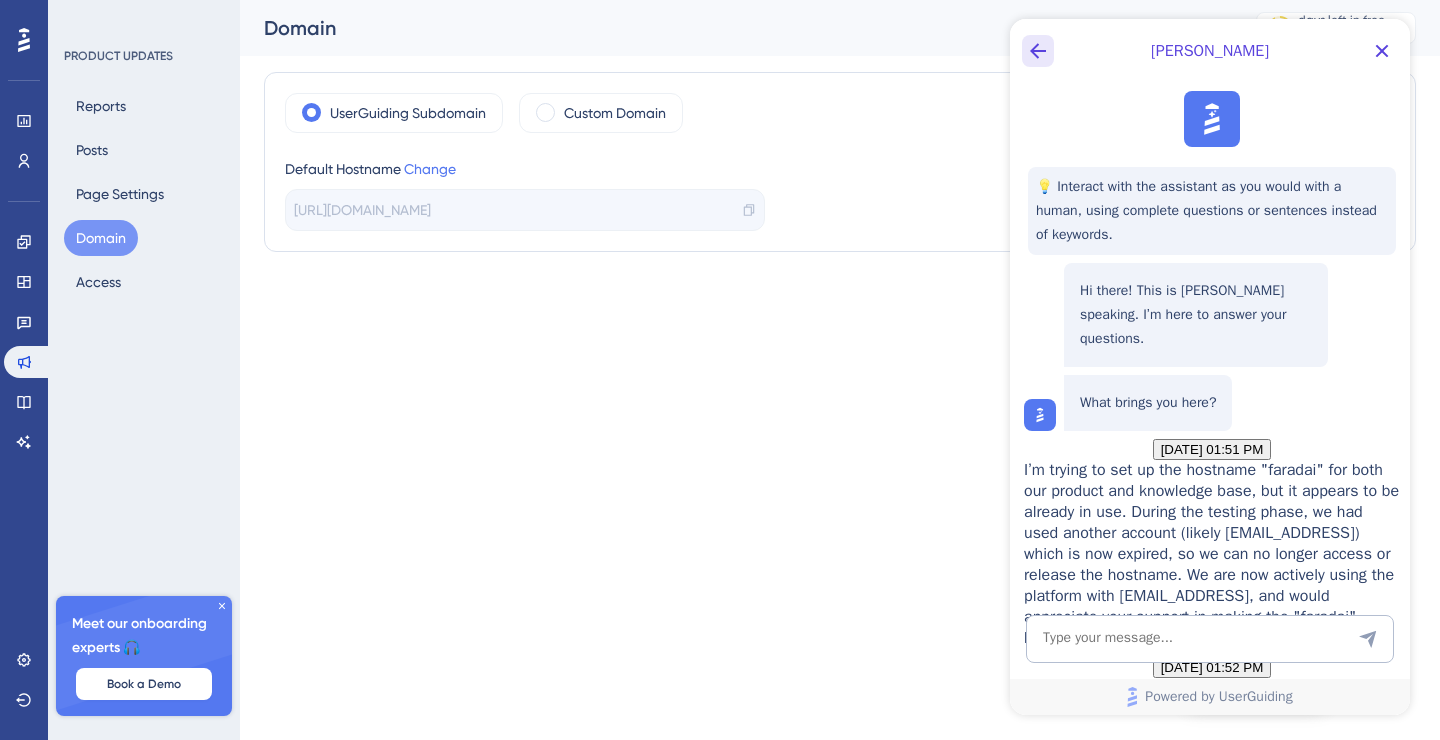 click at bounding box center (1038, 51) 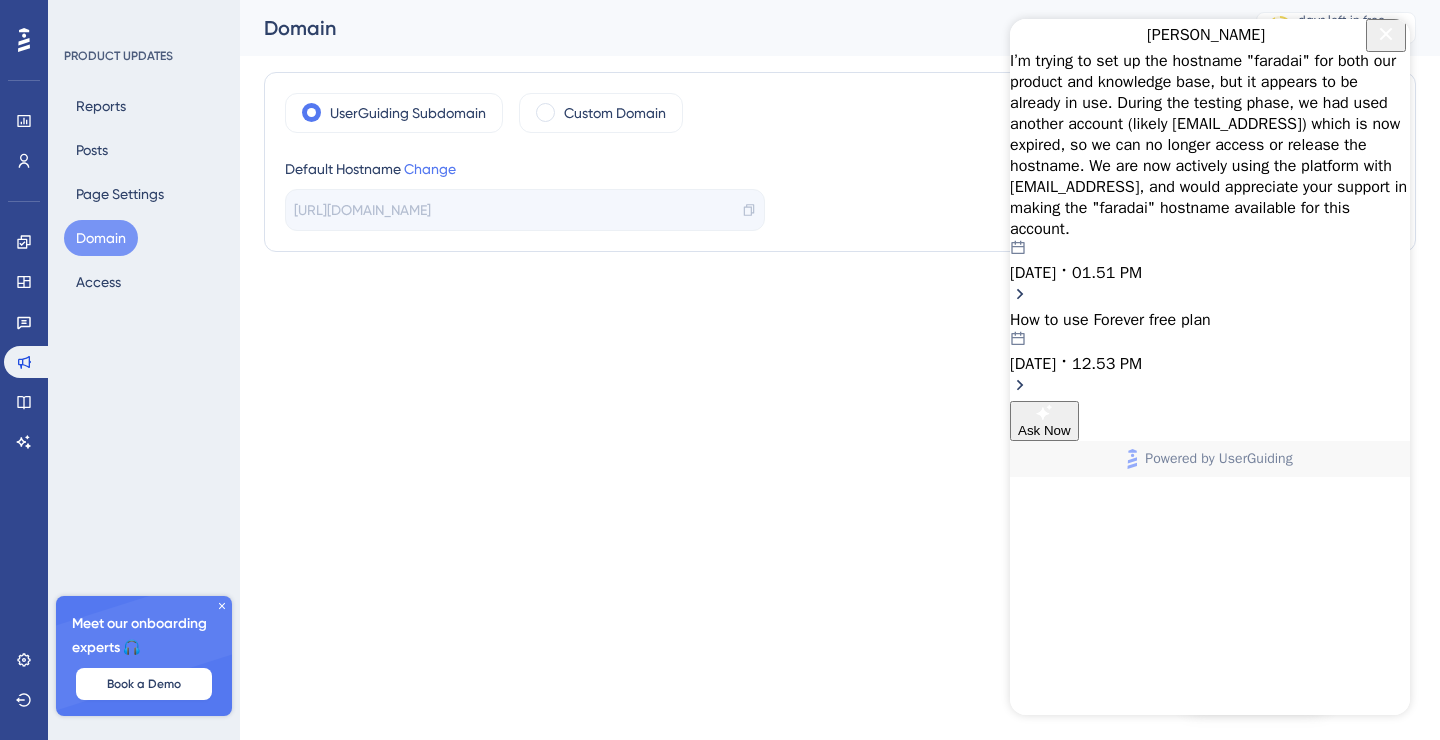 click at bounding box center [1386, 35] 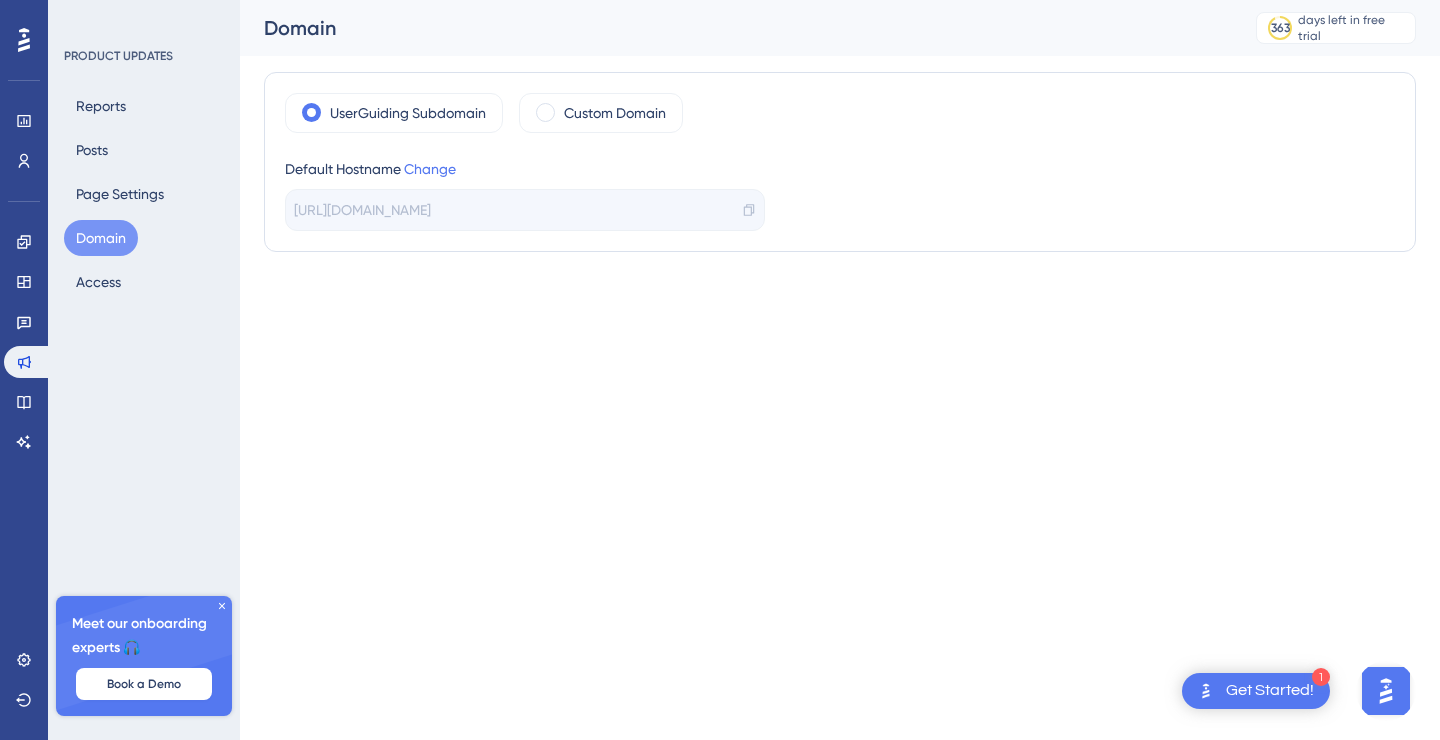 scroll, scrollTop: 0, scrollLeft: 0, axis: both 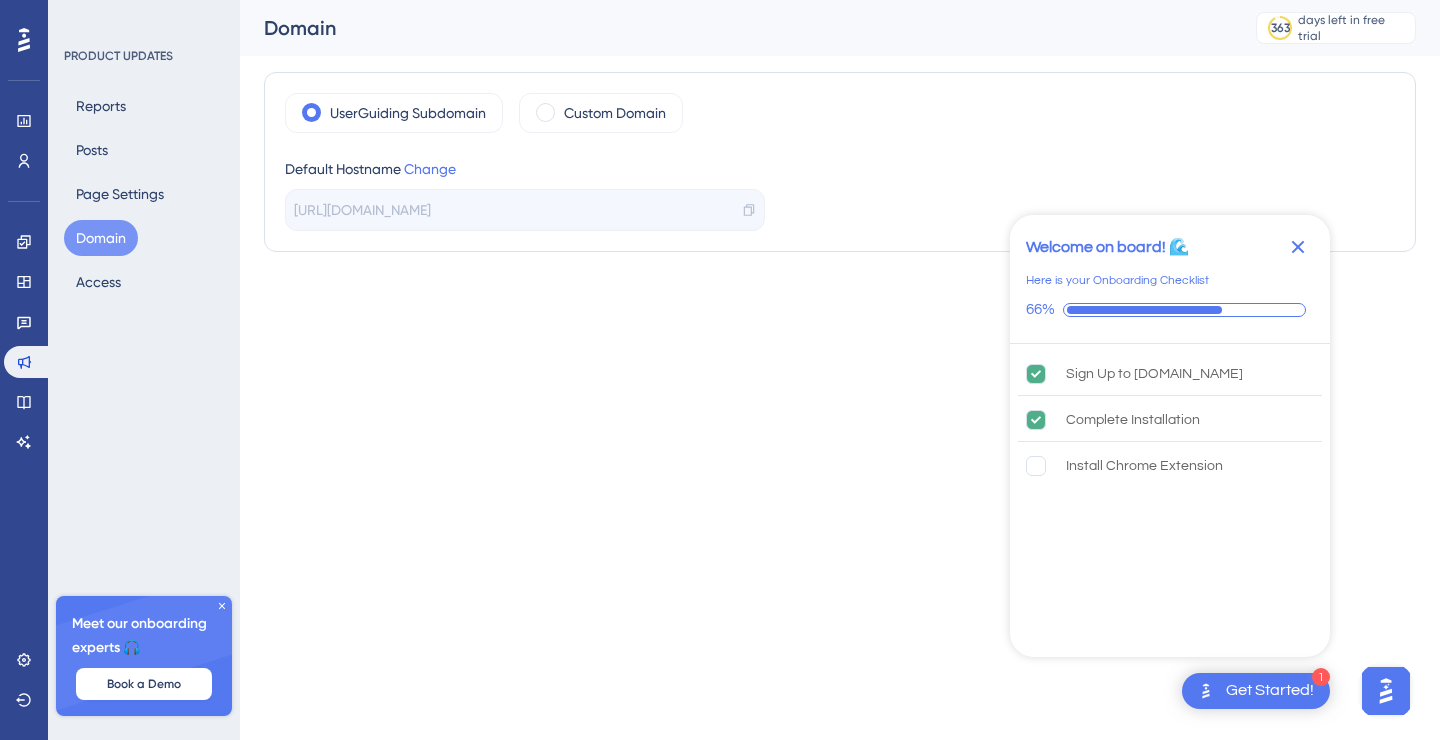 click on "1 Get Started! Welcome on board! 🌊 Here is your Onboarding Checklist 66% Sign Up to UserGuiding.com Complete Installation Install Chrome Extension Checklist Completed Congratulations!
Performance Users Engagement Widgets Feedback Product Updates Knowledge Base AI Assistant Settings Logout PRODUCT UPDATES Reports Posts Page Settings Domain Access Meet our onboarding experts 🎧 Book a Demo Upgrade Plan Domain 363 days left in free trial Click to see  upgrade options UserGuiding Subdomain Custom Domain Default Hostname   Change https://faradai-K8AE.updates.userguiding.com/en" at bounding box center (720, 0) 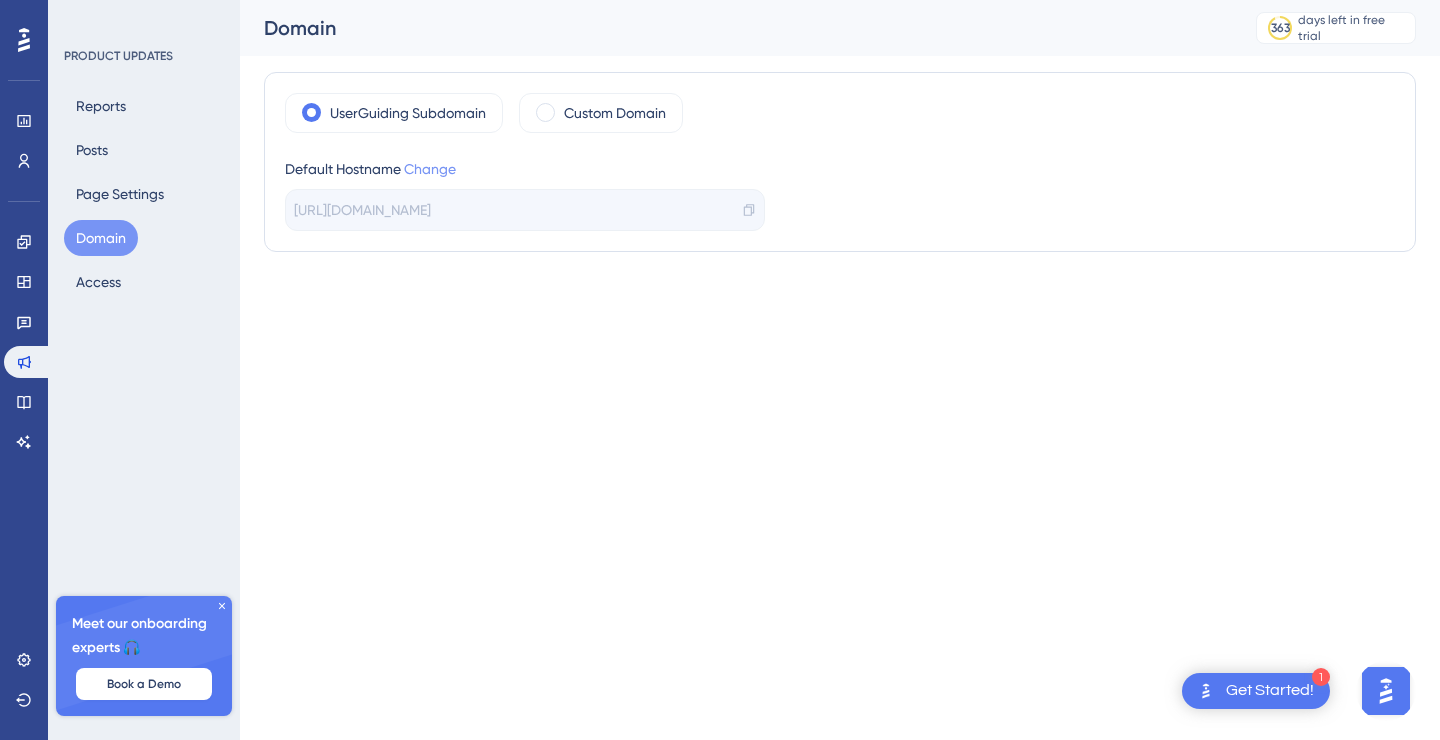 click on "Change" at bounding box center (430, 169) 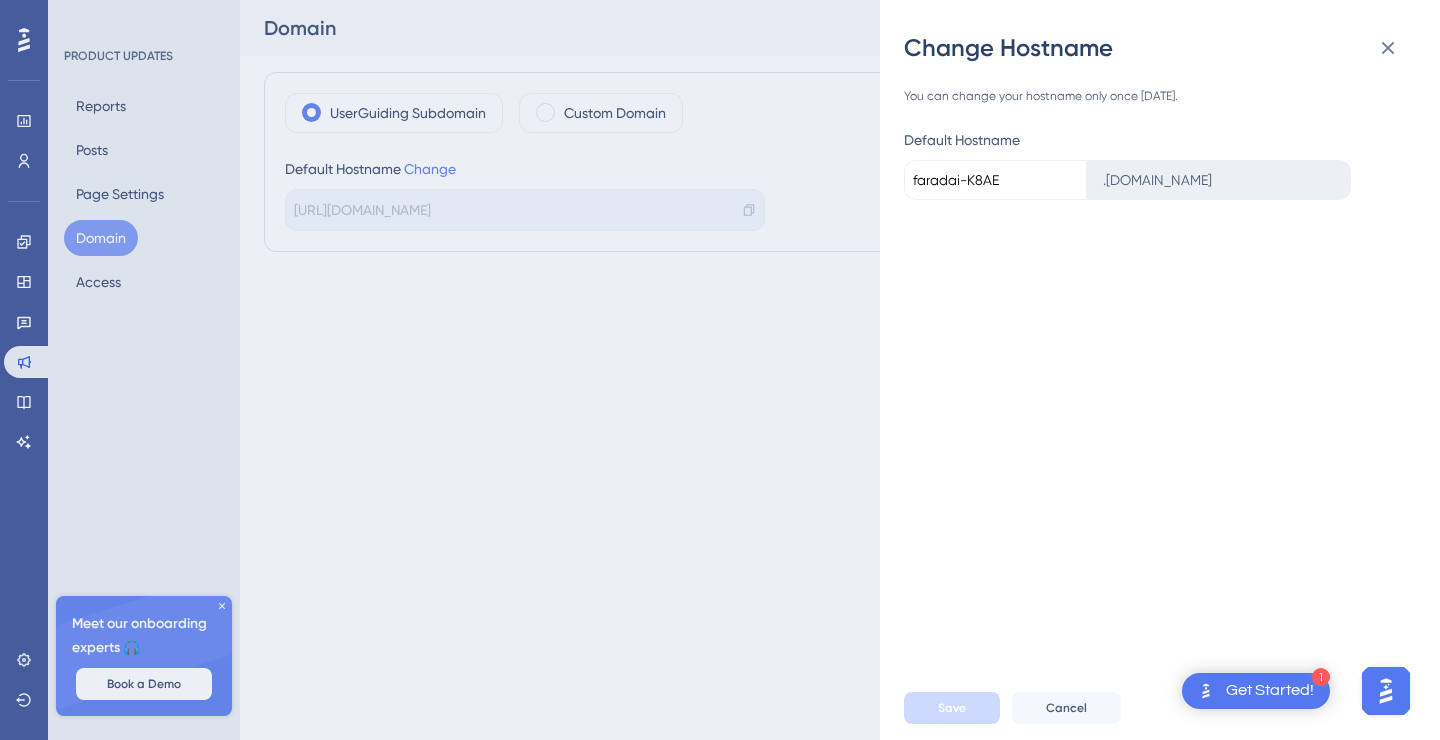 click on "faradai-K8AE" at bounding box center (995, 180) 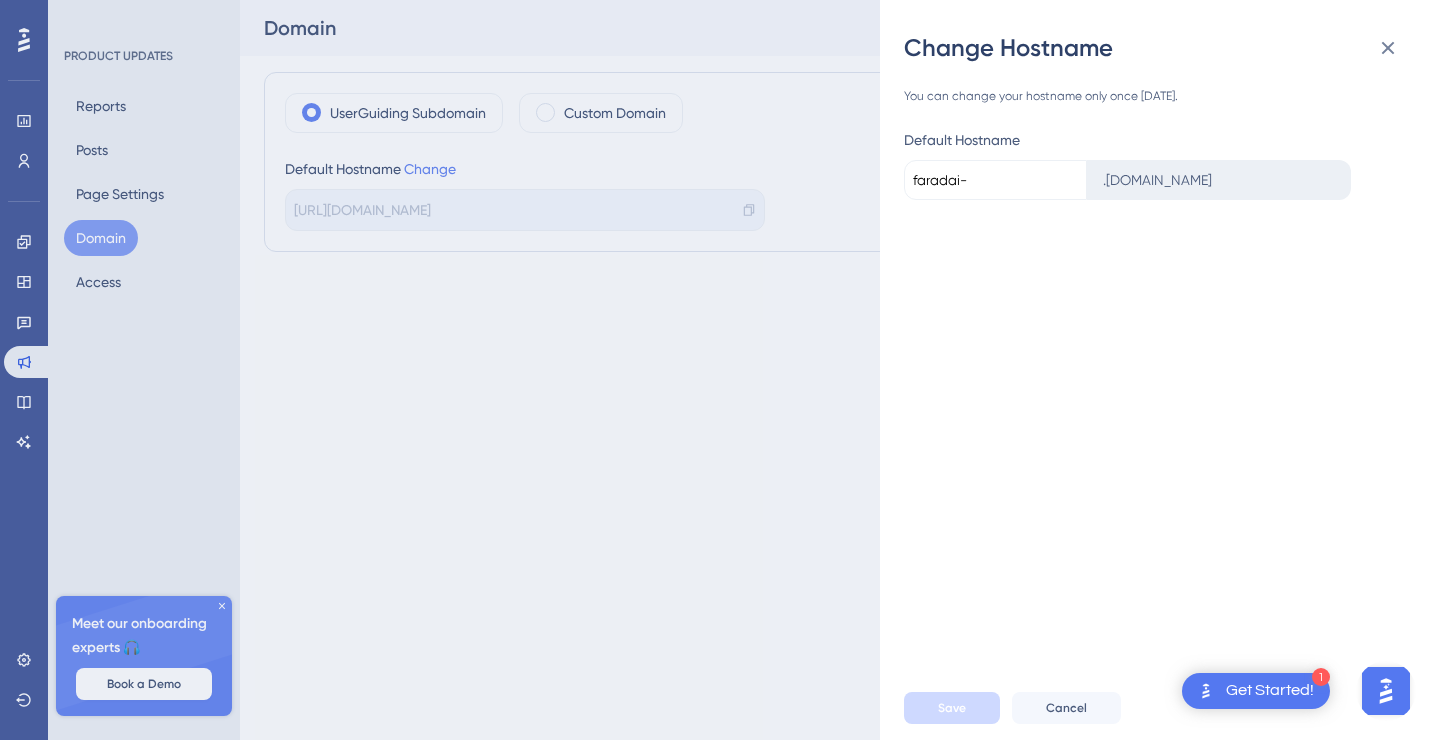type on "faradai" 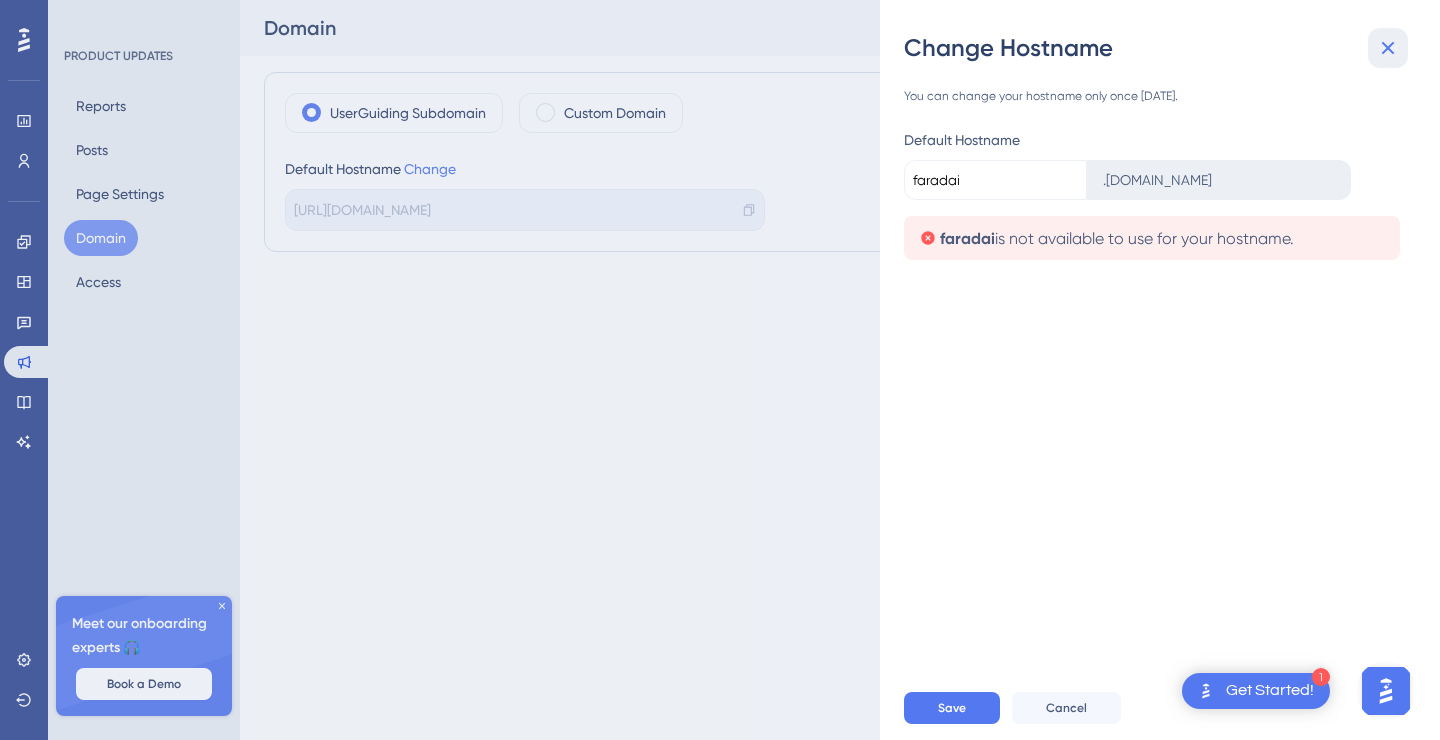 click 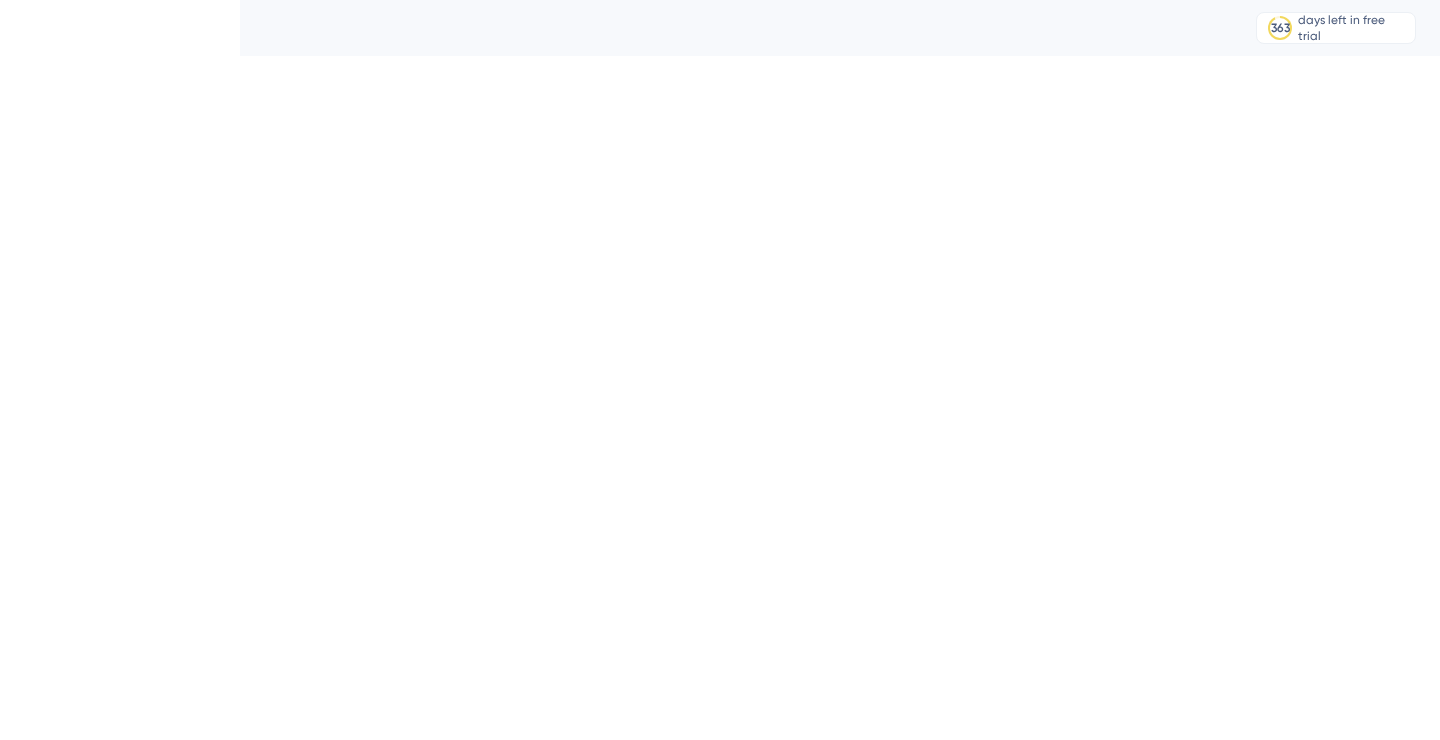 scroll, scrollTop: 0, scrollLeft: 0, axis: both 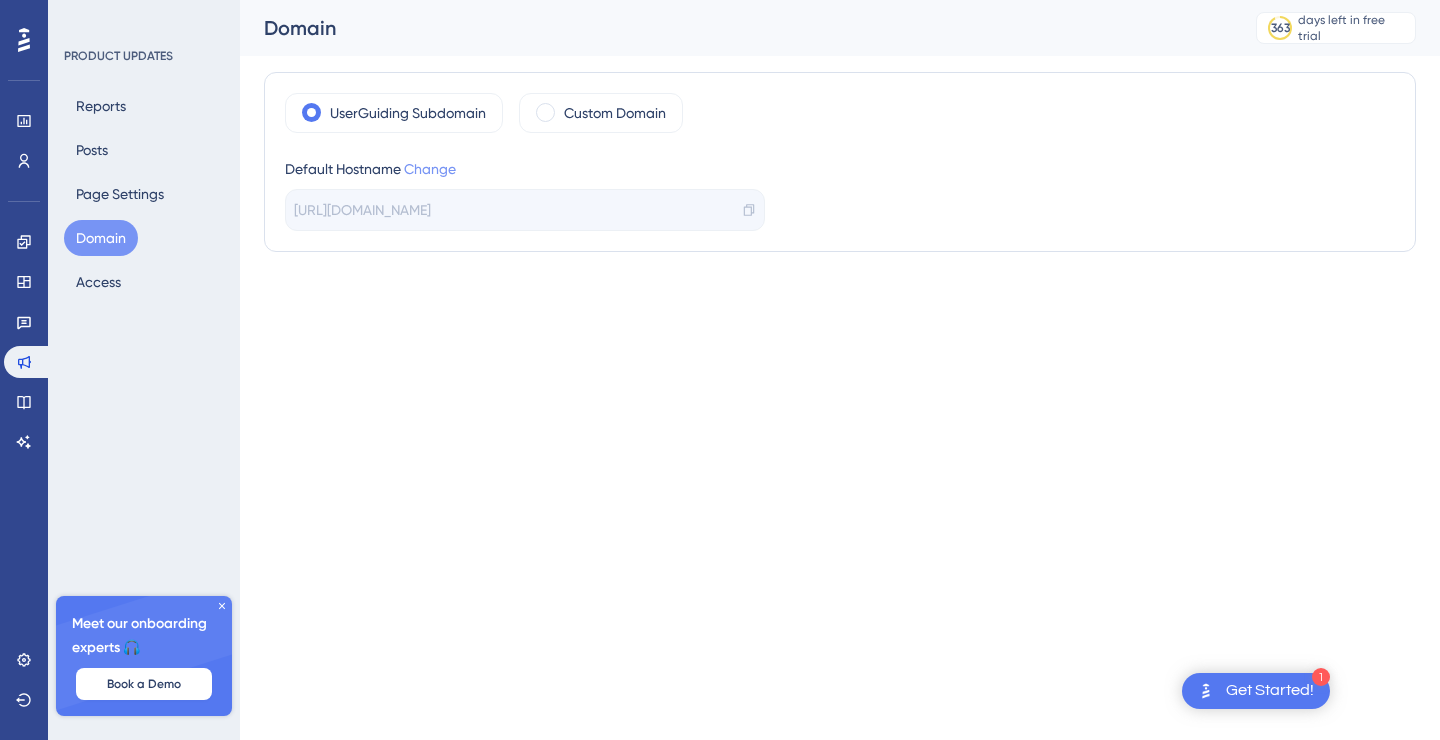 click on "Change" at bounding box center (430, 169) 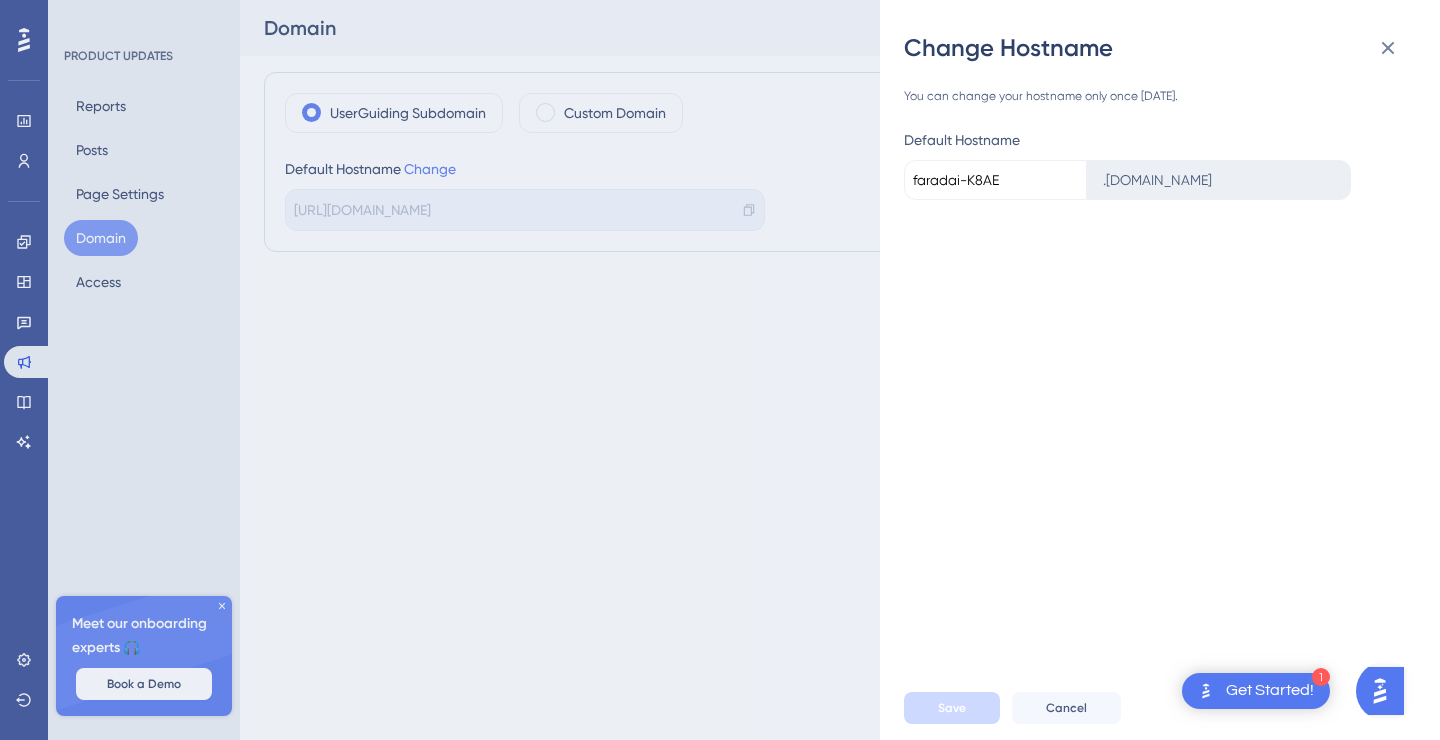 click on "faradai-K8AE" at bounding box center (995, 180) 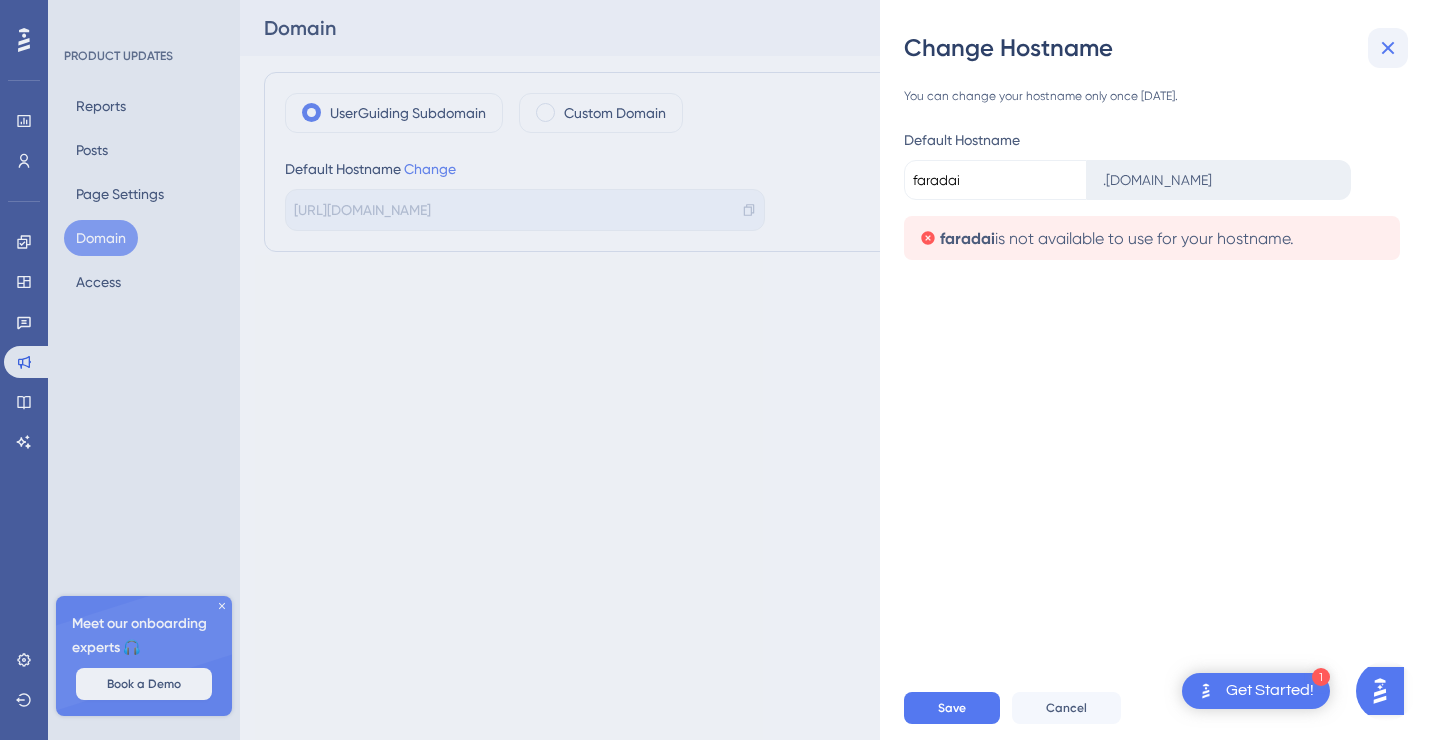 type on "faradai" 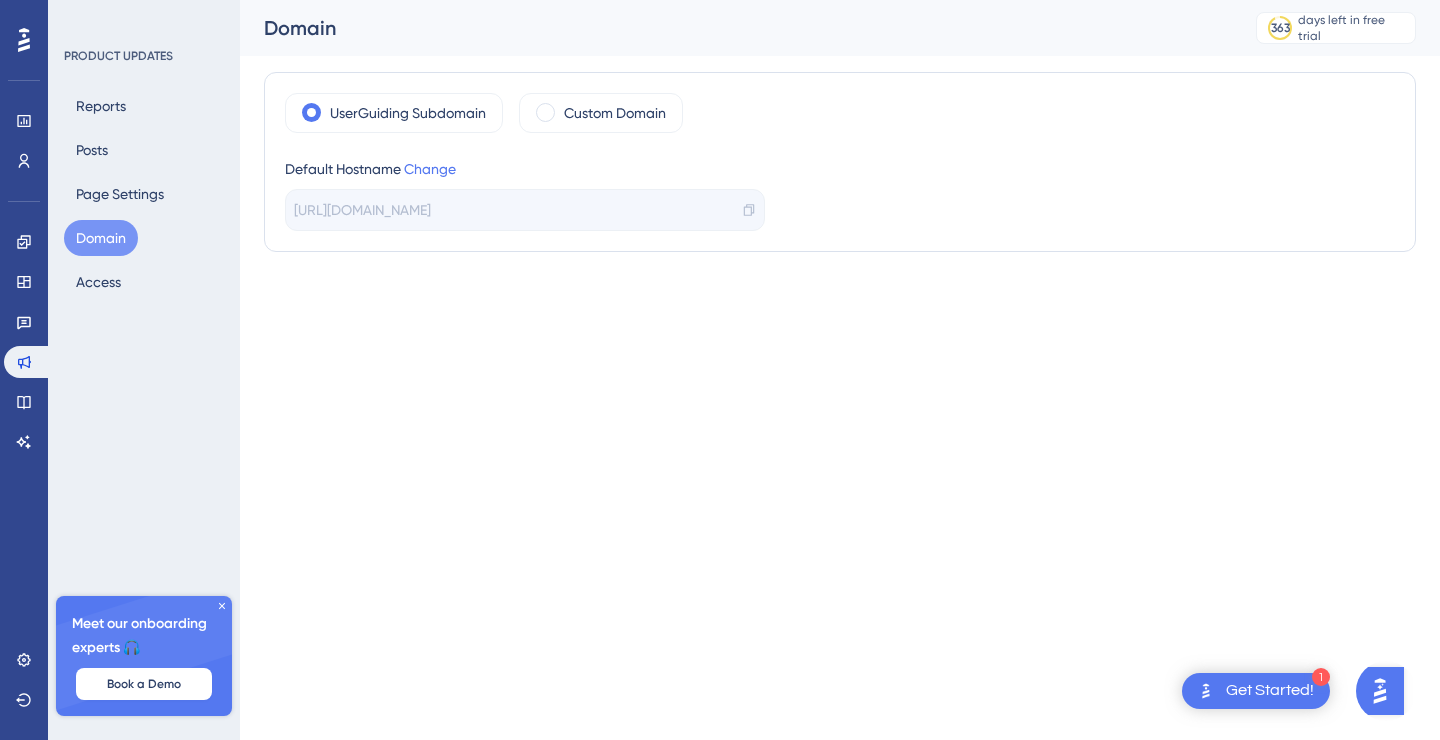 click on "1 Get Started!
Performance Users Engagement Widgets Feedback Product Updates Knowledge Base AI Assistant Settings Logout PRODUCT UPDATES Reports Posts Page Settings Domain Access Meet our onboarding experts 🎧 Book a Demo Upgrade Plan Domain 363 days left in free trial Click to see  upgrade options UserGuiding Subdomain Custom Domain Default Hostname   Change https://faradai-K8AE.updates.userguiding.com/en" at bounding box center [720, 0] 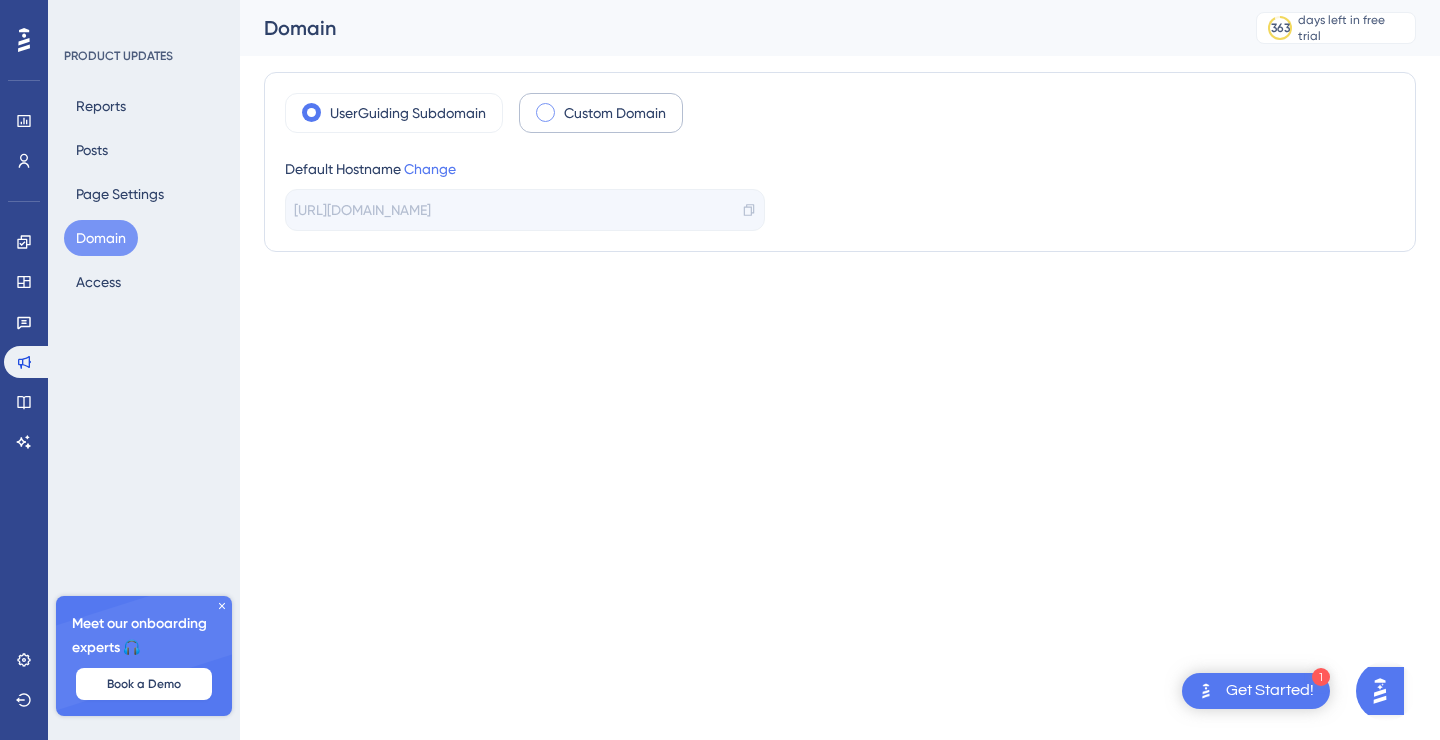 click on "Custom Domain" at bounding box center [615, 113] 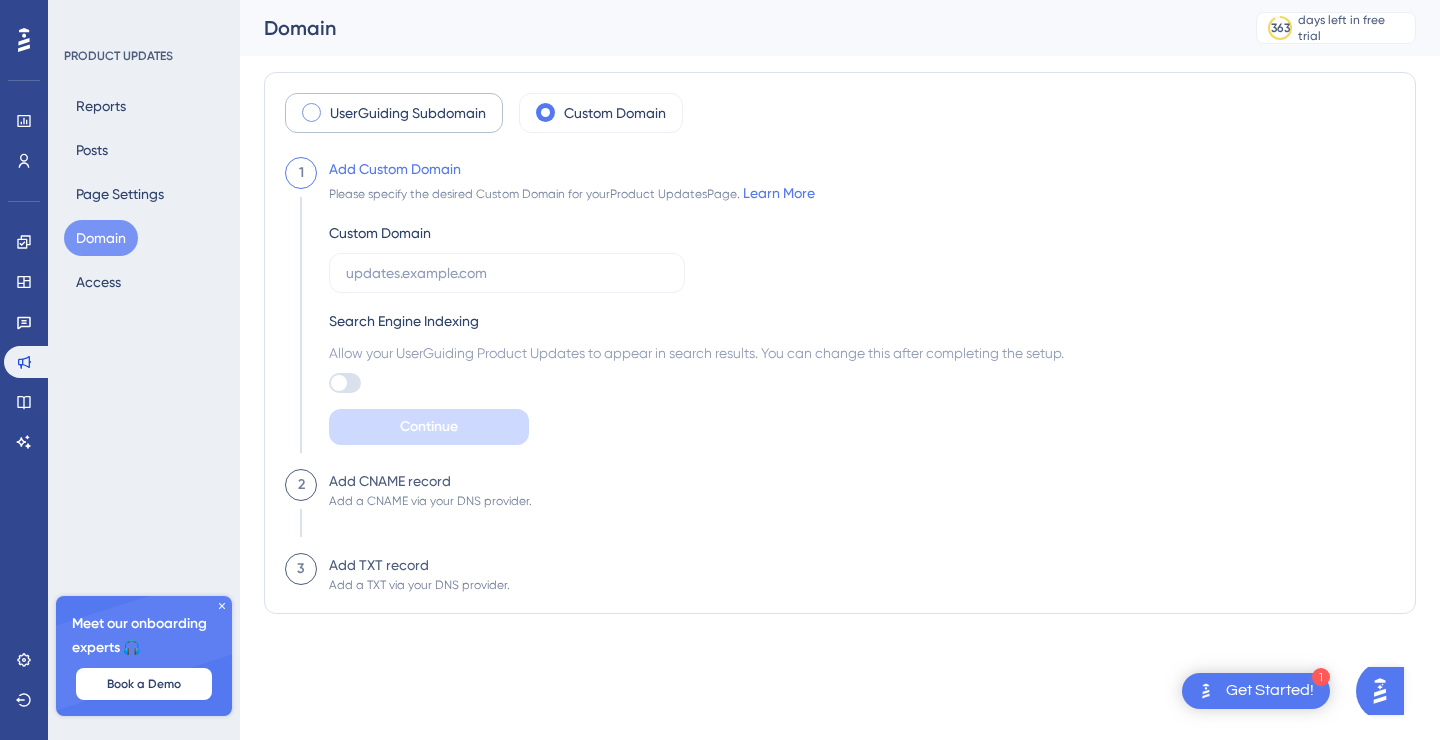 click on "UserGuiding Subdomain" at bounding box center (394, 113) 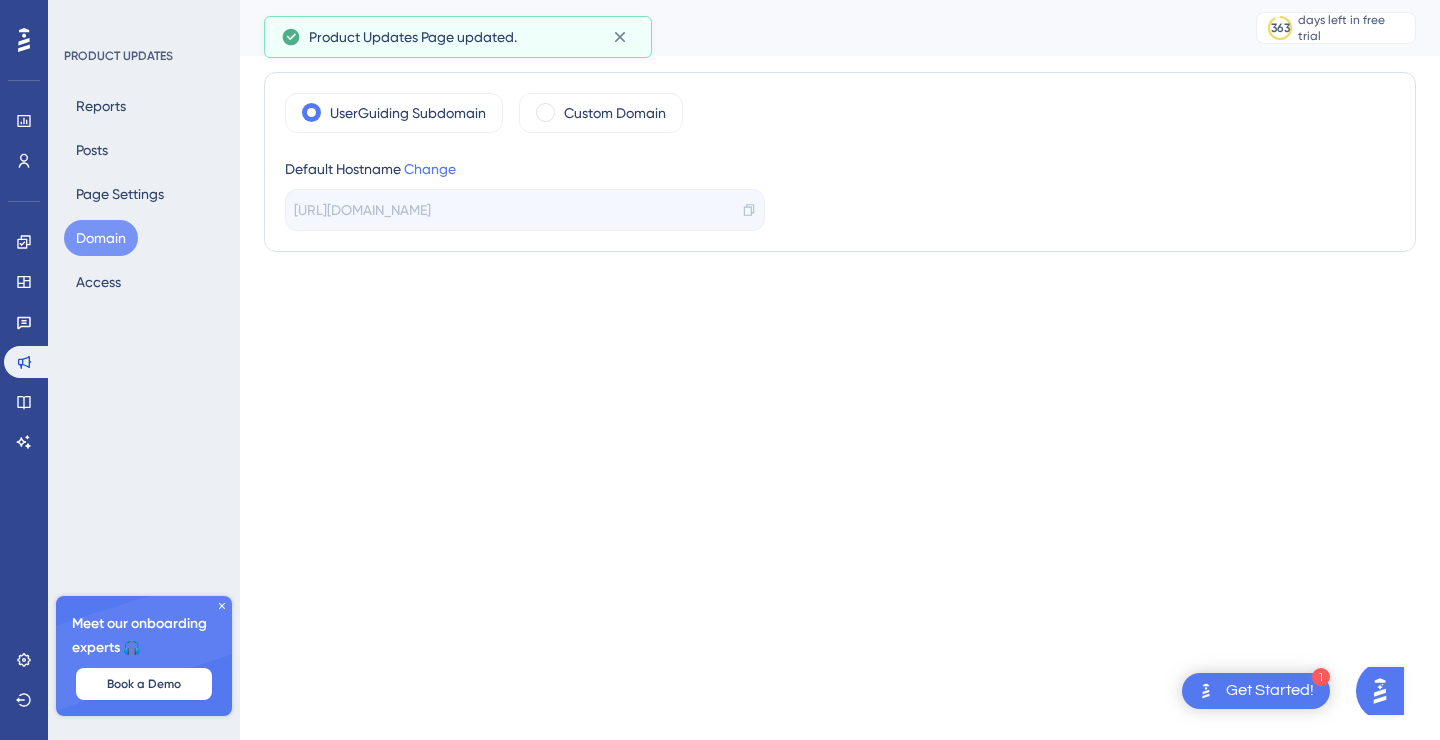 click on "1 Get Started!
Performance Users Engagement Widgets Feedback Product Updates Knowledge Base AI Assistant Settings Logout PRODUCT UPDATES Reports Posts Page Settings Domain Access Meet our onboarding experts 🎧 Book a Demo Upgrade Plan Domain 363 days left in free trial Click to see  upgrade options UserGuiding Subdomain Custom Domain Default Hostname   Change https://faradai-K8AE.updates.userguiding.com/en Product Updates Page updated." at bounding box center [720, 0] 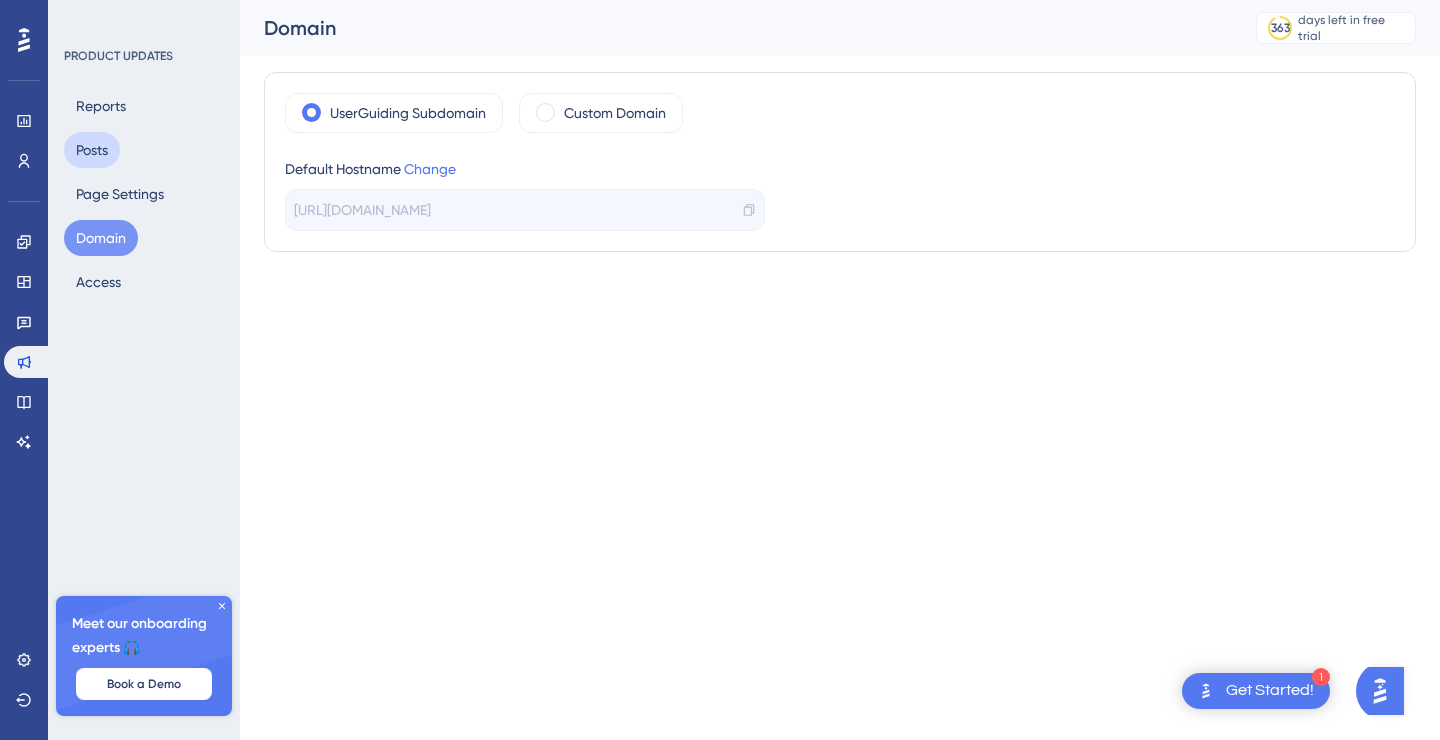 click on "Posts" at bounding box center [92, 150] 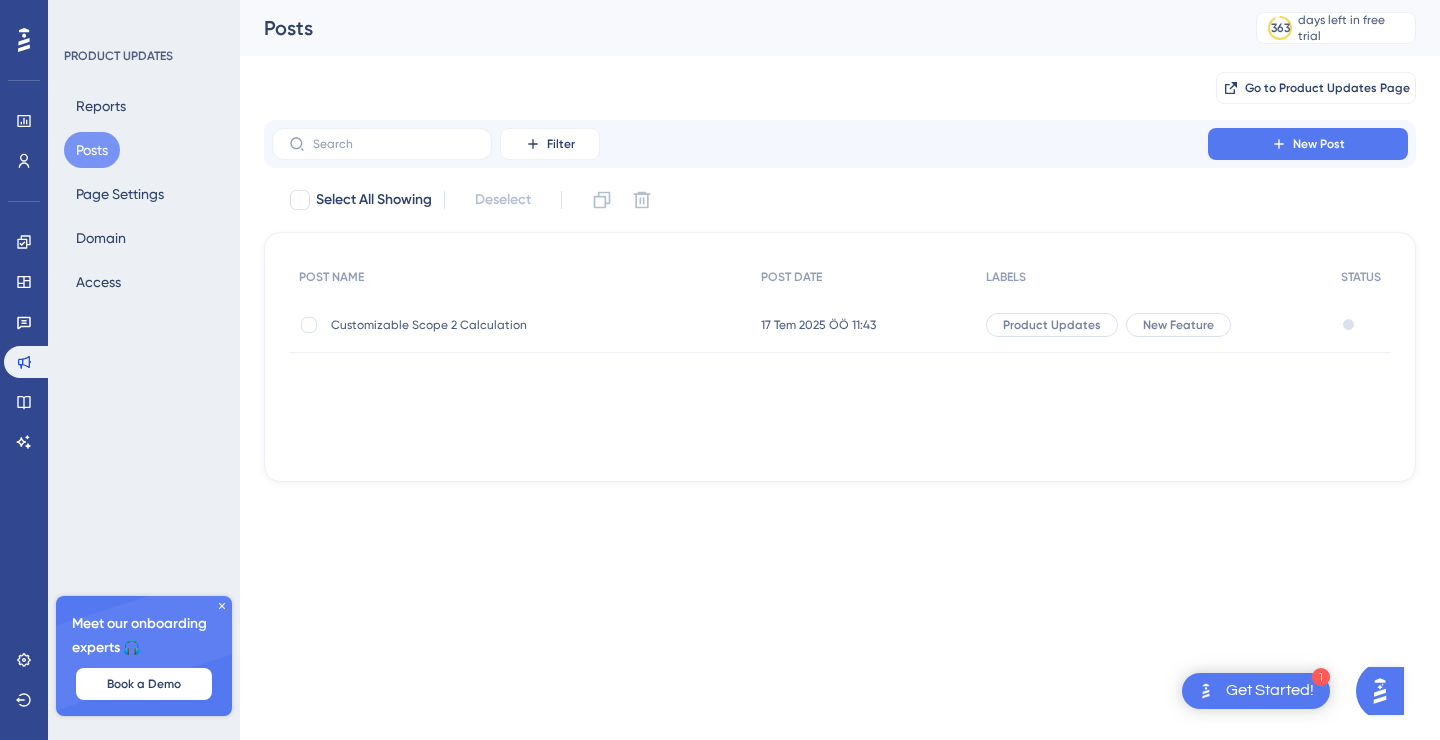 click on "Customizable Scope 2 Calculation" at bounding box center (491, 325) 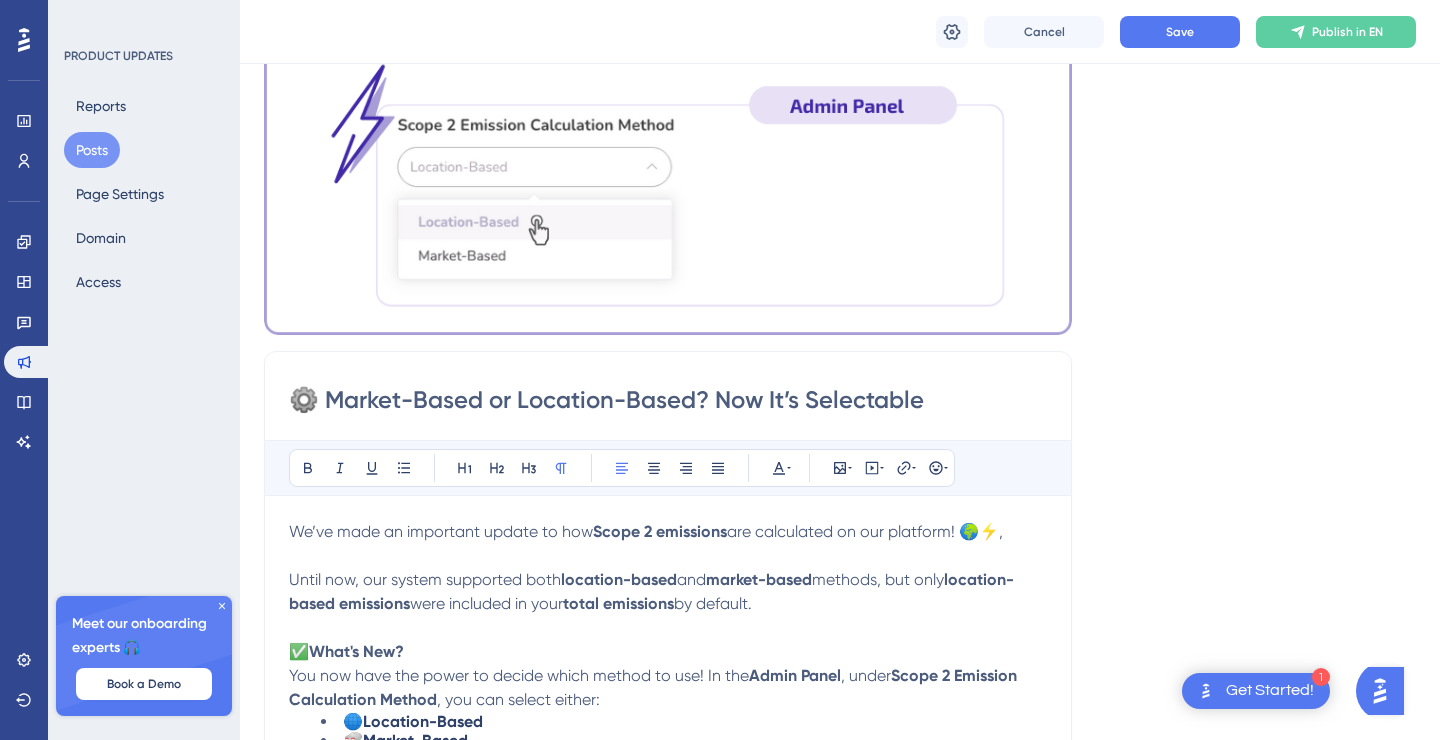 scroll, scrollTop: 0, scrollLeft: 0, axis: both 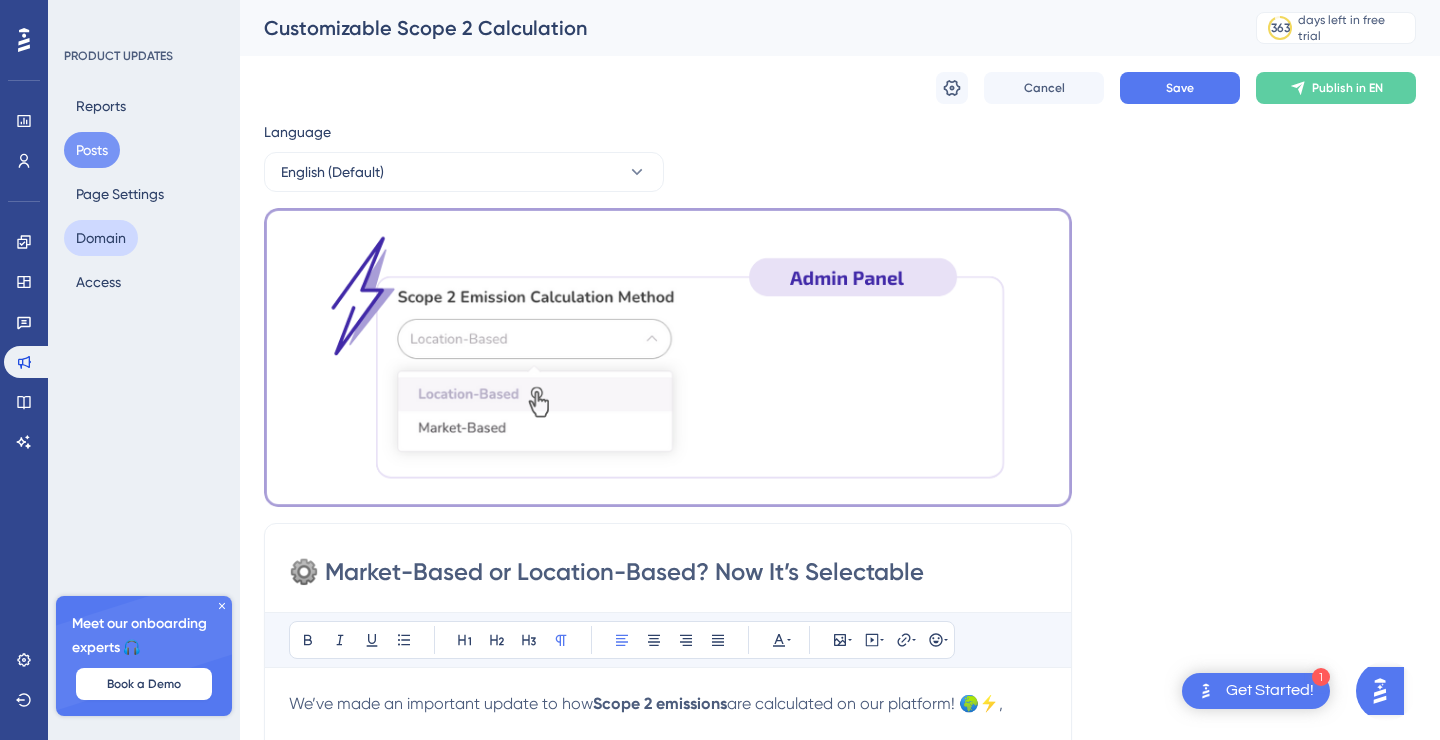 click on "Domain" at bounding box center (101, 238) 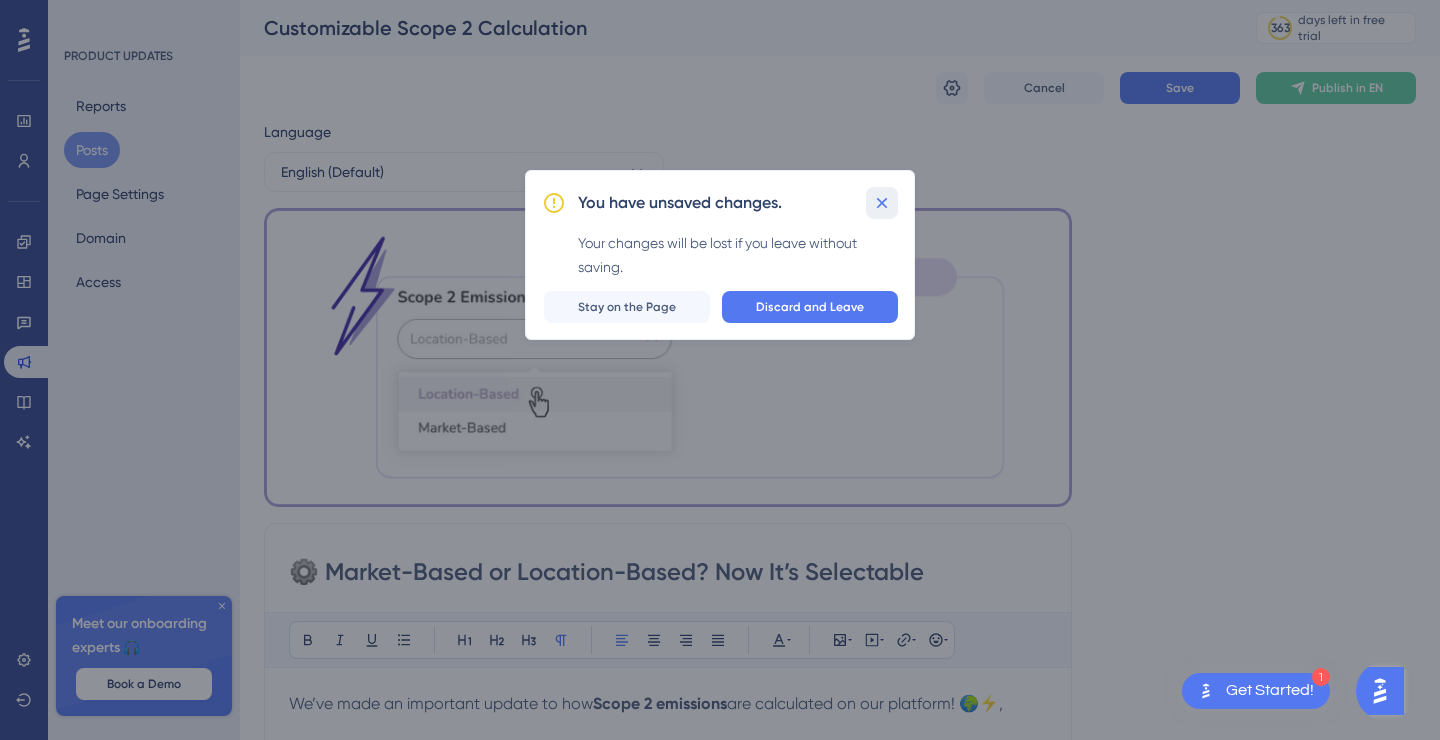 click 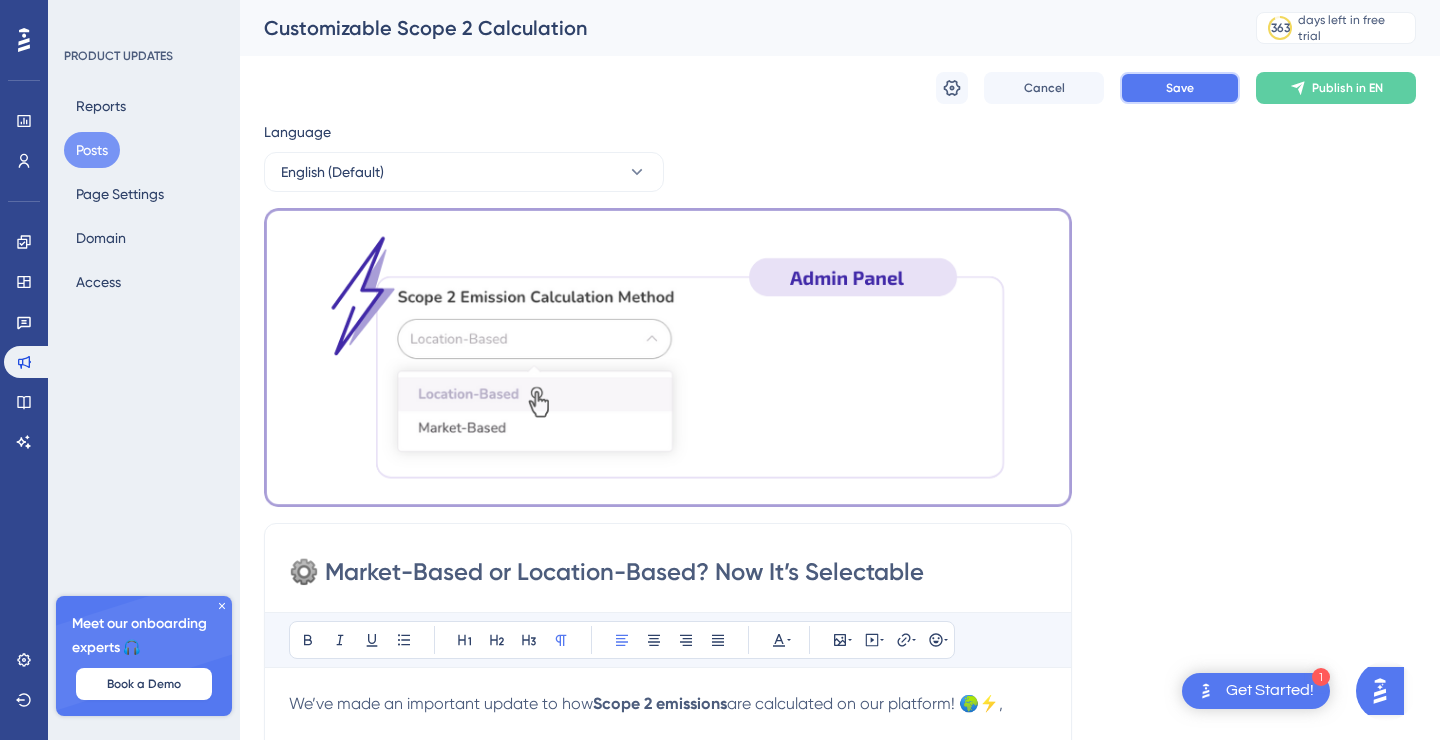click on "Save" at bounding box center [1180, 88] 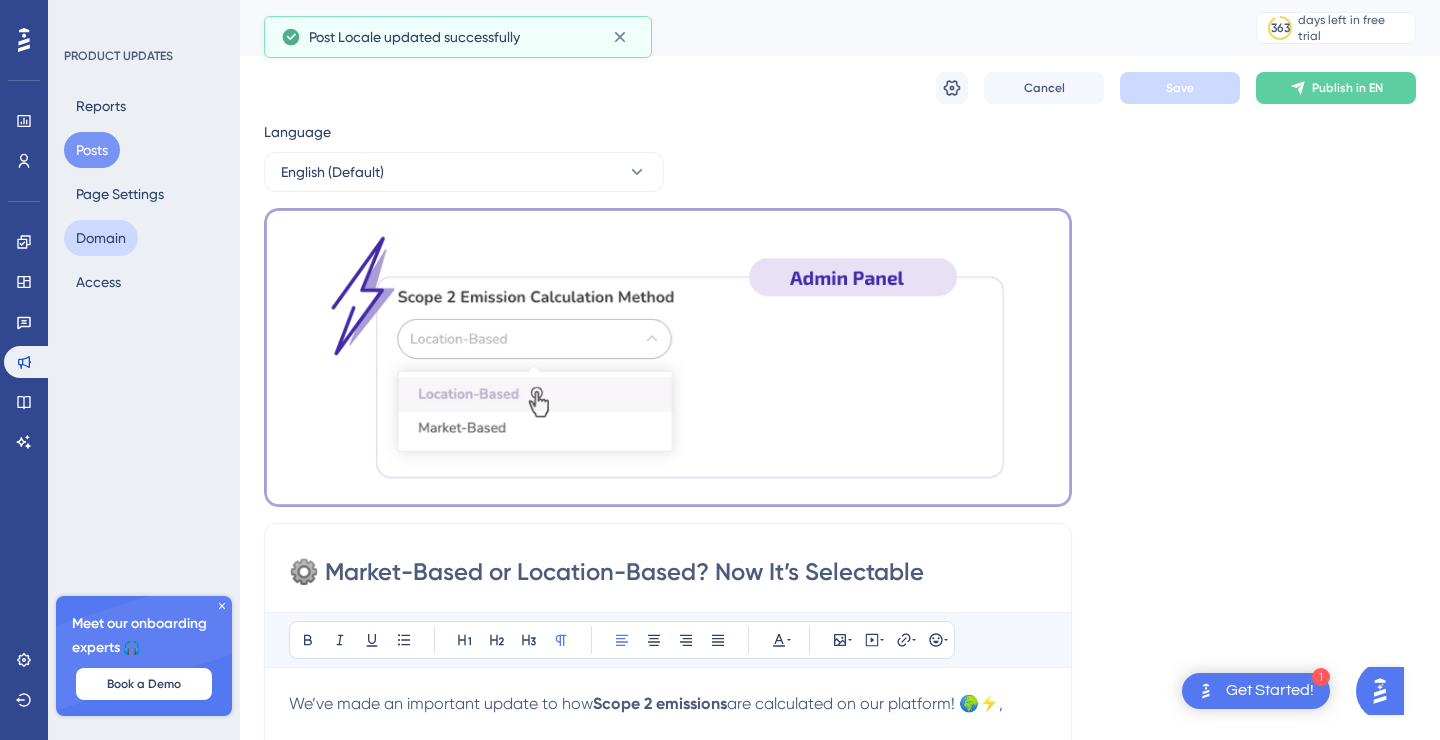 click on "Domain" at bounding box center (101, 238) 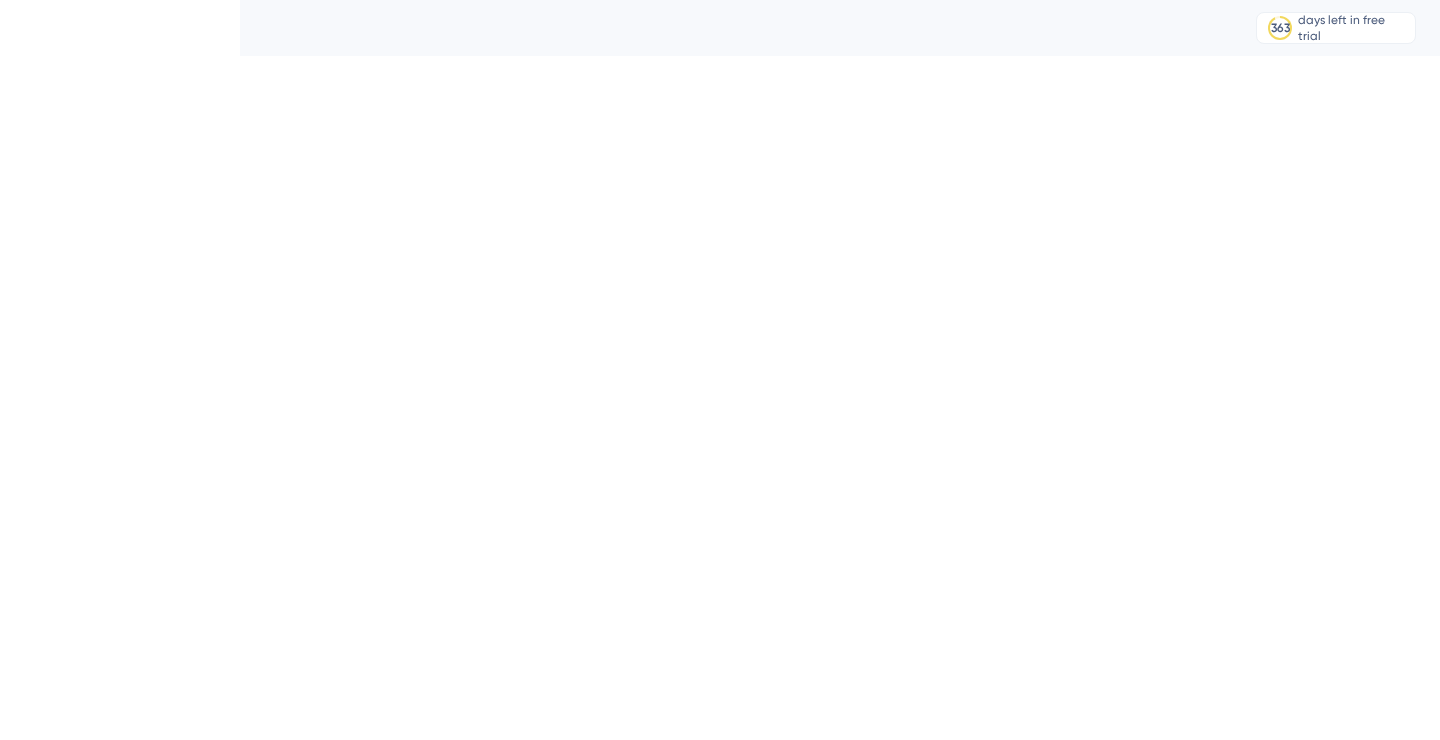 scroll, scrollTop: 0, scrollLeft: 0, axis: both 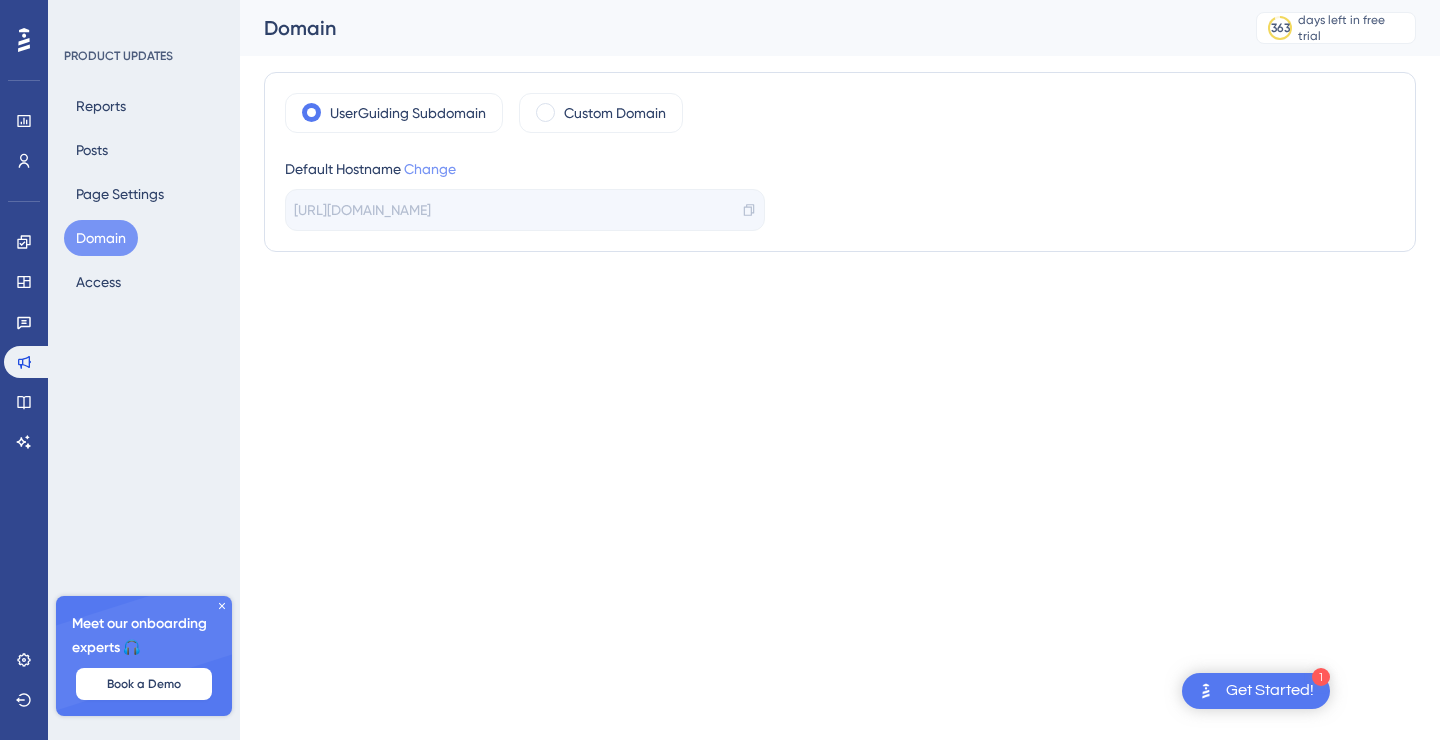 click on "Change" at bounding box center [430, 169] 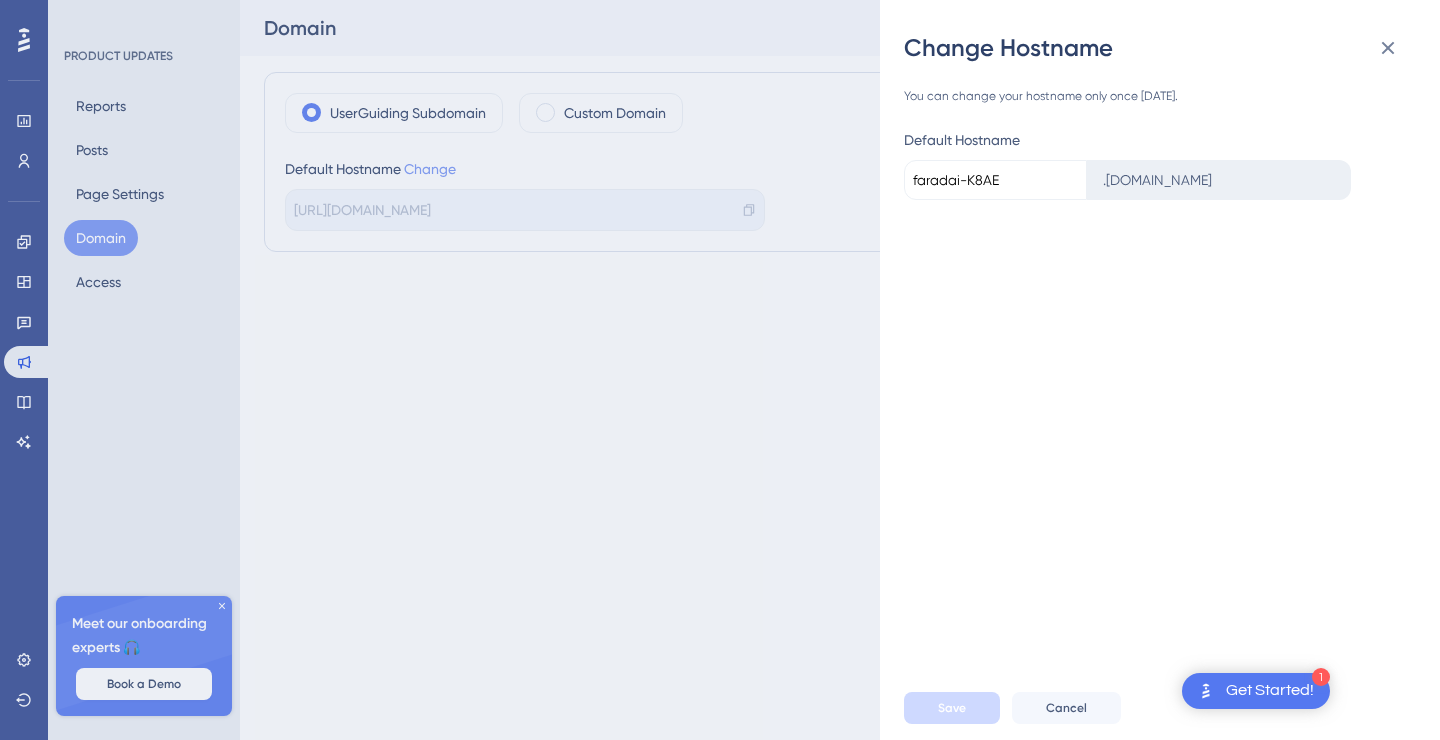 scroll, scrollTop: 0, scrollLeft: 0, axis: both 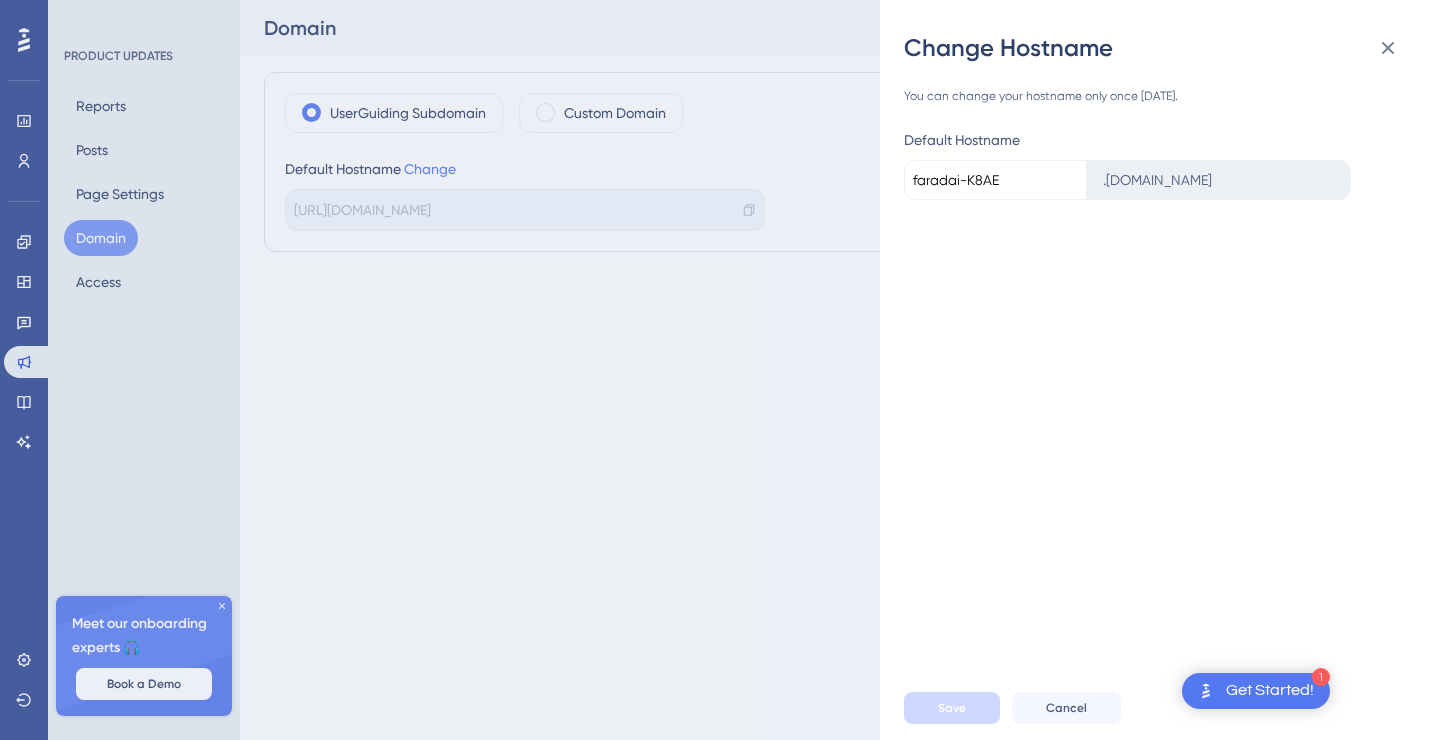 click on "faradai-K8AE" at bounding box center [995, 180] 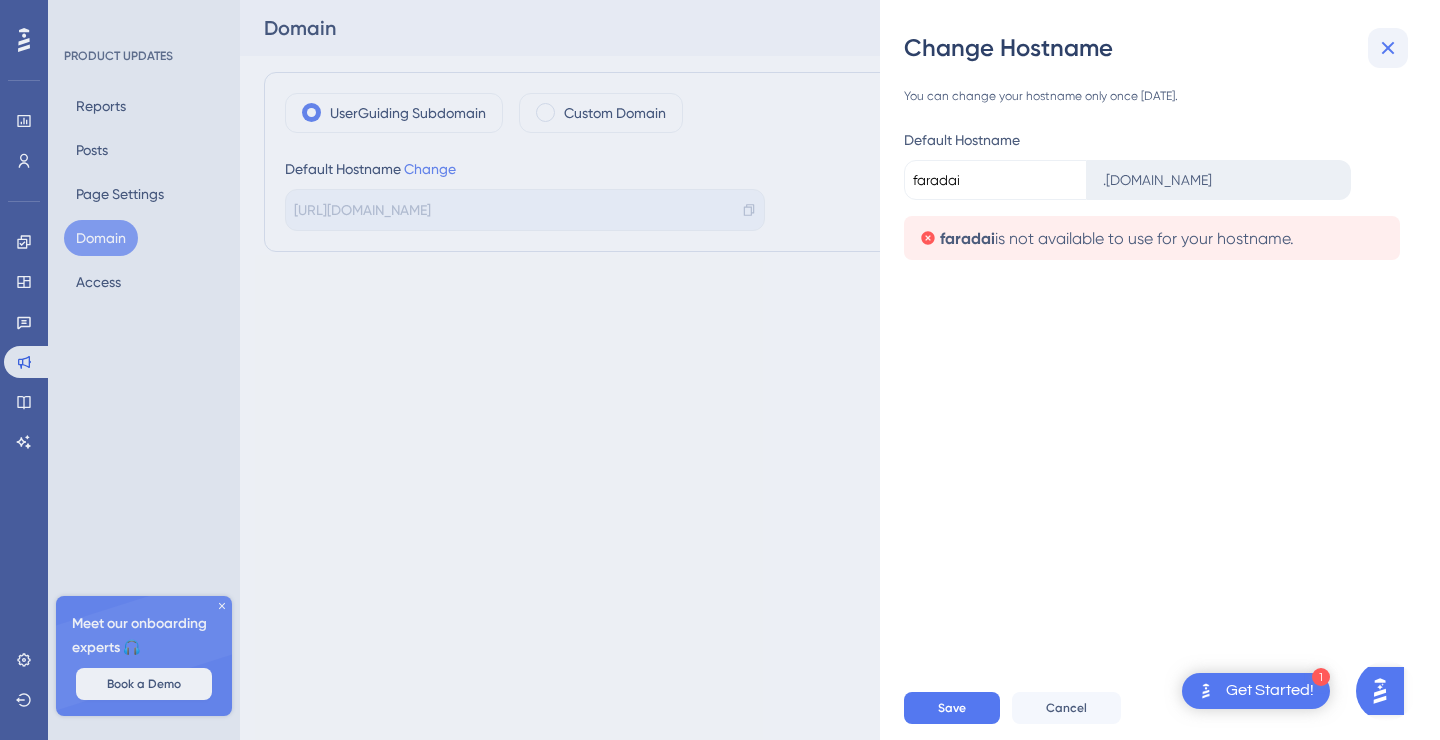 type on "faradai" 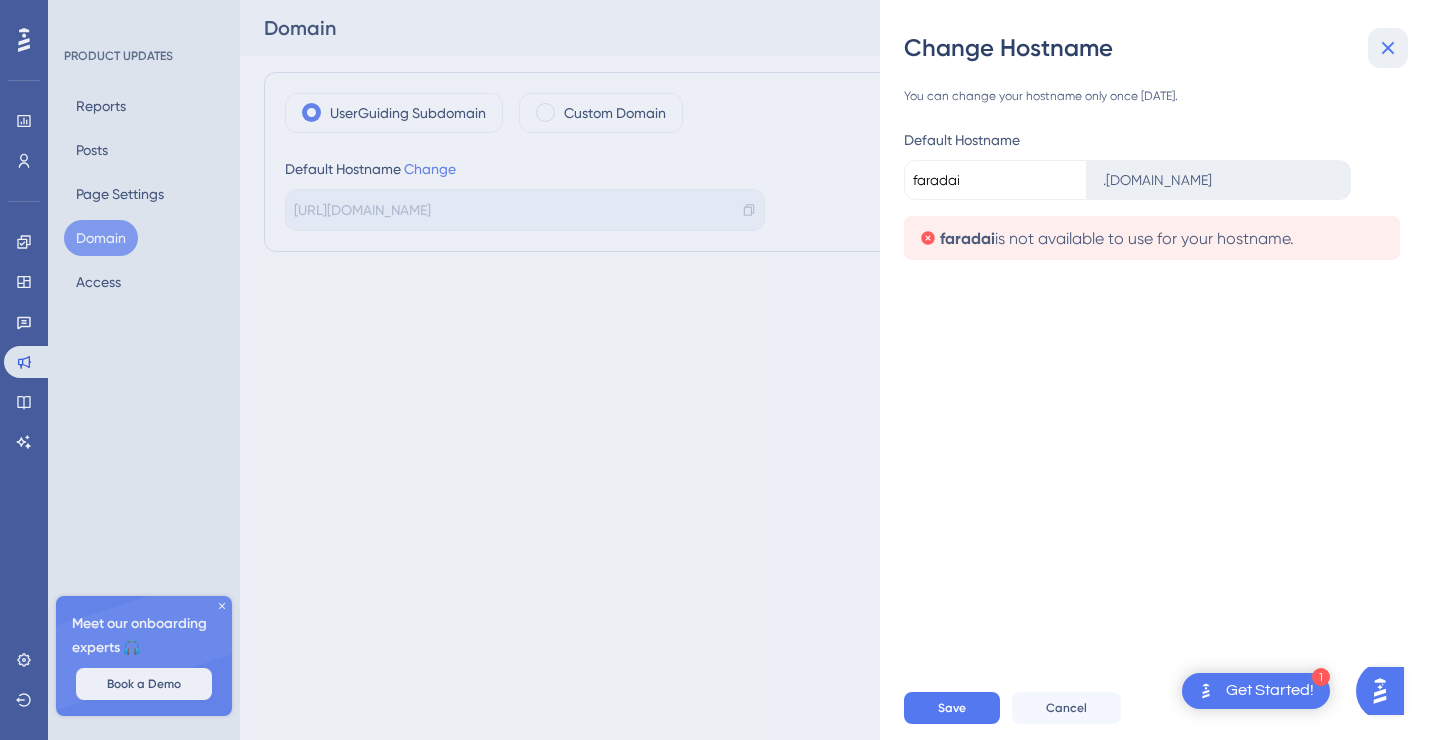 click 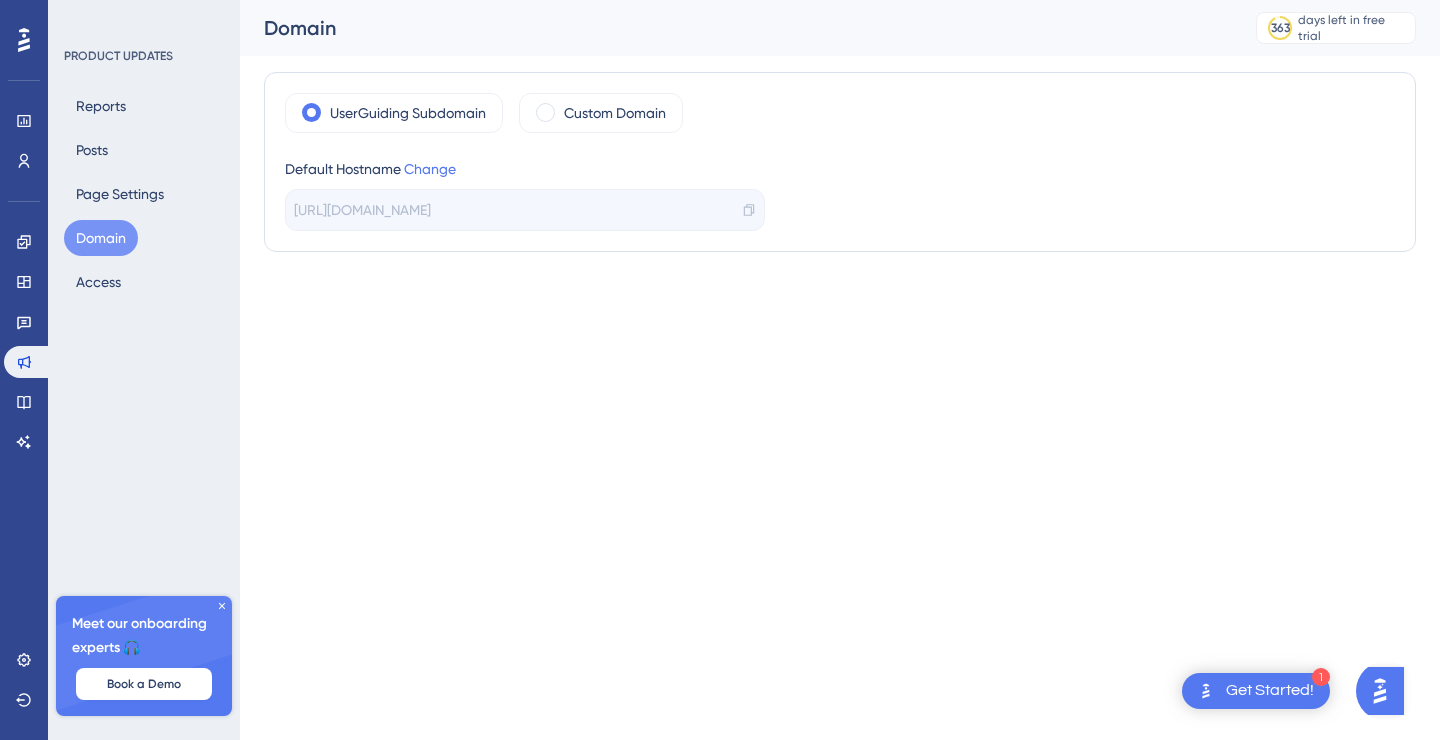 click on "1 Get Started!
Performance Users Engagement Widgets Feedback Product Updates Knowledge Base AI Assistant Settings Logout PRODUCT UPDATES Reports Posts Page Settings Domain Access Meet our onboarding experts 🎧 Book a Demo Upgrade Plan Domain 363 days left in free trial Click to see  upgrade options UserGuiding Subdomain Custom Domain Default Hostname   Change https://faradai-K8AE.updates.userguiding.com/en" at bounding box center [720, 0] 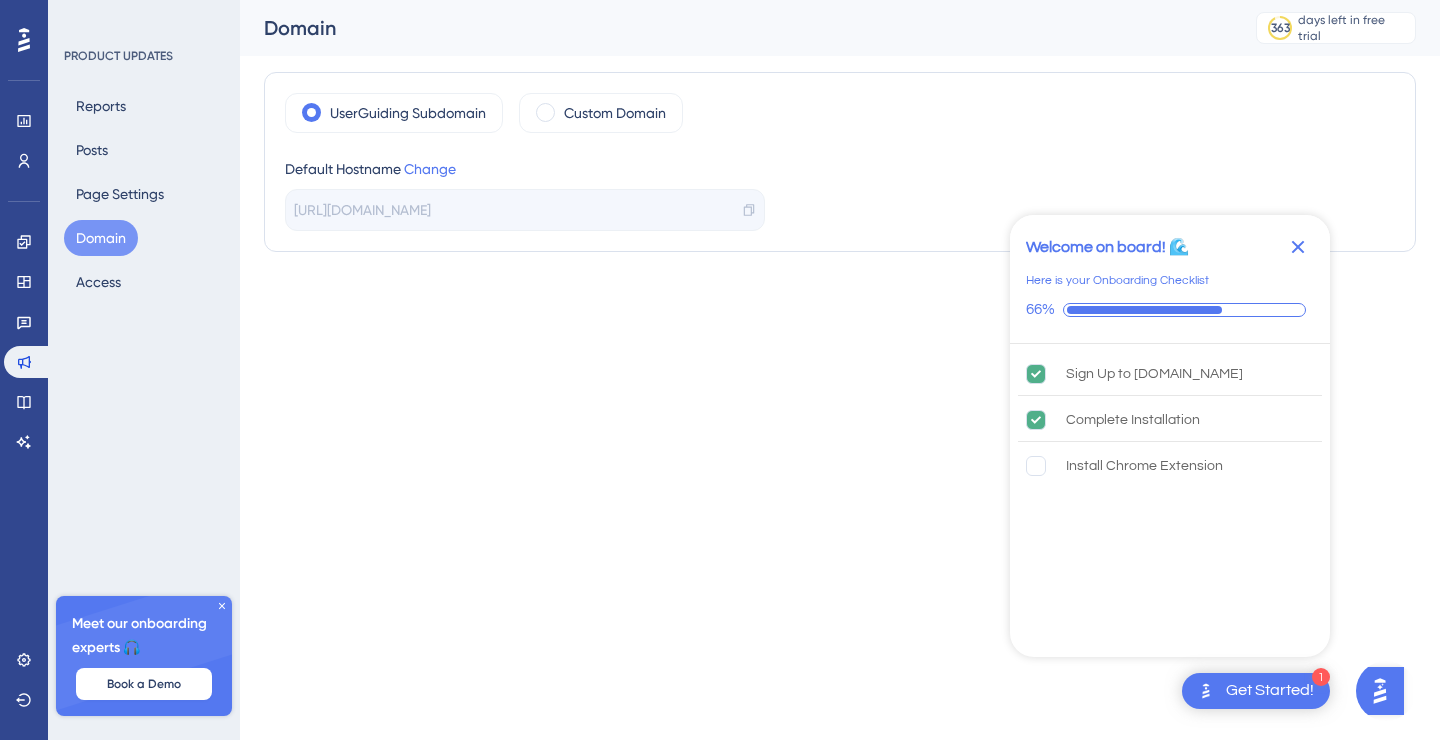 click 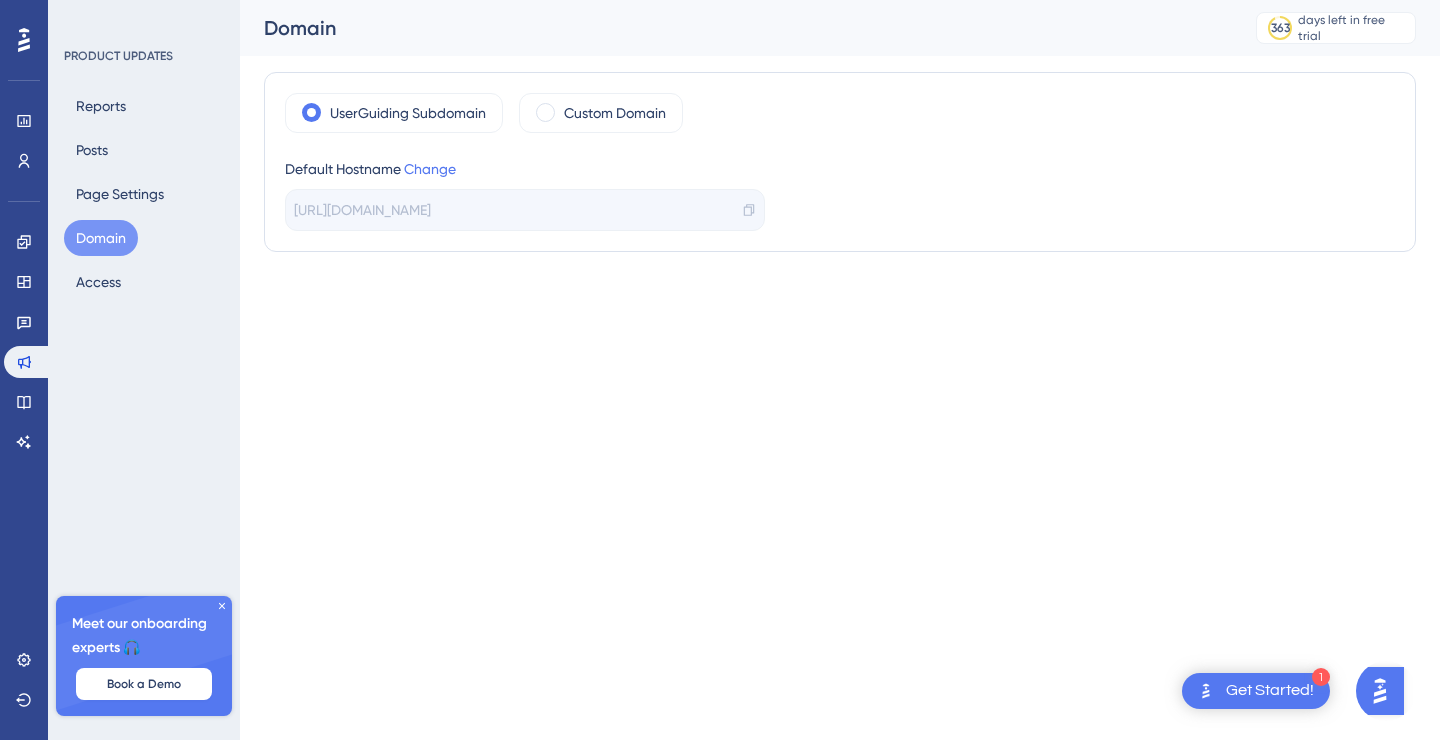 click at bounding box center [1380, 691] 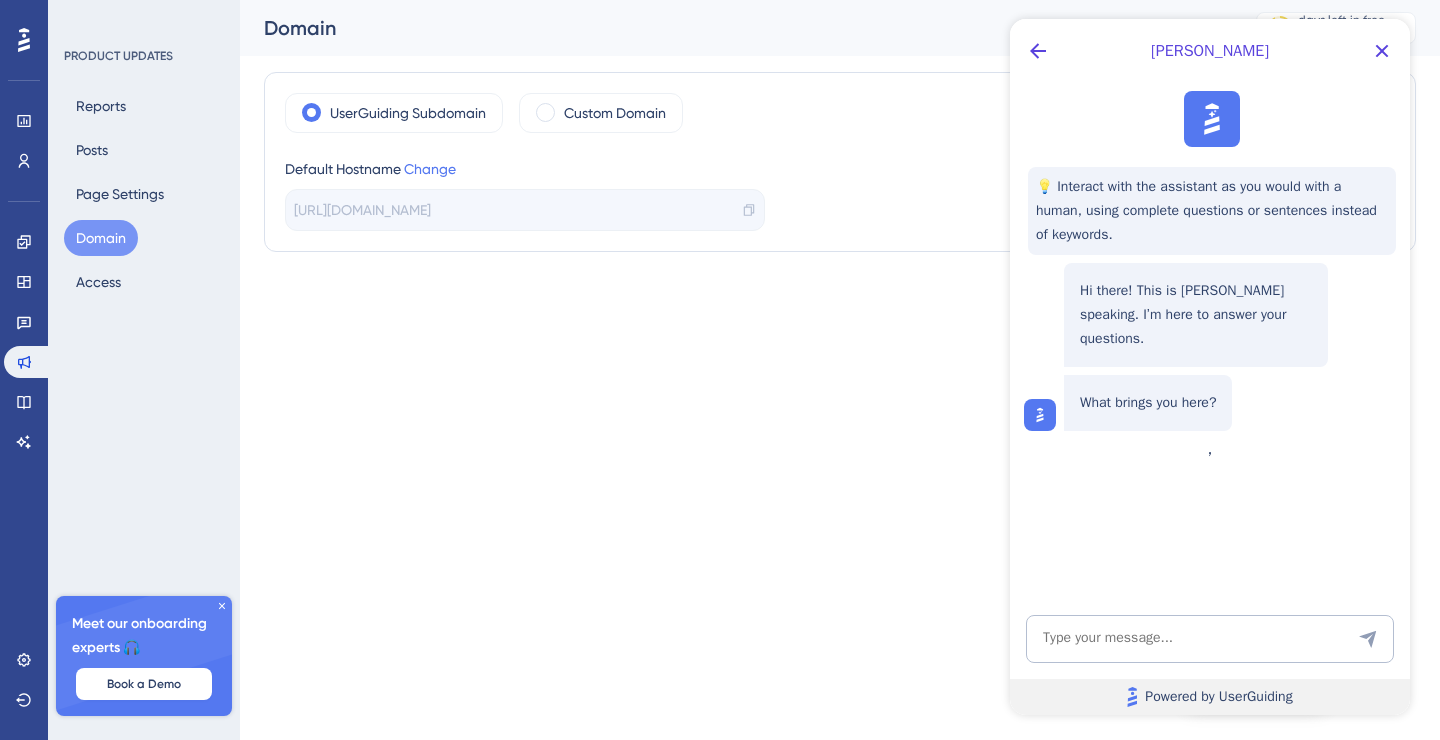 scroll, scrollTop: 0, scrollLeft: 0, axis: both 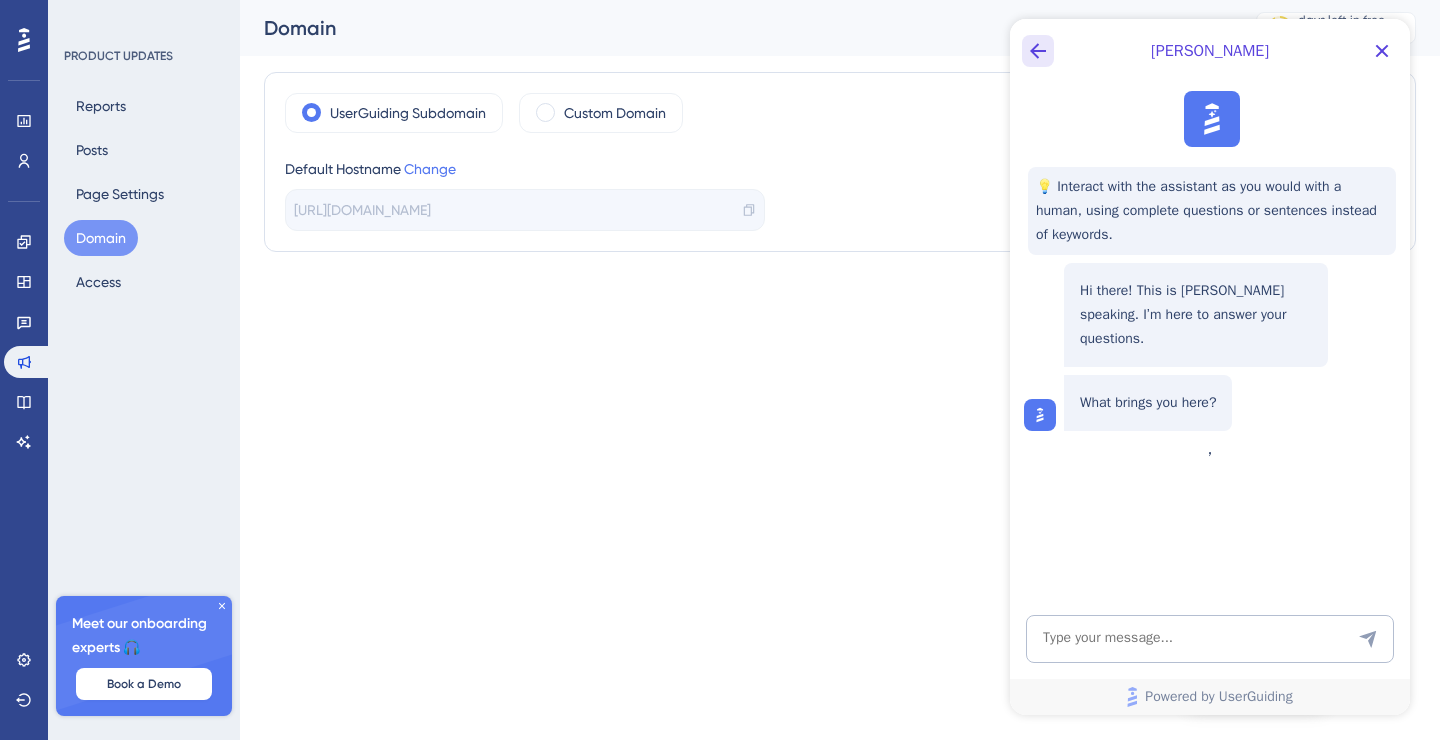 click 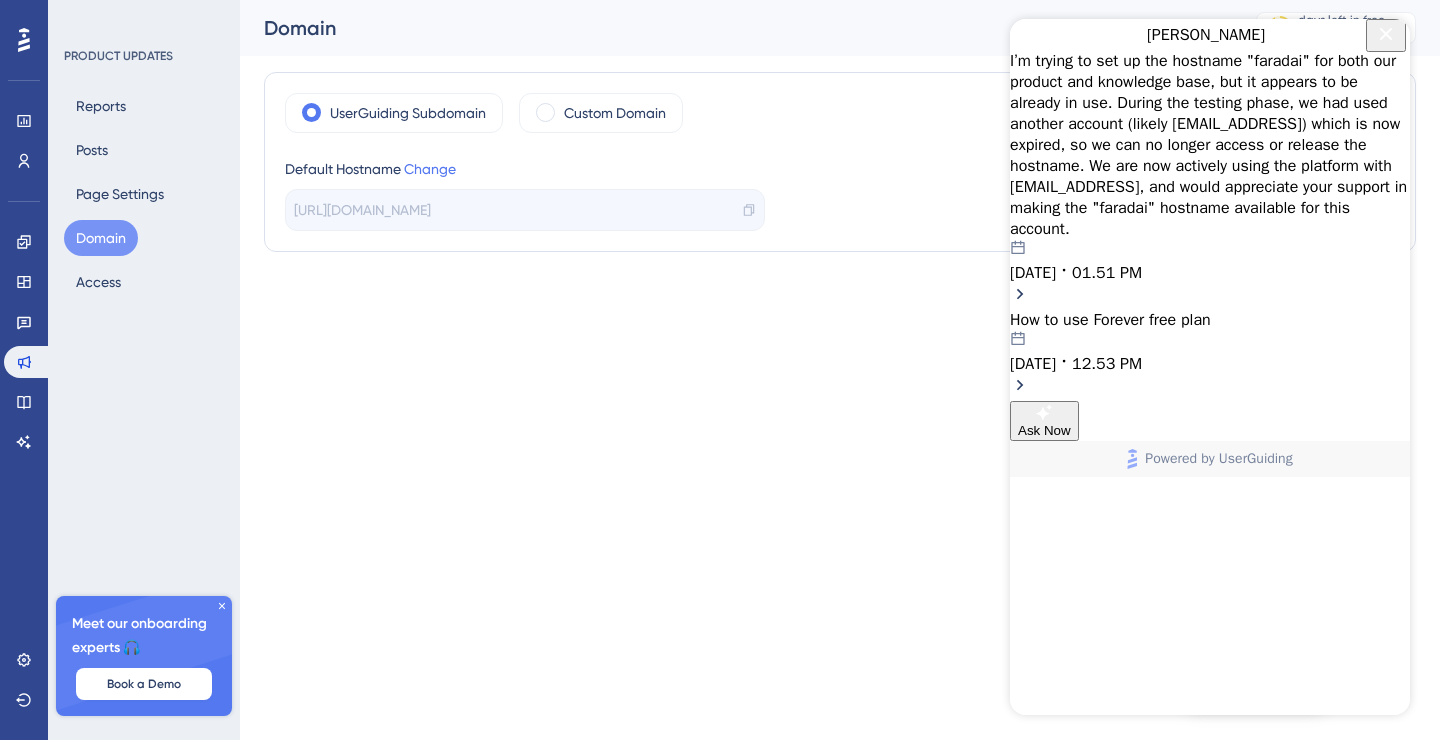 click 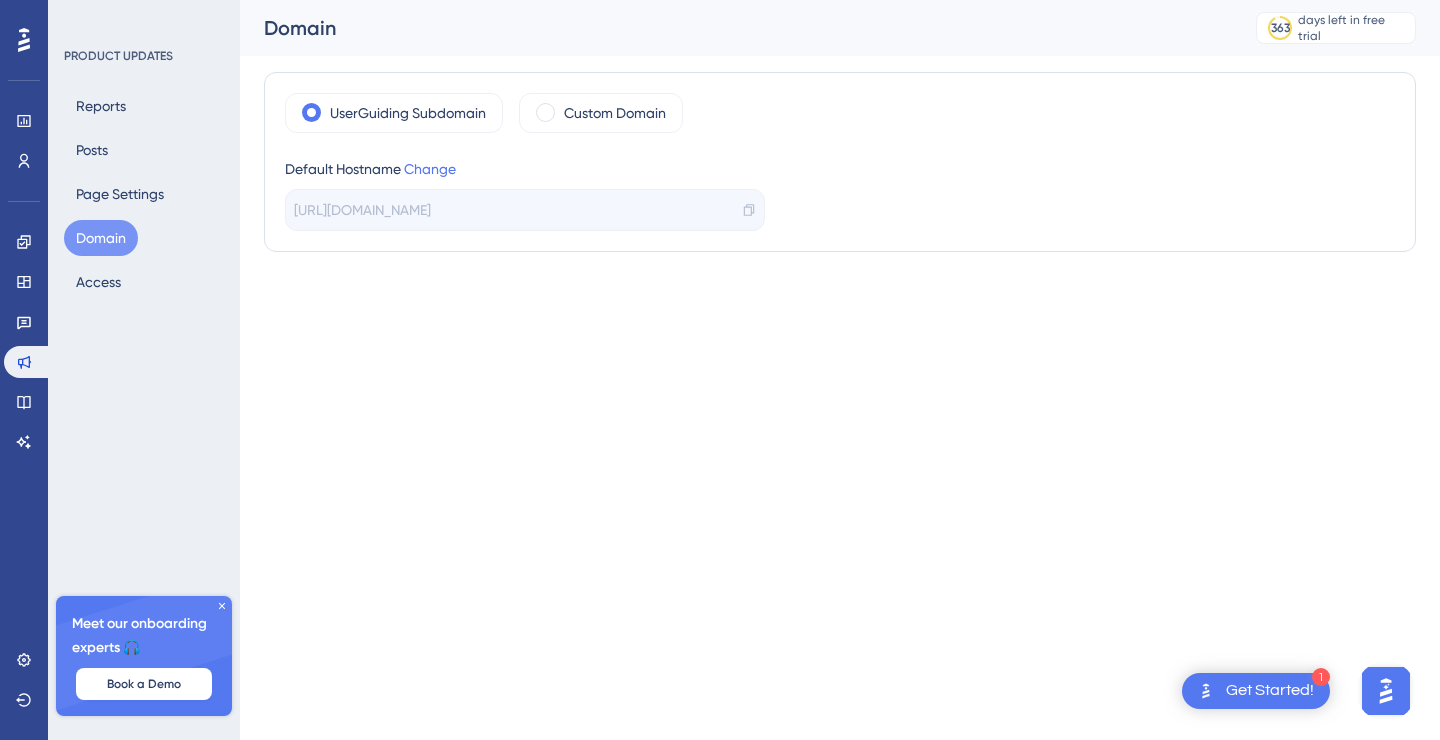 scroll, scrollTop: 0, scrollLeft: 0, axis: both 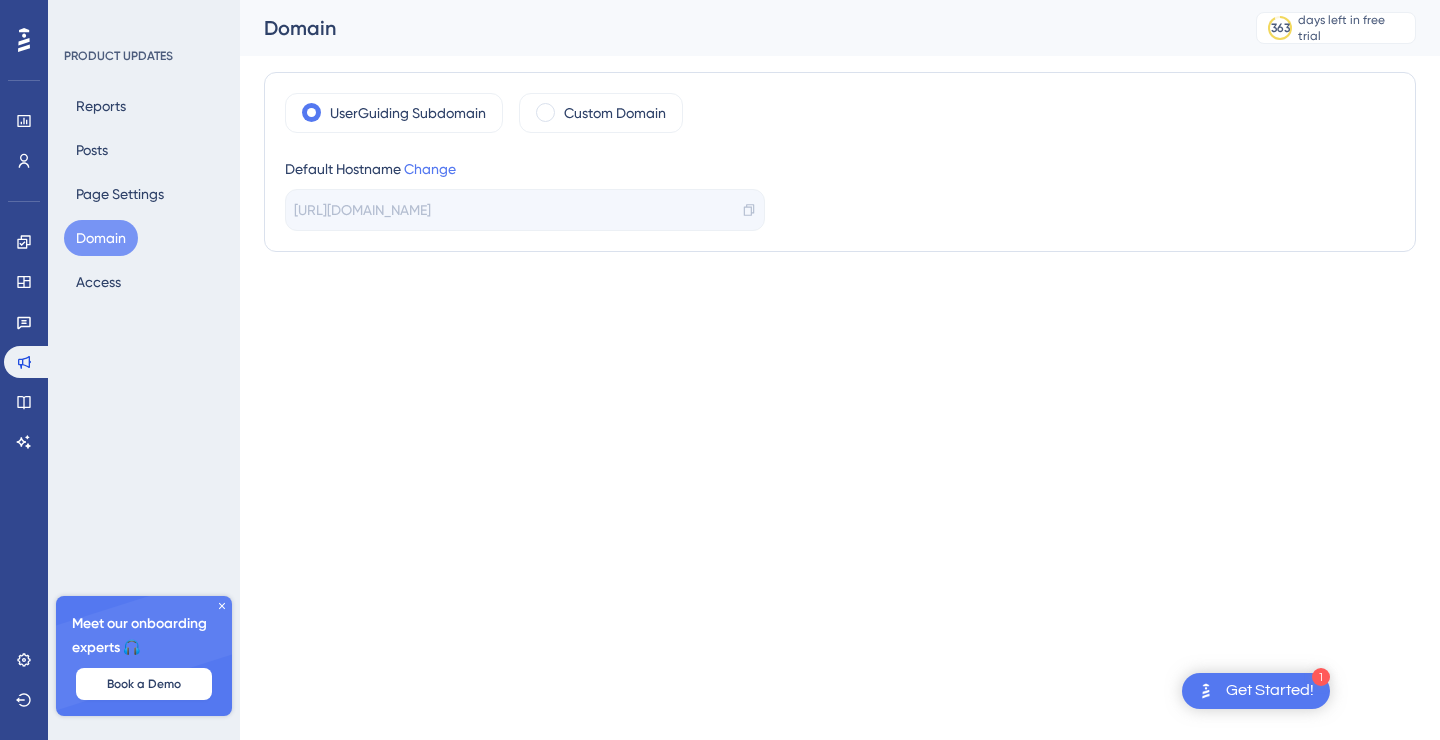 click on "Default Hostname   Change" at bounding box center [525, 169] 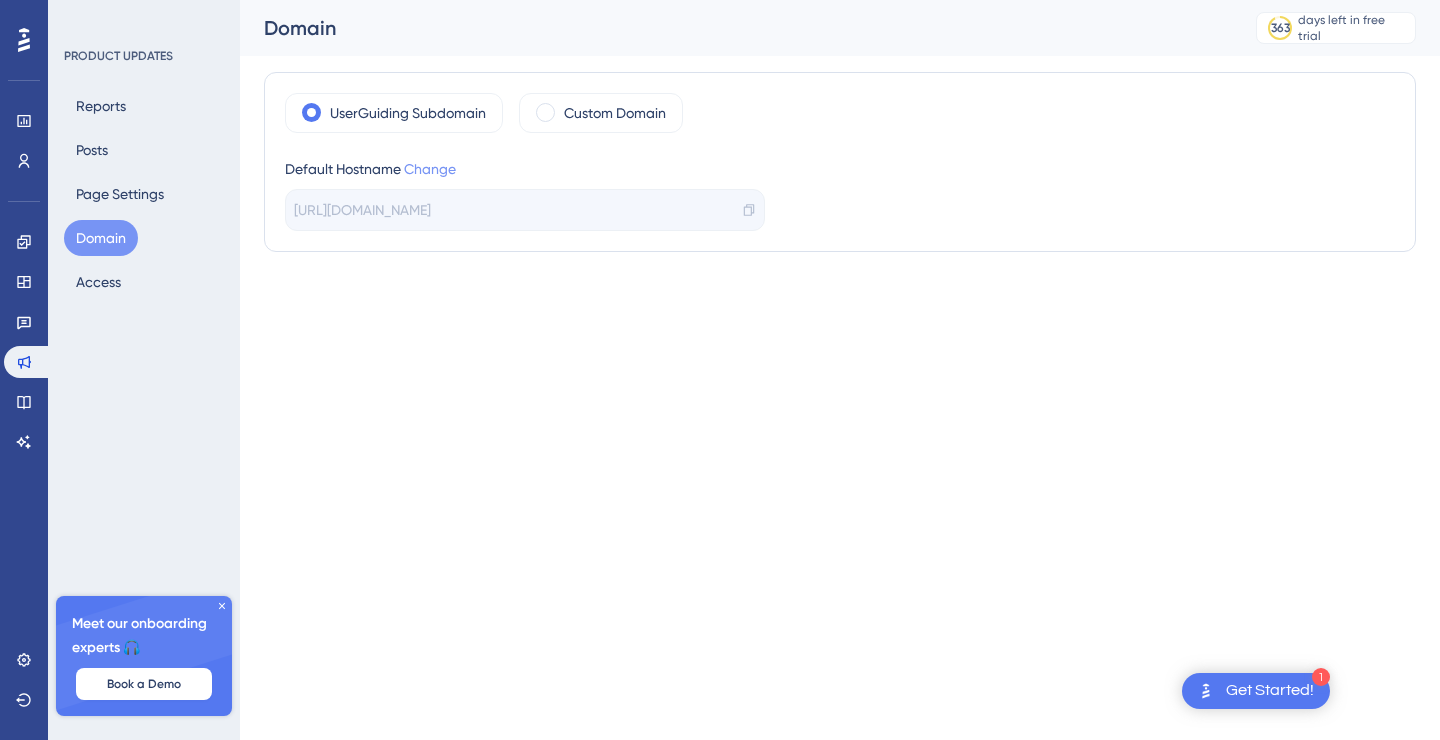 click on "Change" at bounding box center [430, 169] 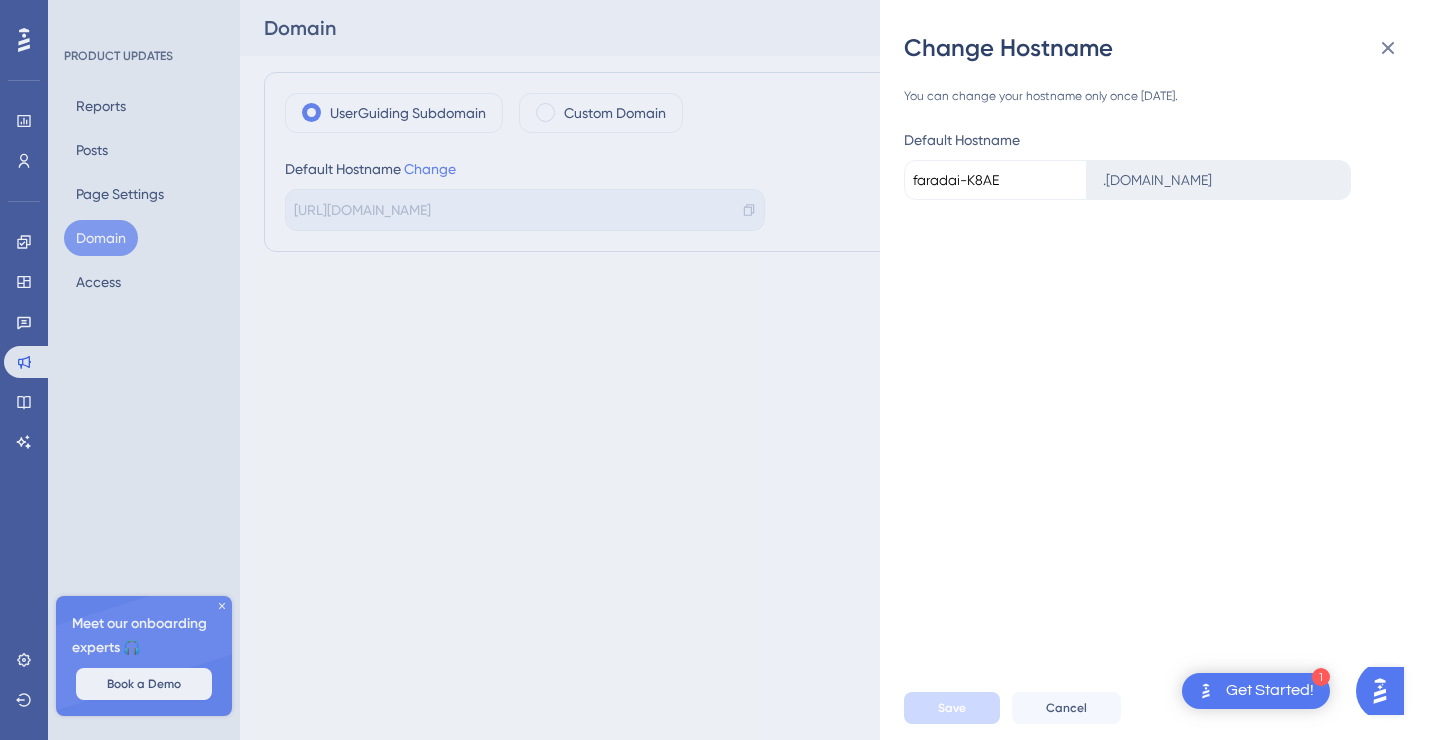 click on "faradai-K8AE" at bounding box center (995, 180) 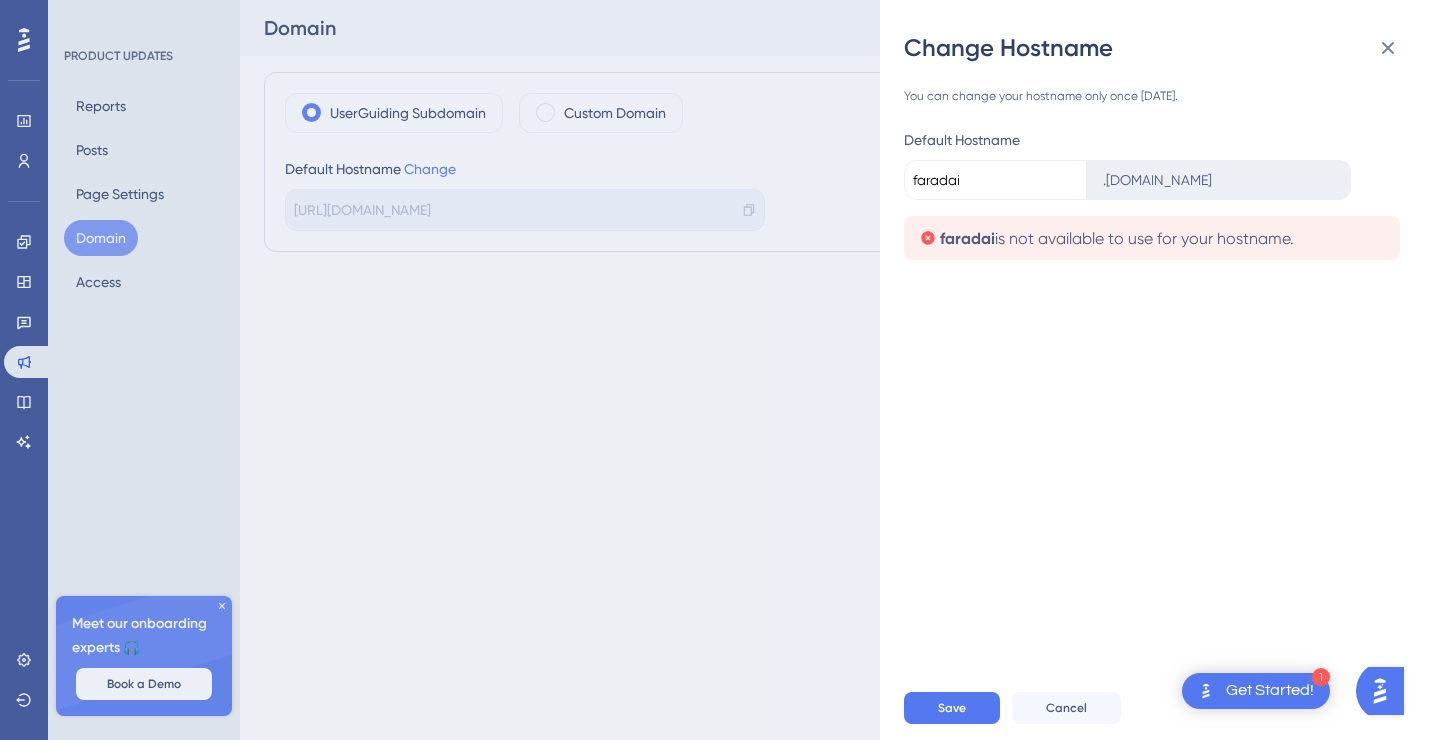 type on "faradai" 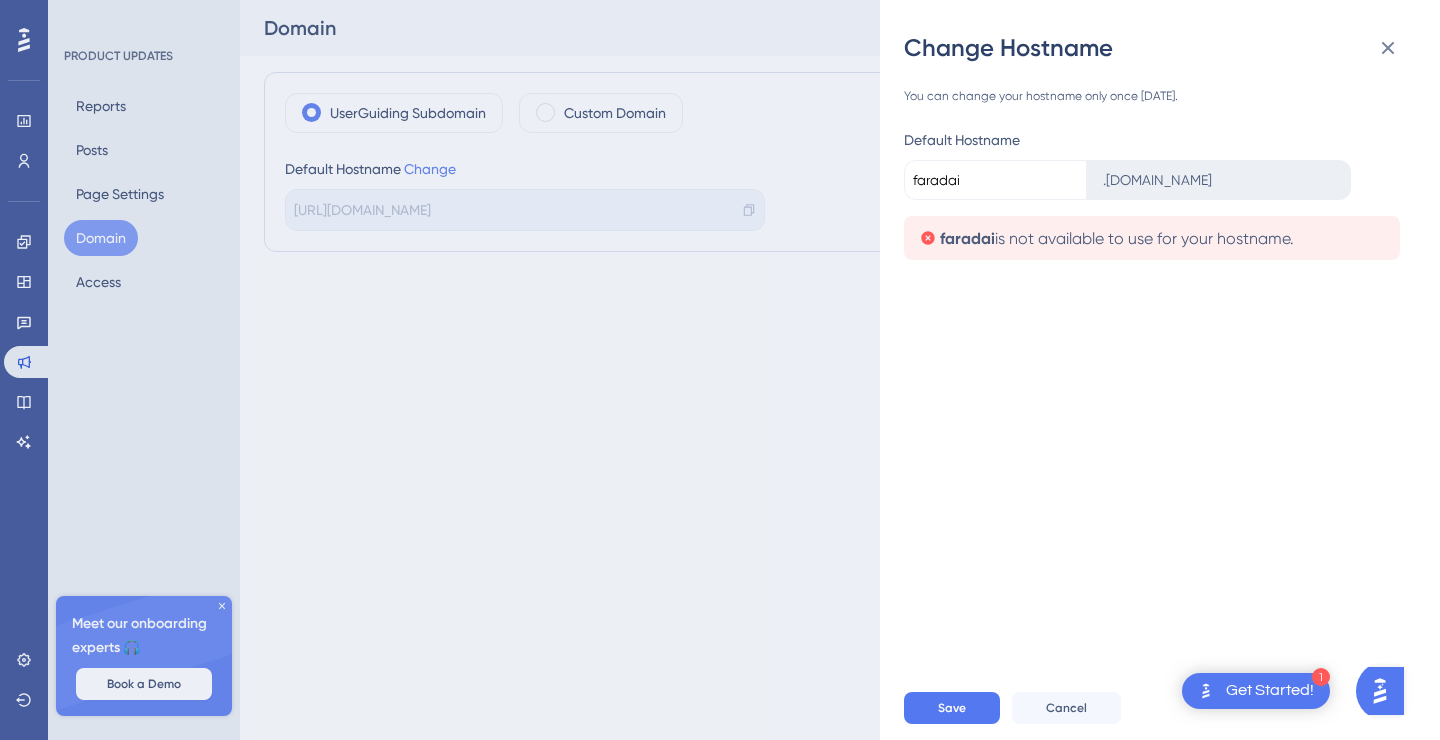 click on "Change Hostname You can change your hostname only once [DATE]. Default Hostname faradai . [DOMAIN_NAME]   faradai   is not available to use for your hostname. Save Cancel" at bounding box center (720, 370) 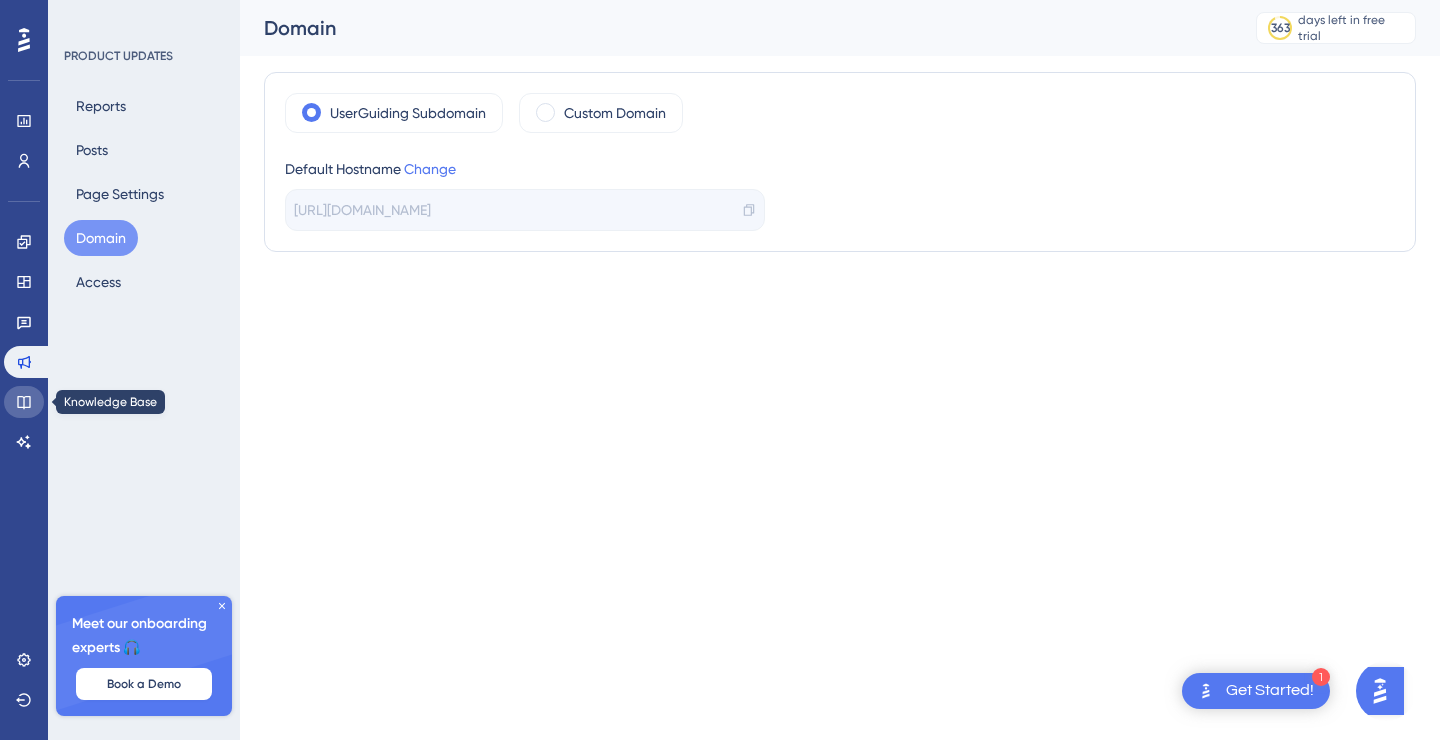 click 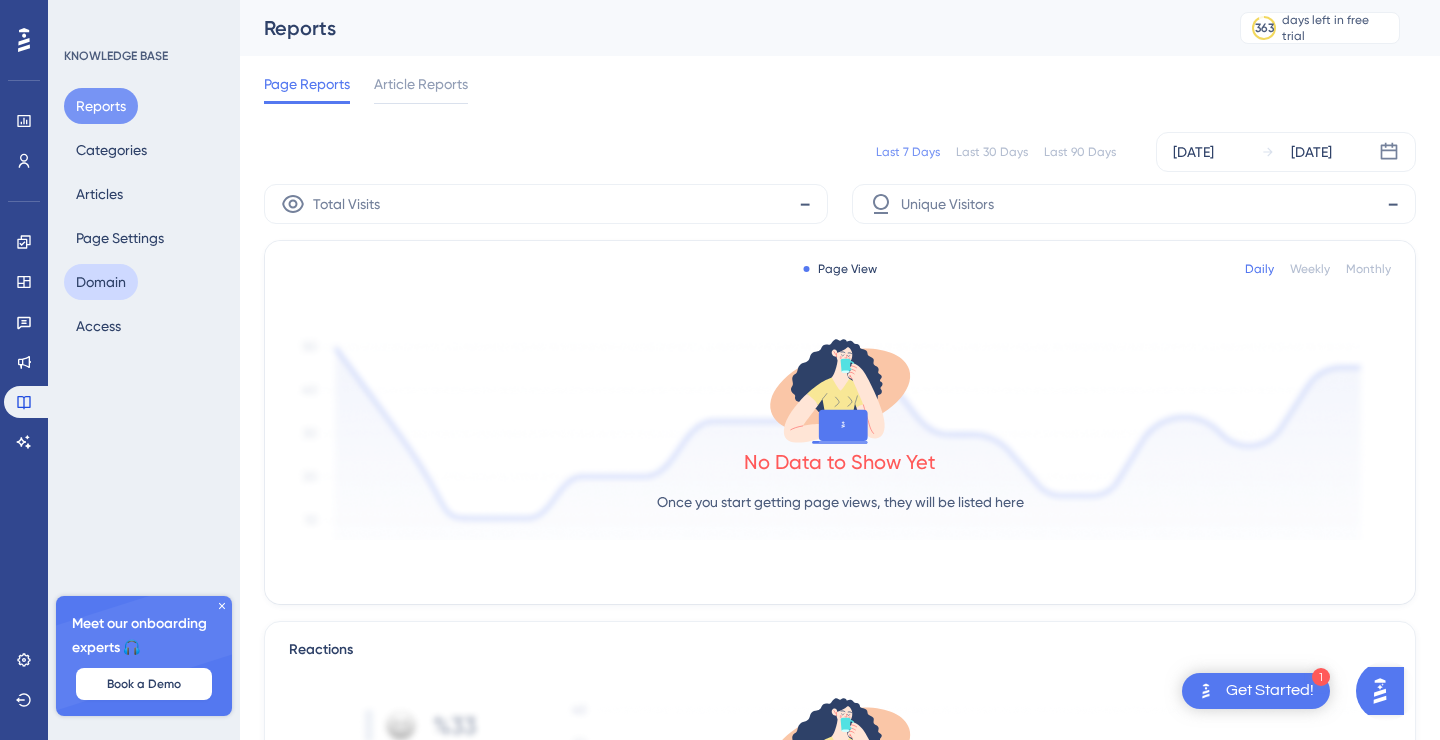 click on "Domain" at bounding box center [101, 282] 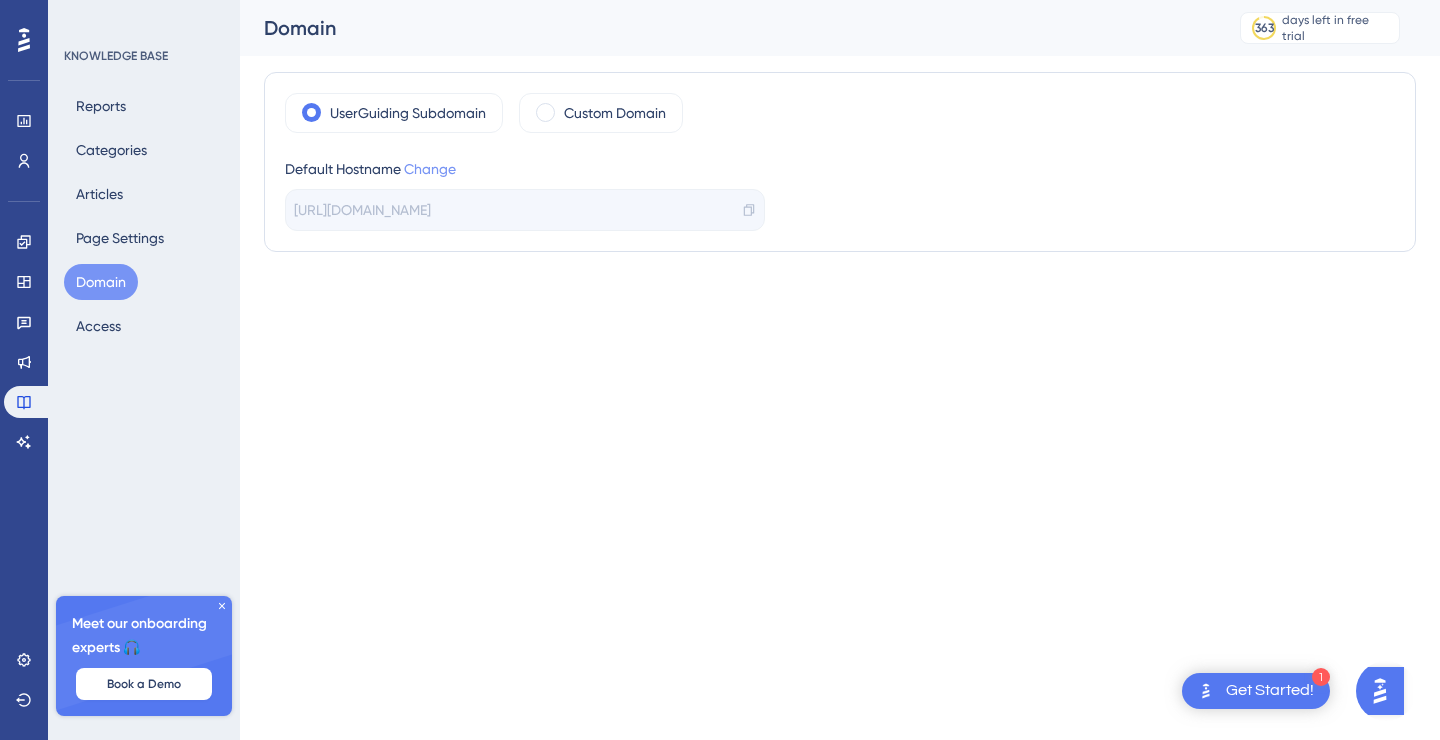click on "Change" at bounding box center (430, 169) 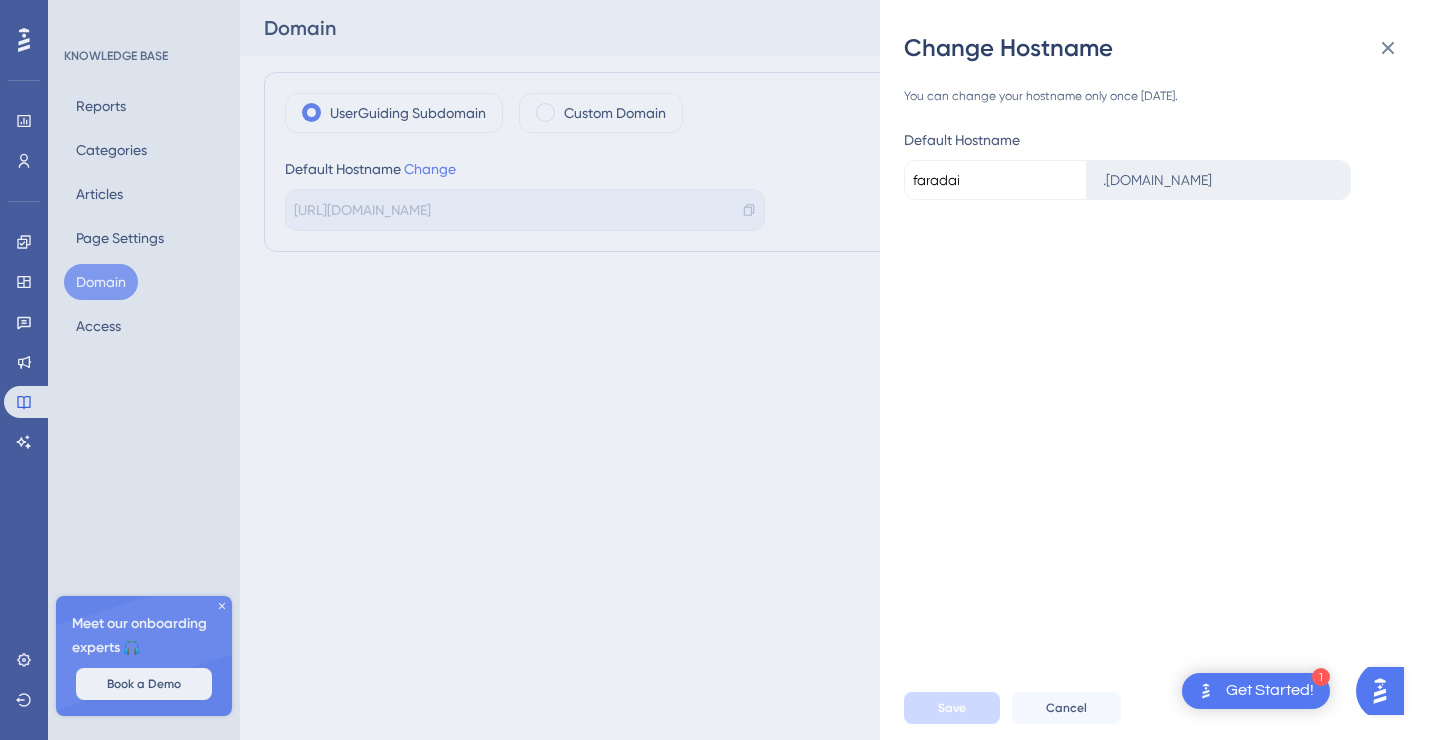 drag, startPoint x: 1270, startPoint y: 186, endPoint x: 904, endPoint y: 178, distance: 366.08743 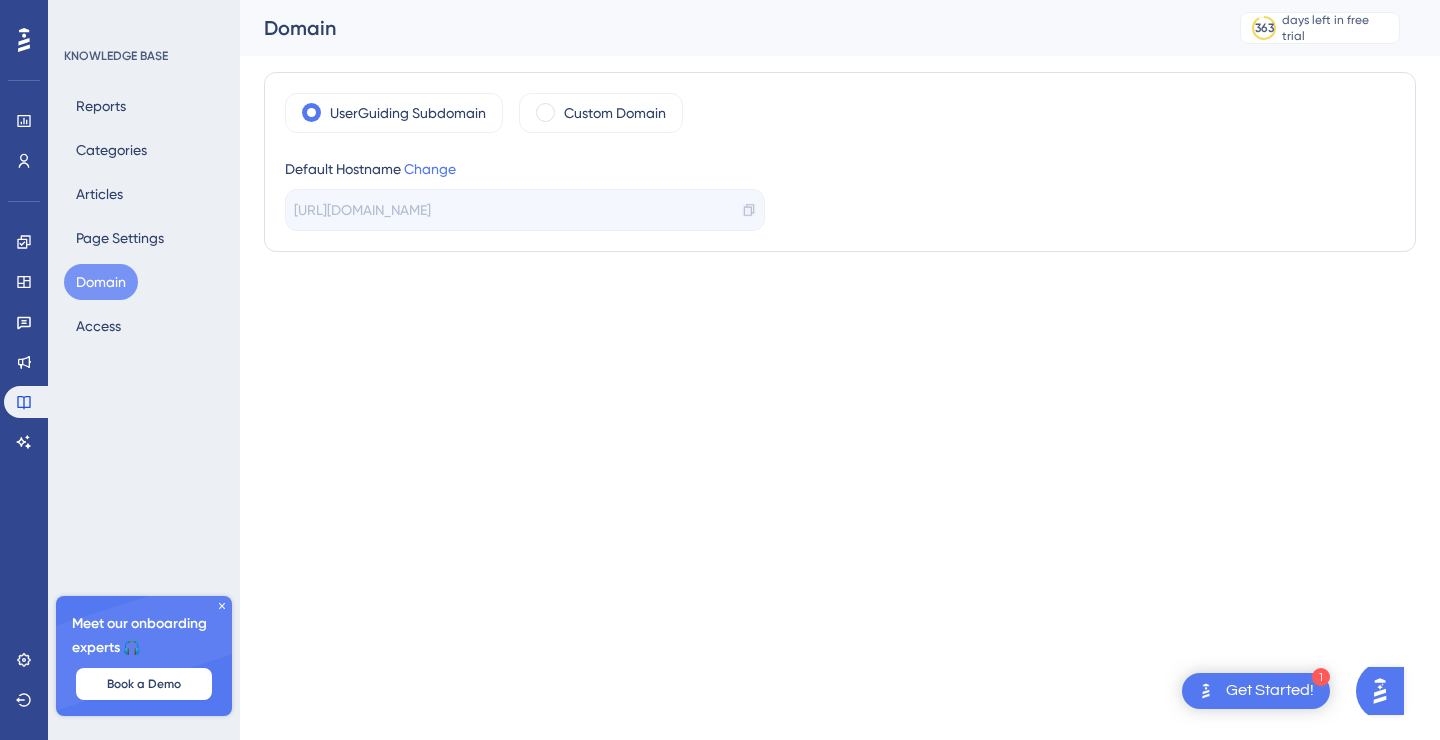 click 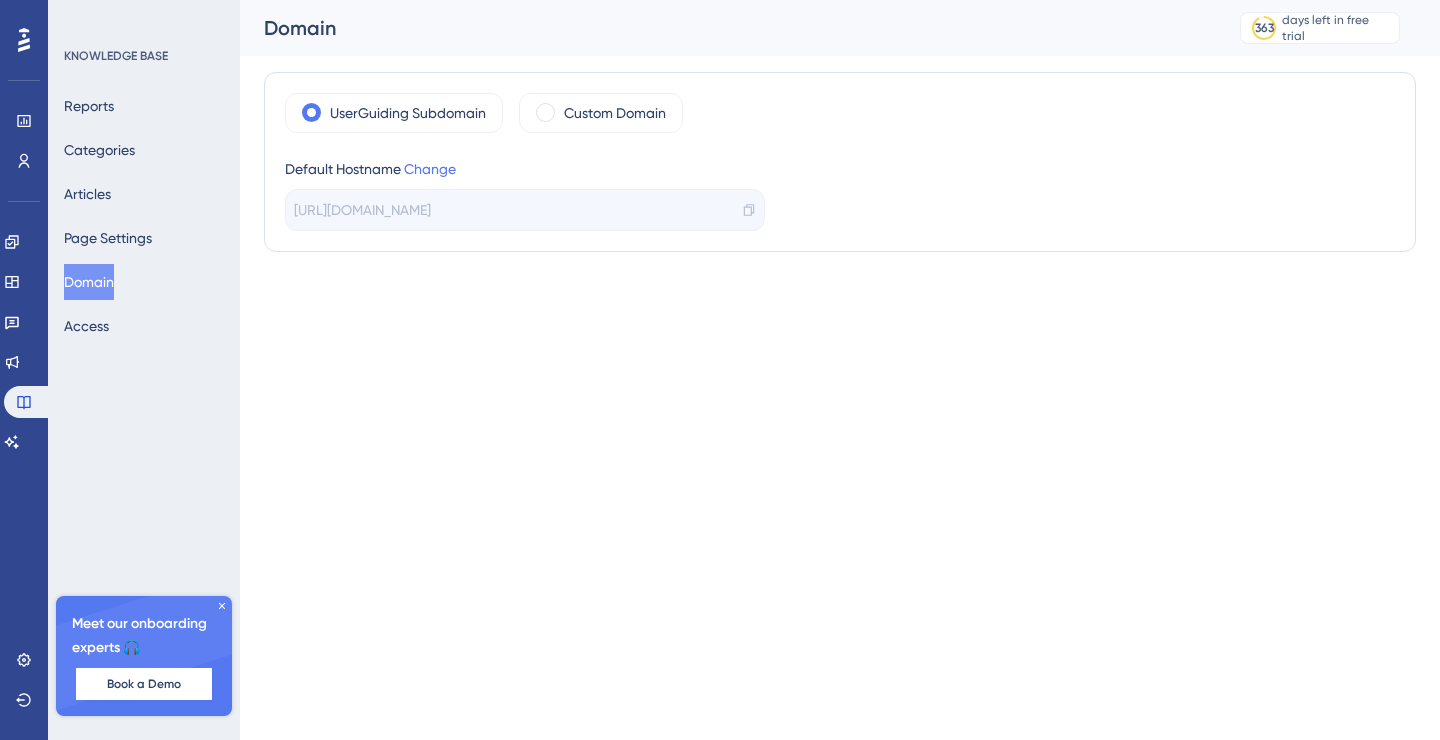 scroll, scrollTop: 0, scrollLeft: 0, axis: both 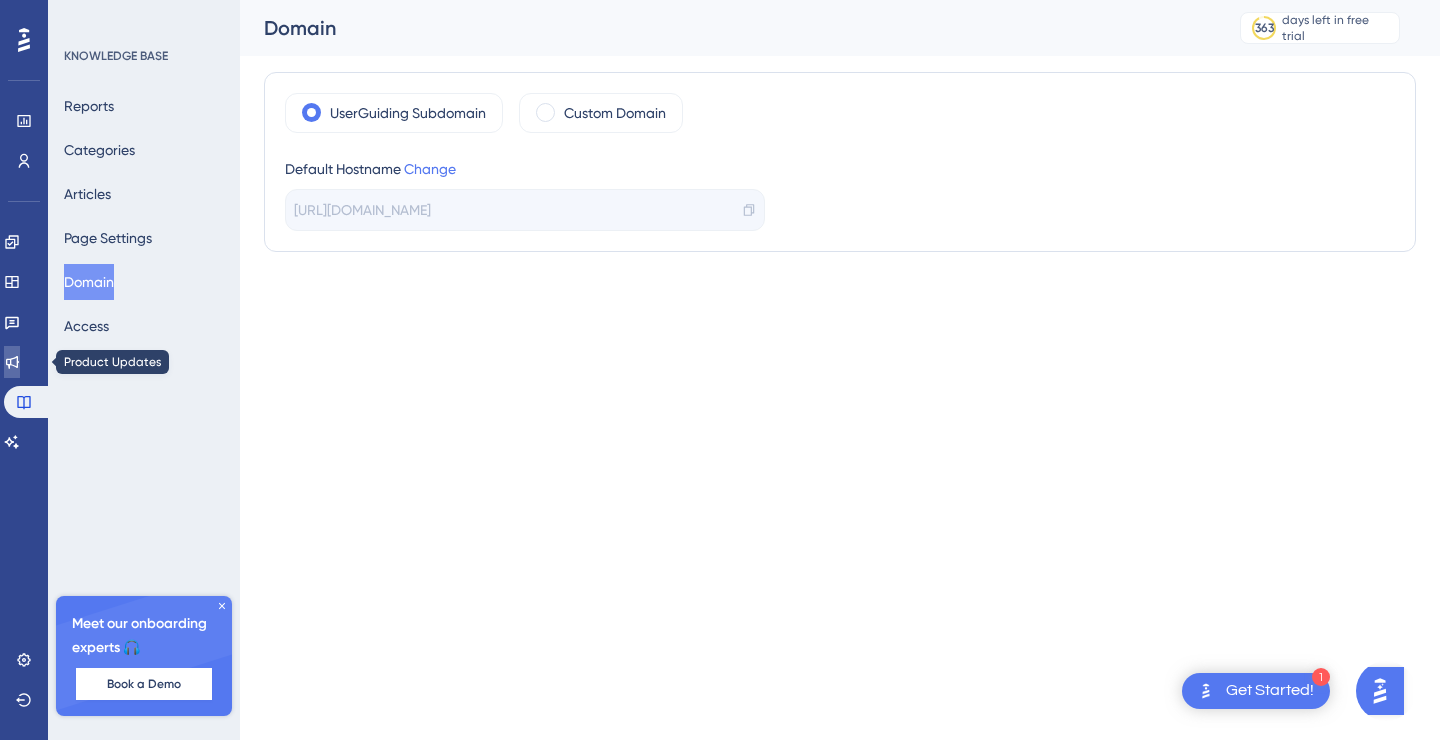click 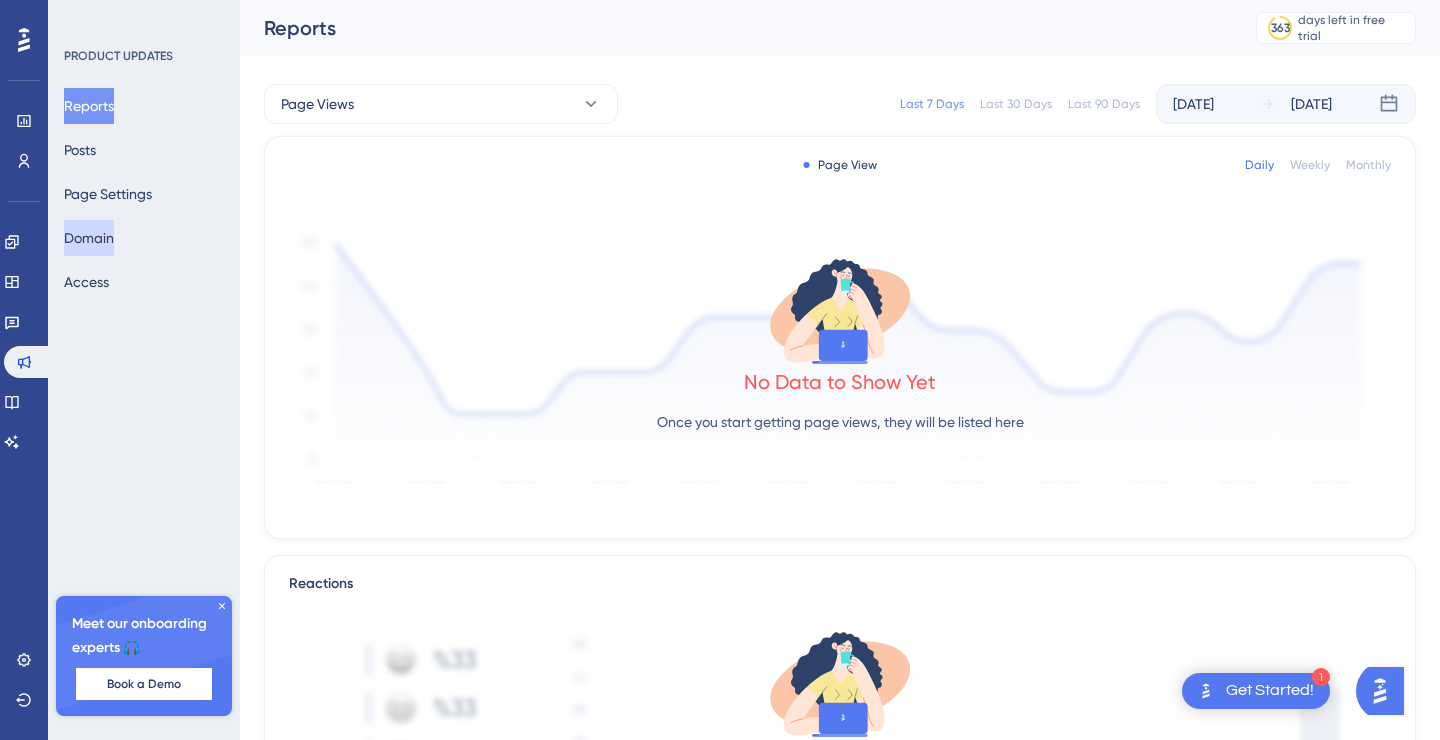 click on "Domain" at bounding box center (89, 238) 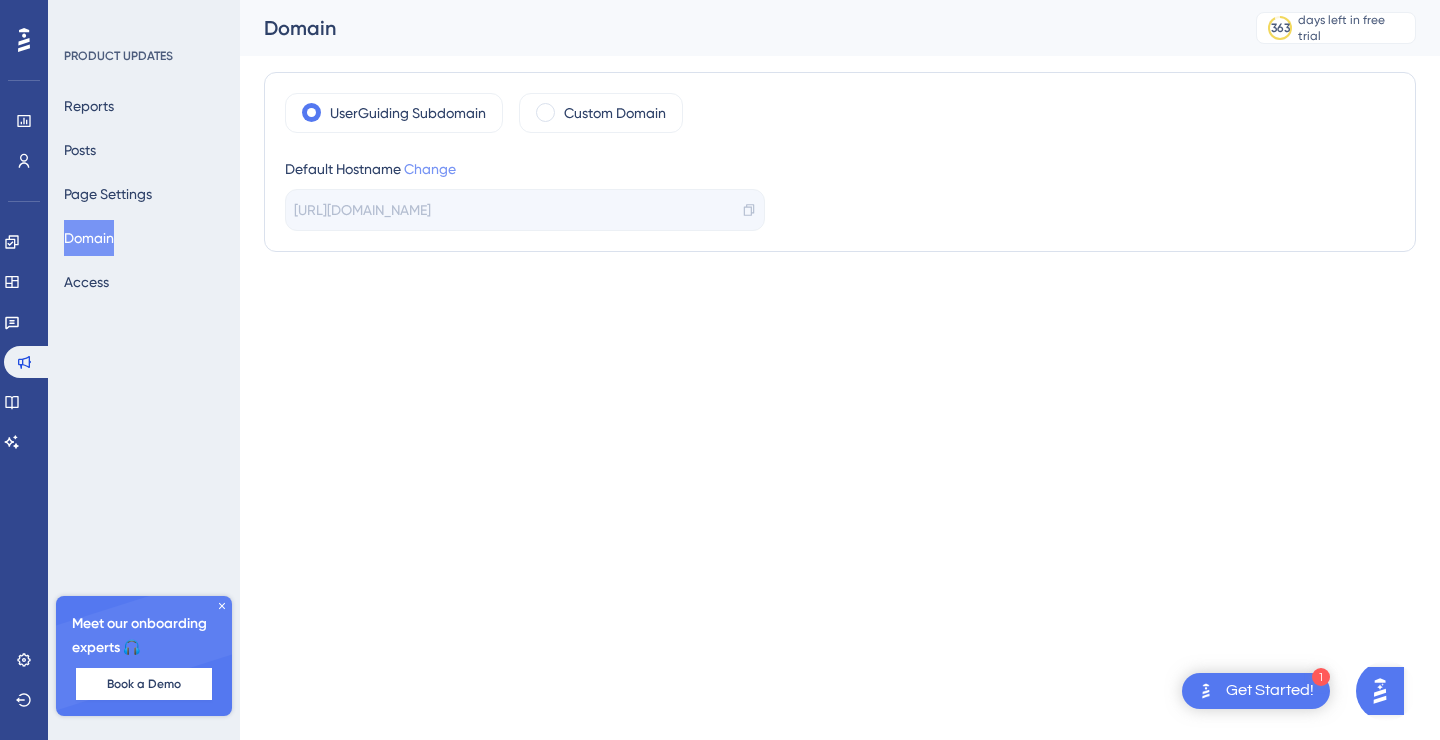 click on "Change" at bounding box center [430, 169] 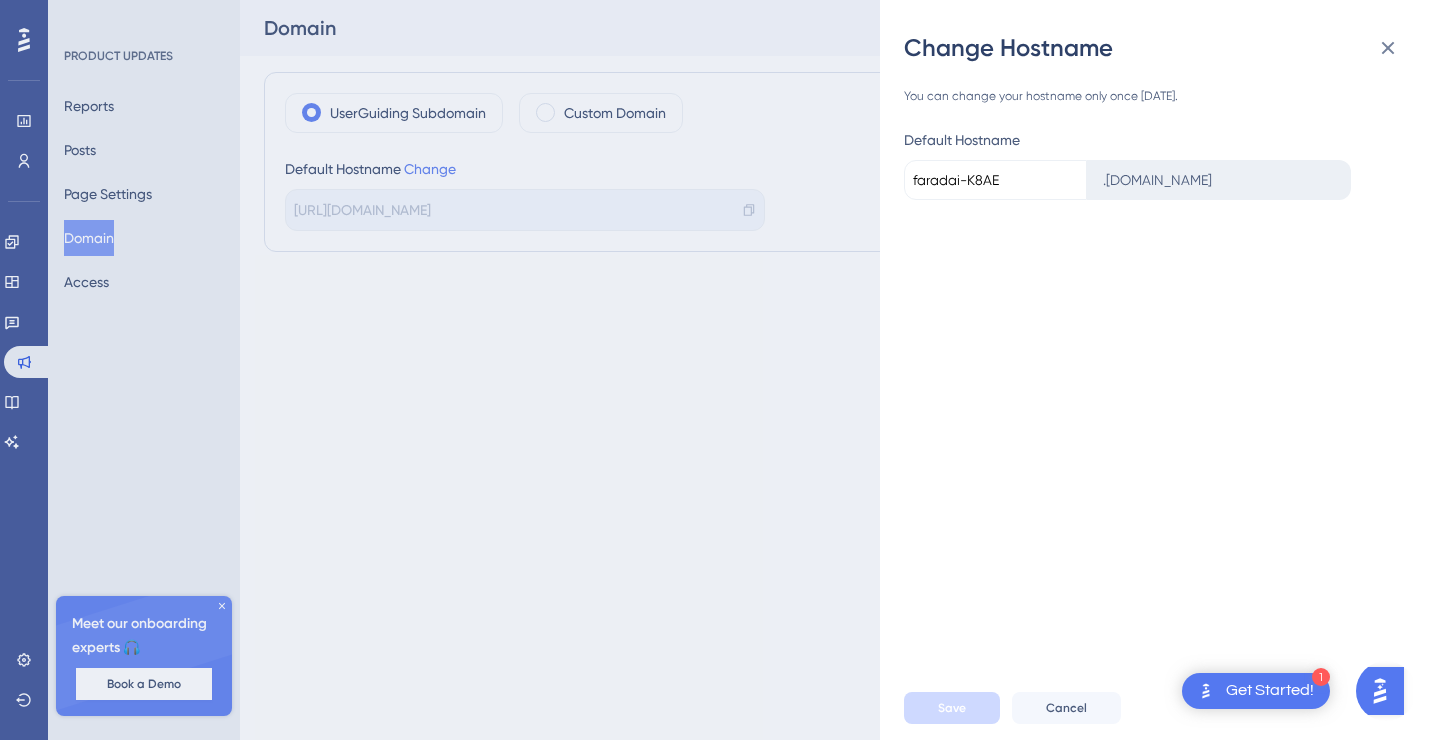 click on "faradai-K8AE" at bounding box center (995, 180) 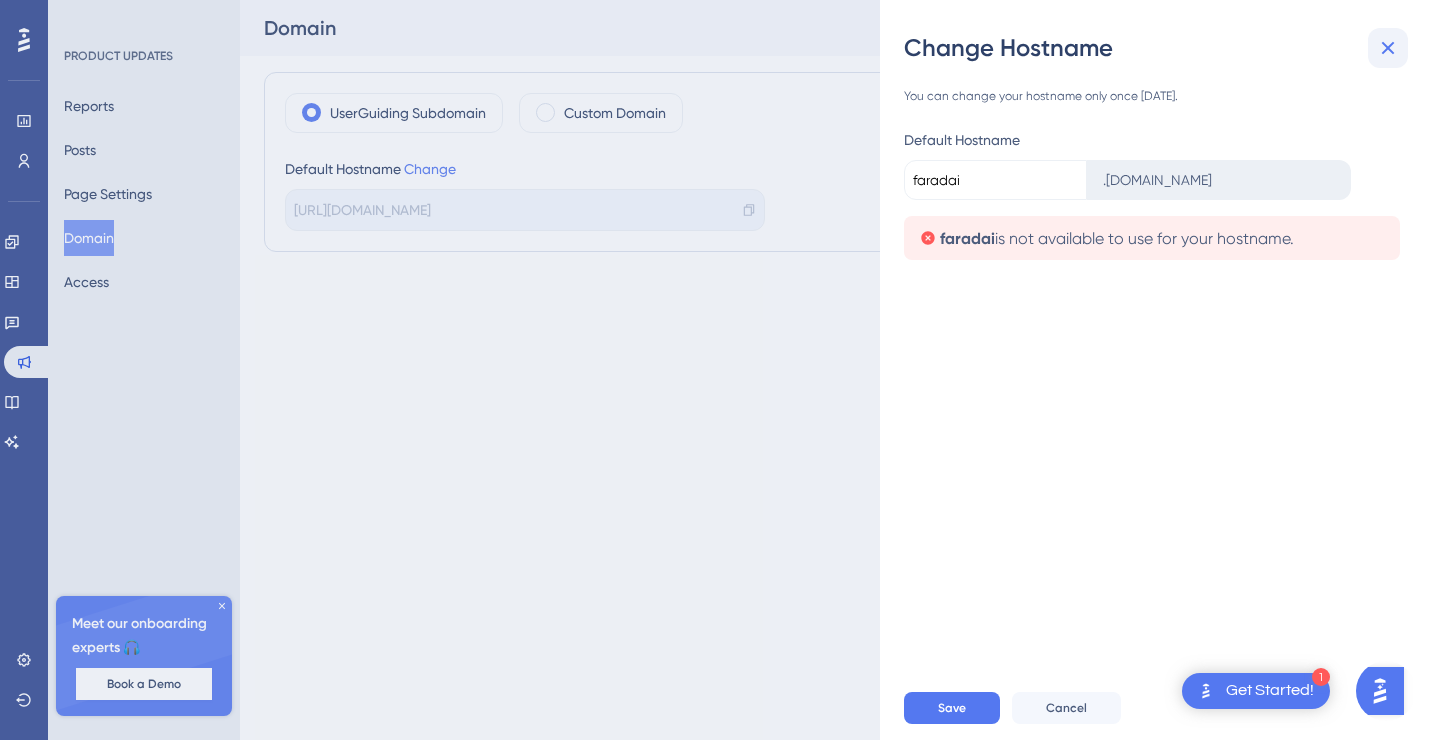 type on "faradai" 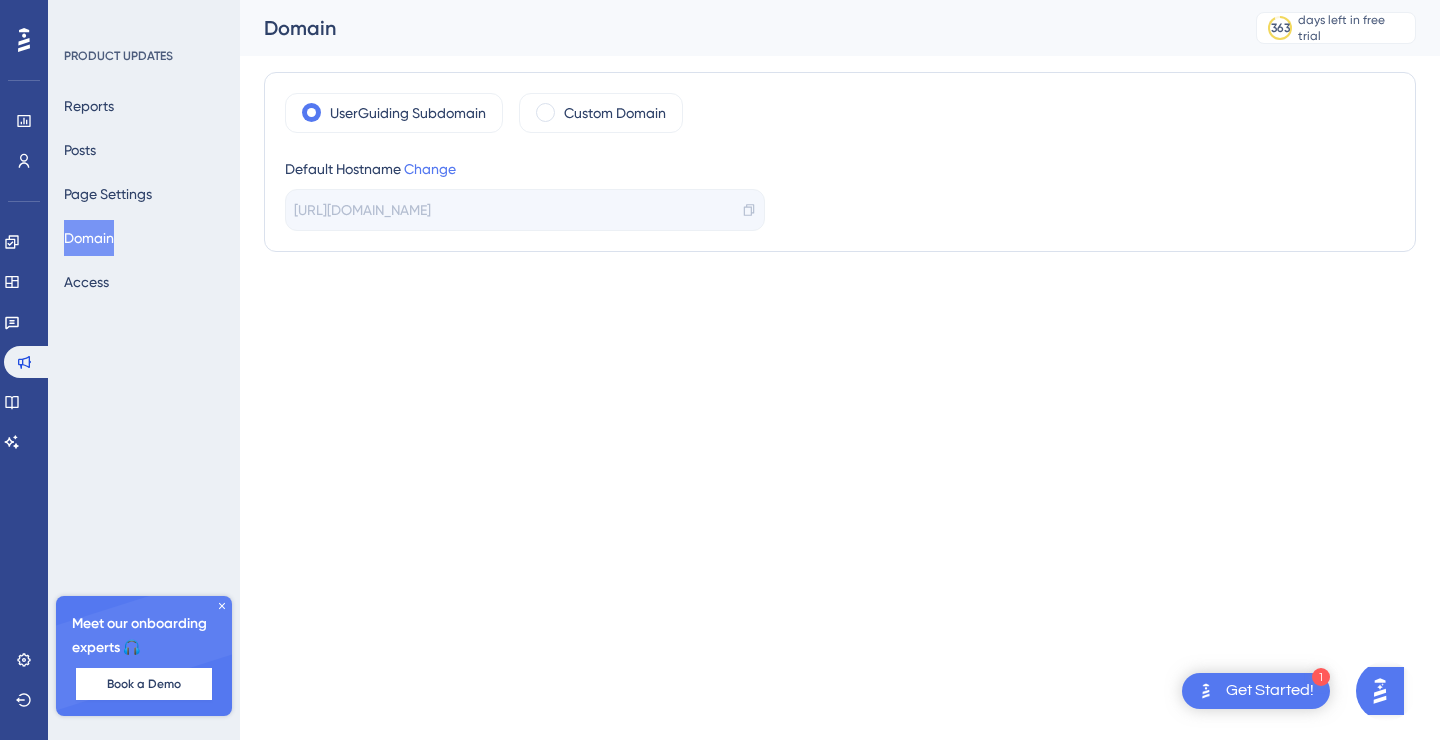 click on "1 Get Started!
Performance Users Engagement Widgets Feedback Product Updates Knowledge Base AI Assistant Settings Logout PRODUCT UPDATES Reports Posts Page Settings Domain Access Meet our onboarding experts 🎧 Book a Demo Upgrade Plan Domain 363 days left in free trial Click to see  upgrade options UserGuiding Subdomain Custom Domain Default Hostname   Change [URL][DOMAIN_NAME]" at bounding box center [720, 0] 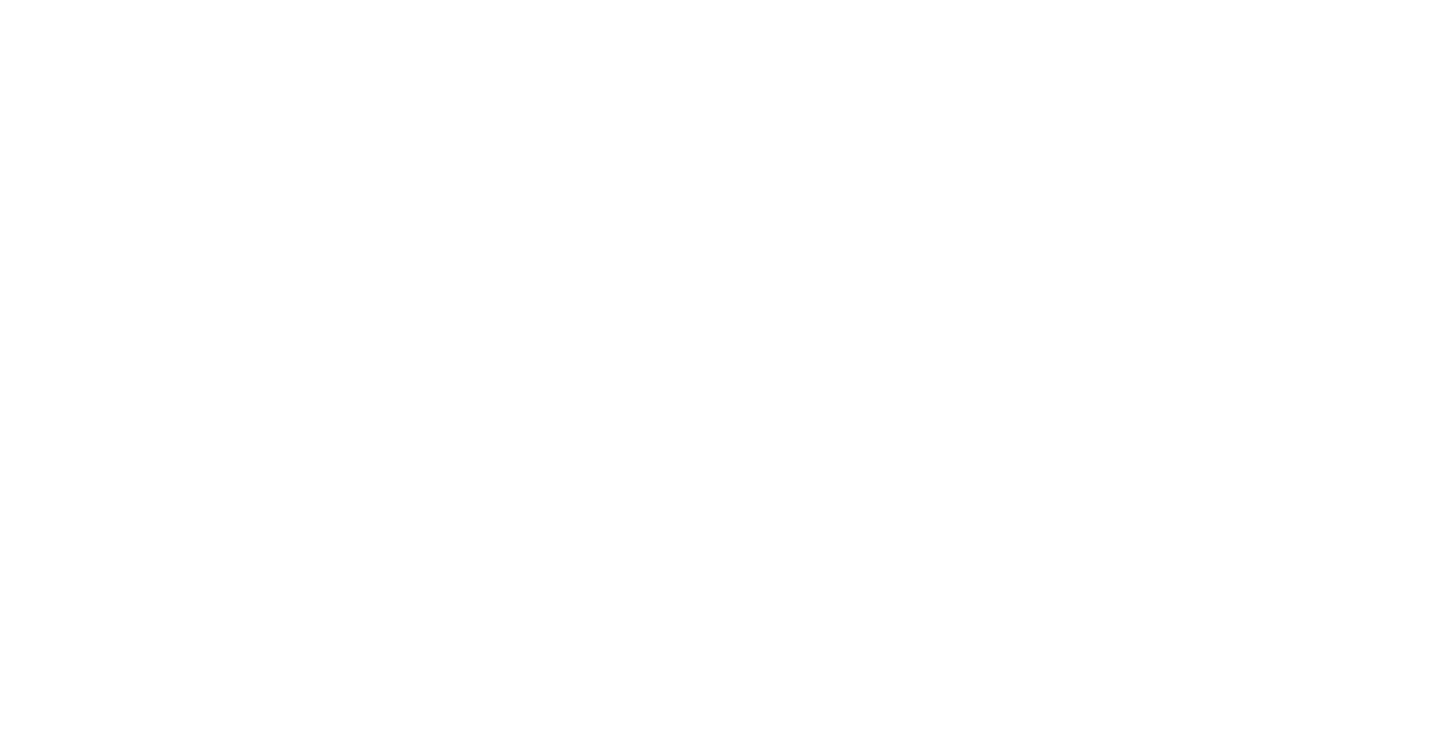 scroll, scrollTop: 0, scrollLeft: 0, axis: both 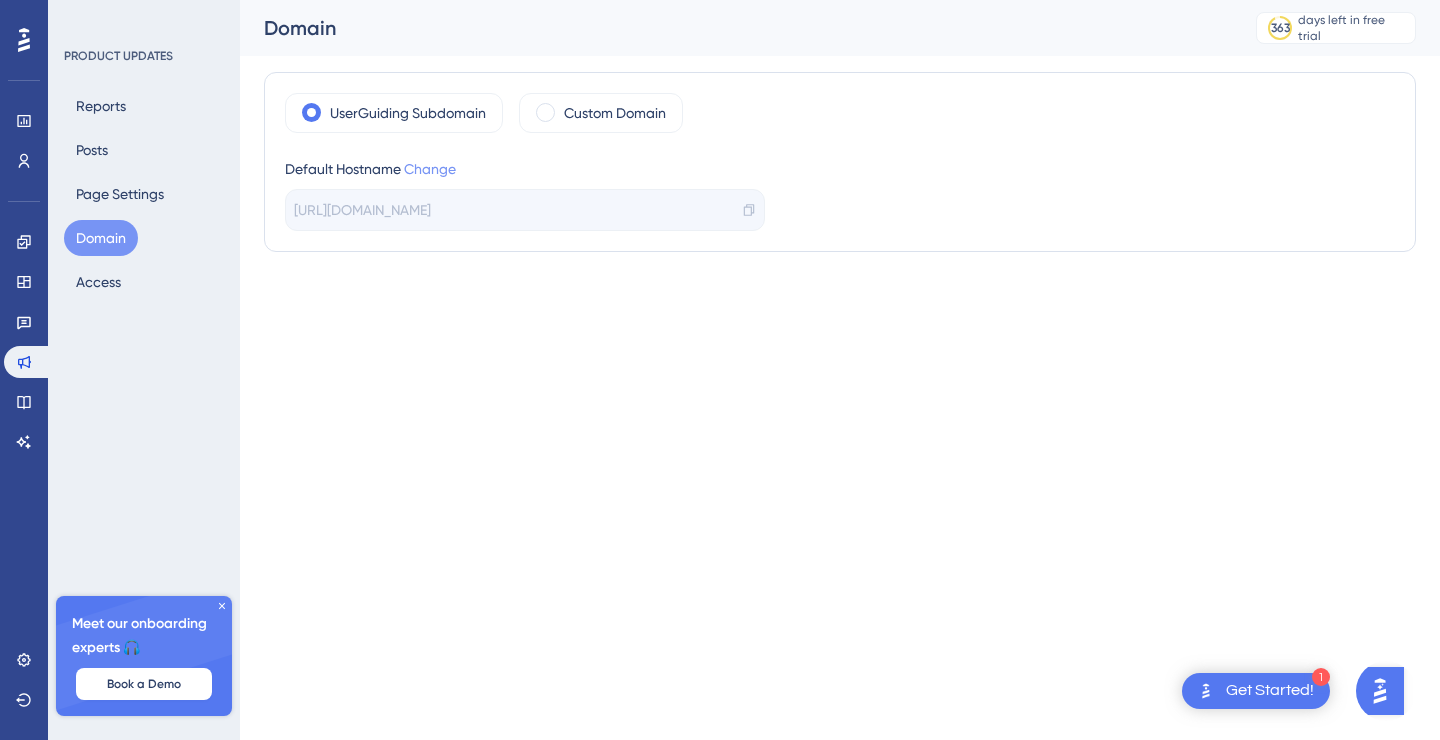 click on "Change" at bounding box center (430, 169) 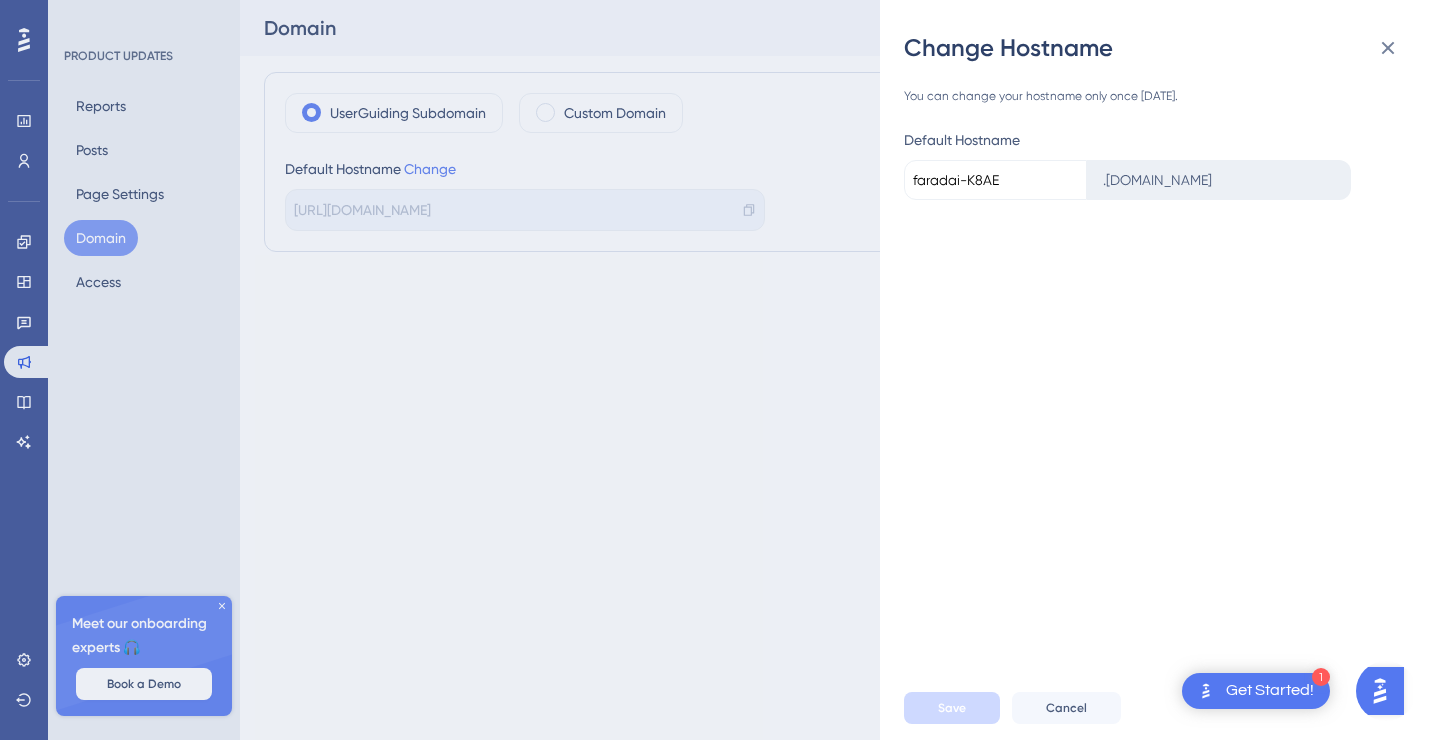 click on "faradai-K8AE" at bounding box center [995, 180] 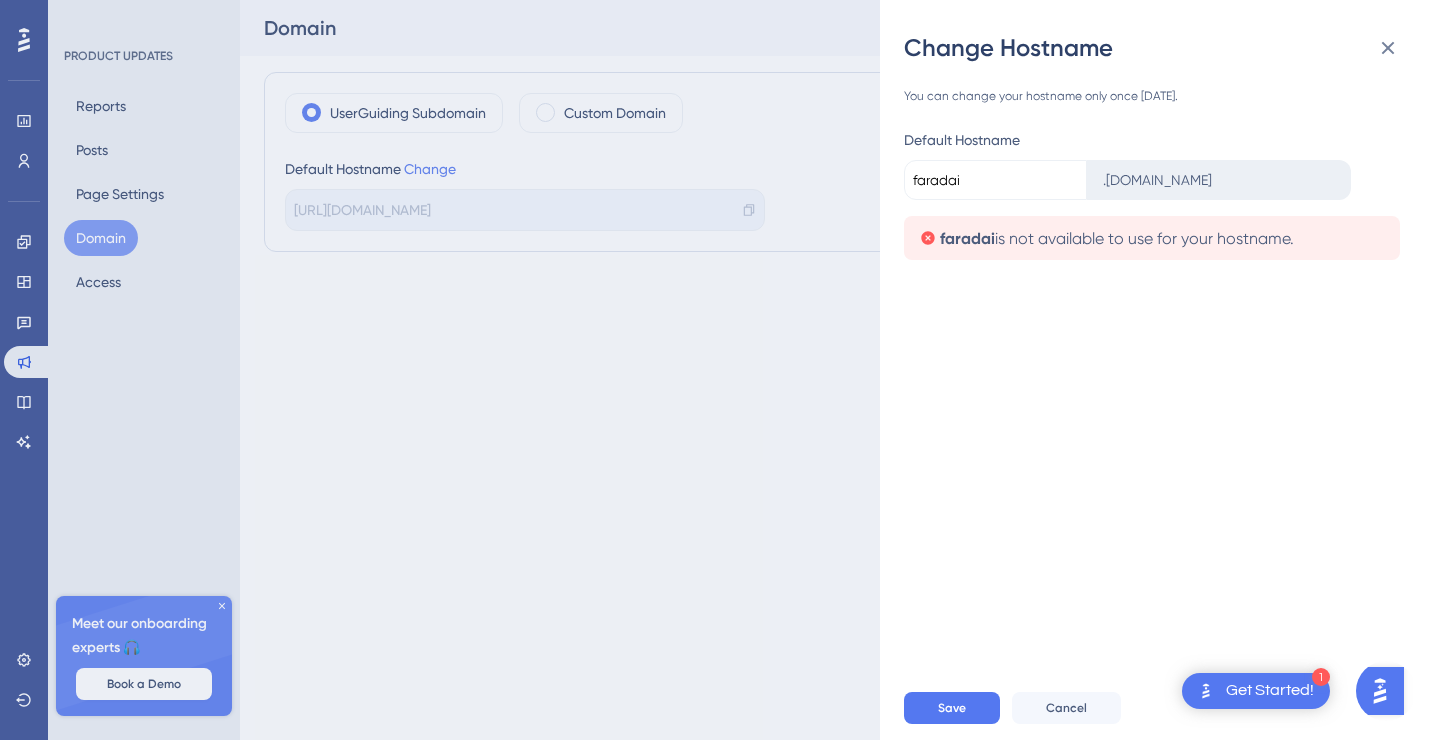 type on "faradai" 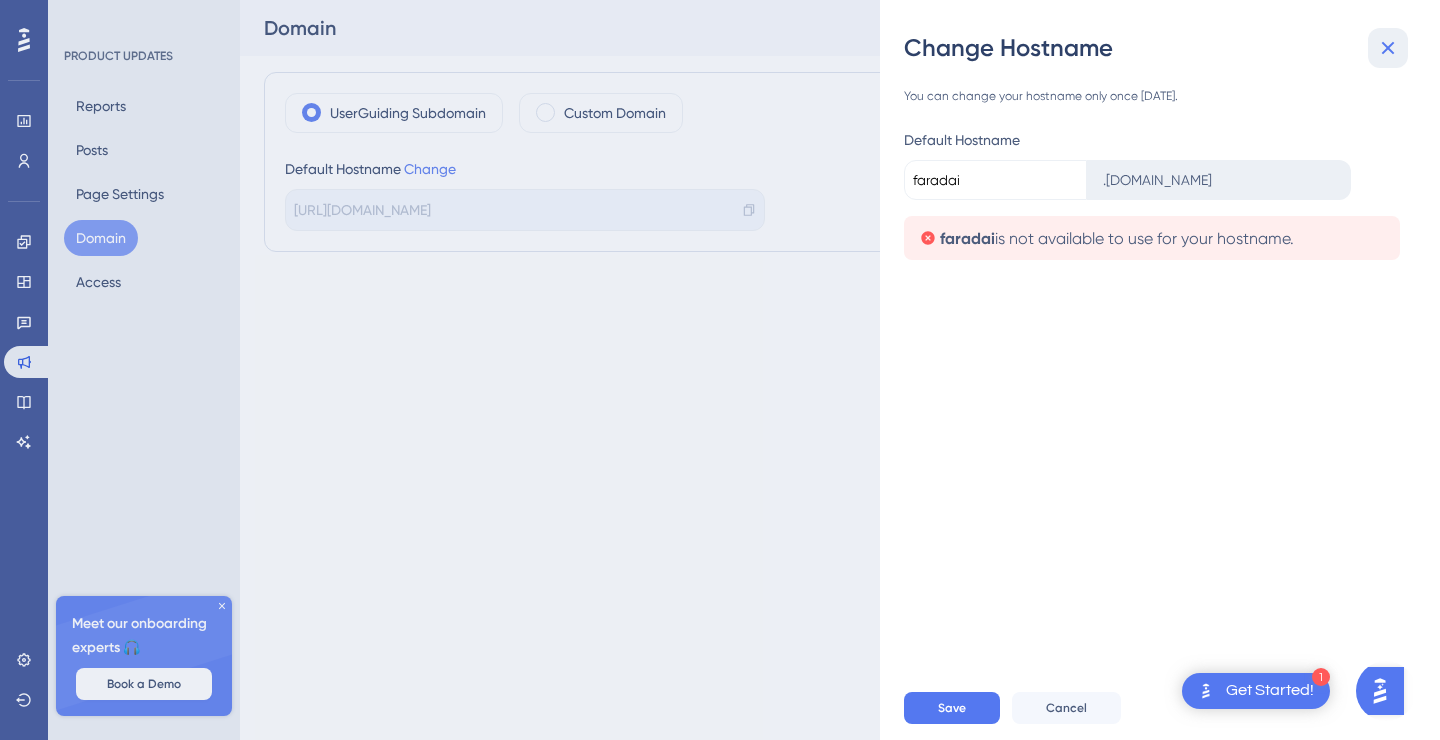 click 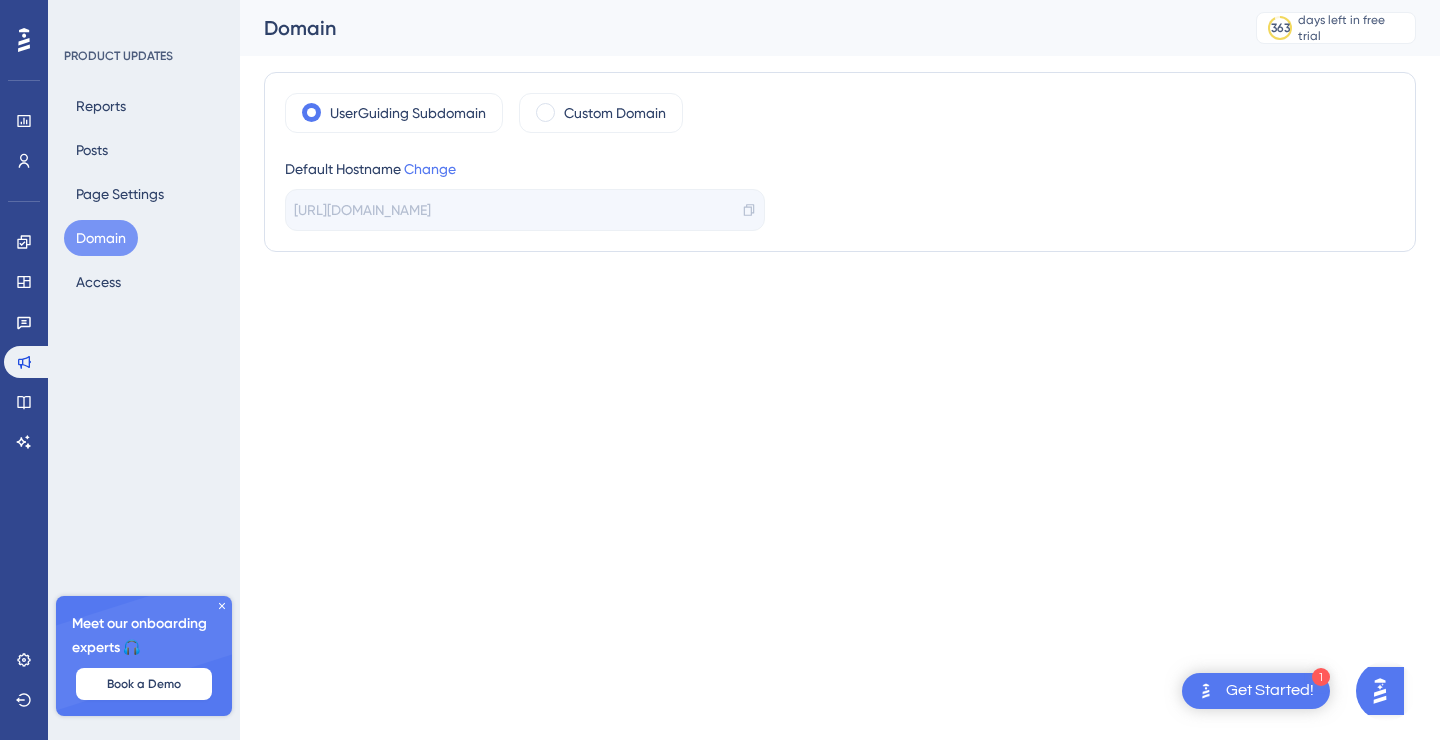 click on "1 Get Started!
Performance Users Engagement Widgets Feedback Product Updates Knowledge Base AI Assistant Settings Logout PRODUCT UPDATES Reports Posts Page Settings Domain Access Meet our onboarding experts 🎧 Book a Demo Upgrade Plan Domain 363 days left in free trial Click to see  upgrade options UserGuiding Subdomain Custom Domain Default Hostname   Change https://faradai-K8AE.updates.userguiding.com/en" at bounding box center (720, 0) 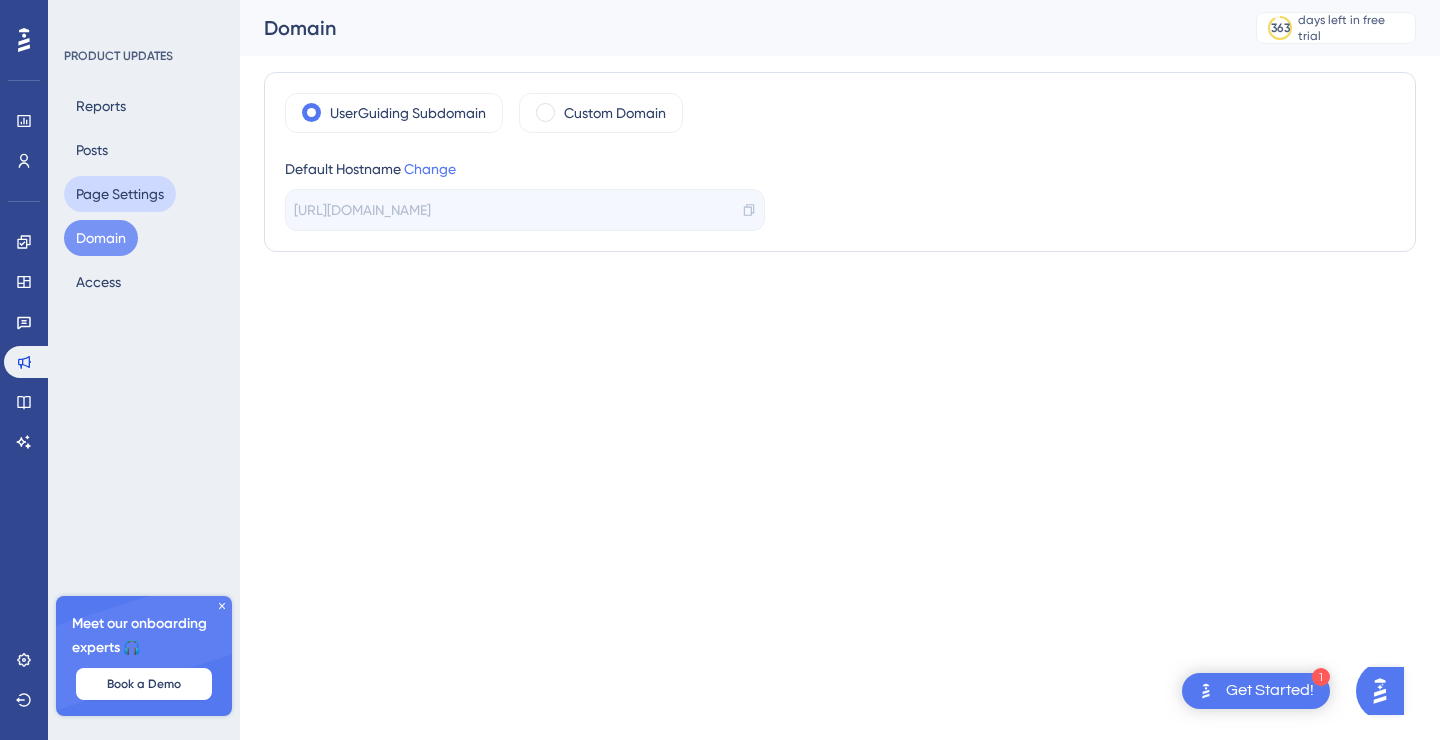 click on "Page Settings" at bounding box center (120, 194) 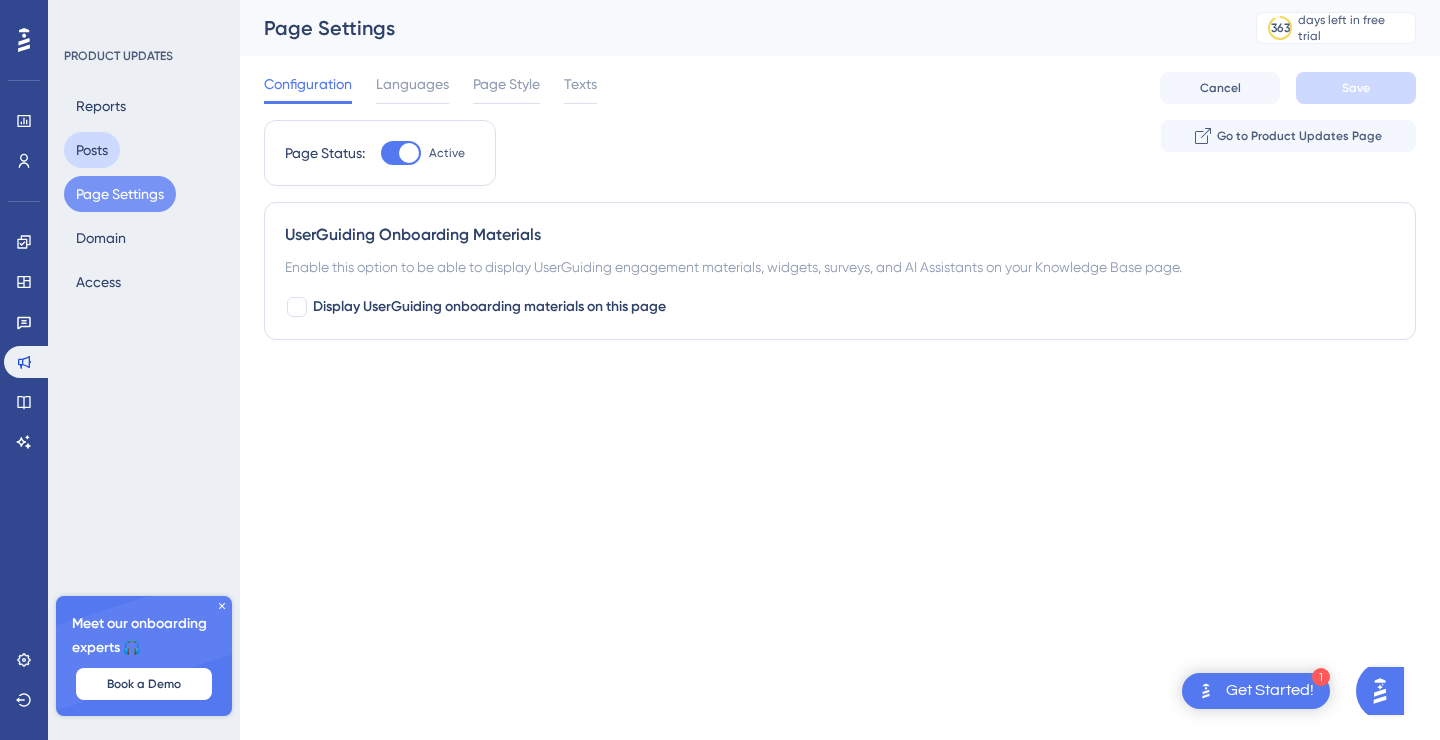 click on "Posts" at bounding box center [92, 150] 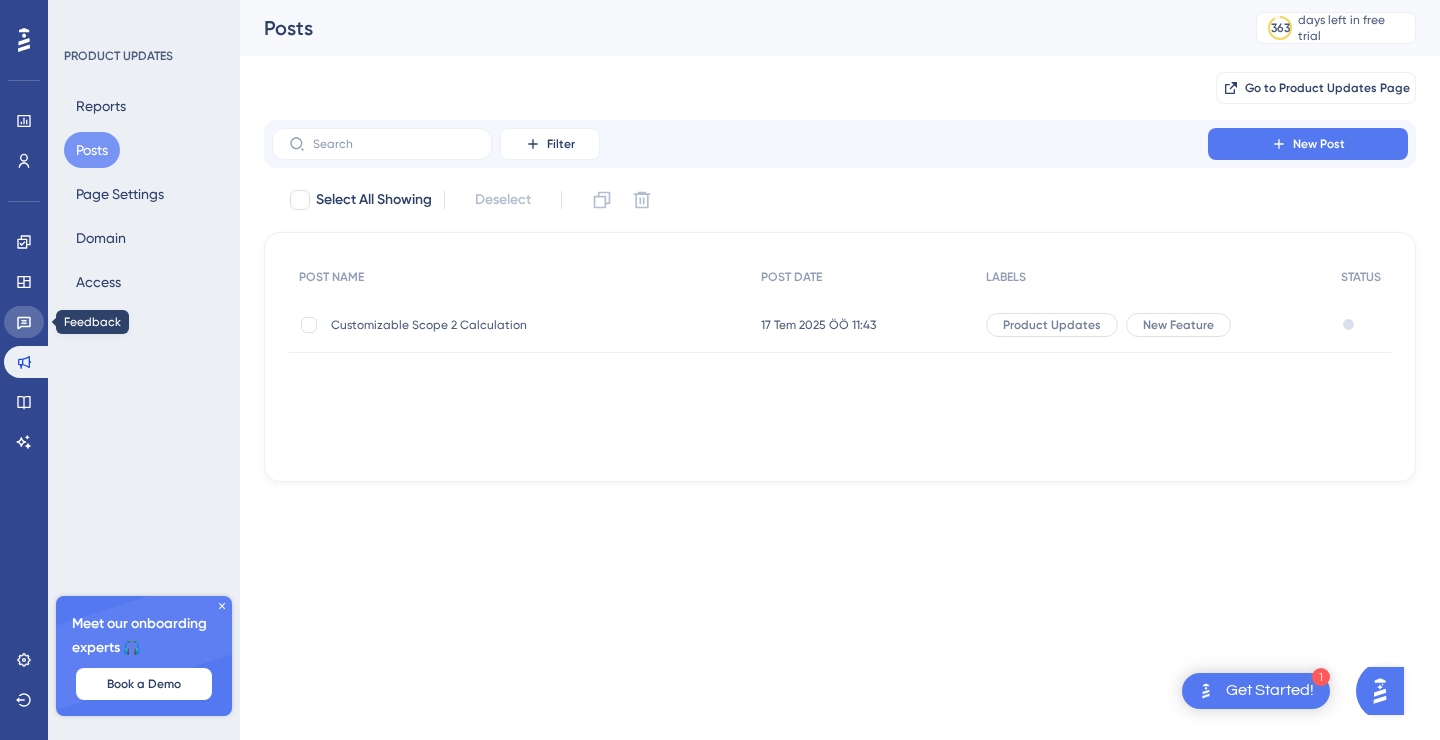 click 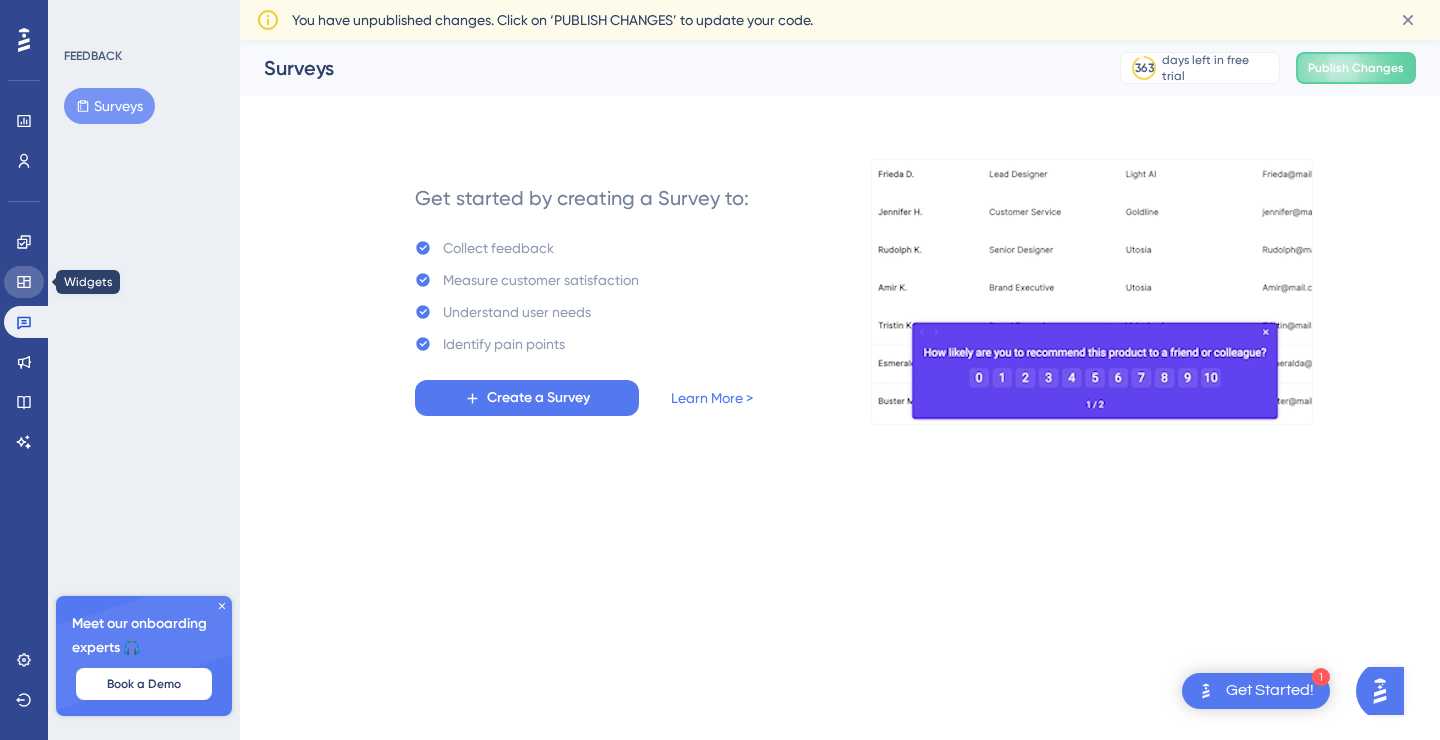 click 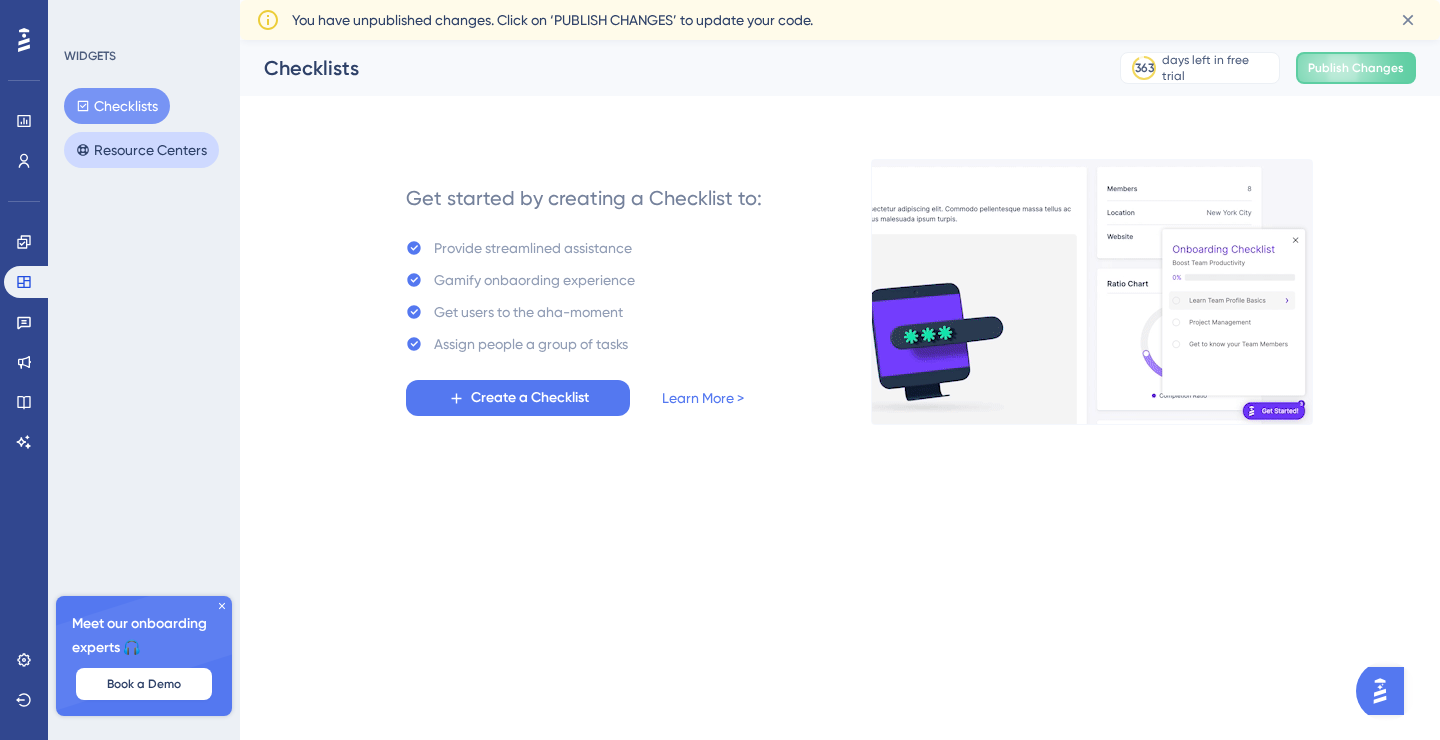 click on "Resource Centers" at bounding box center (141, 150) 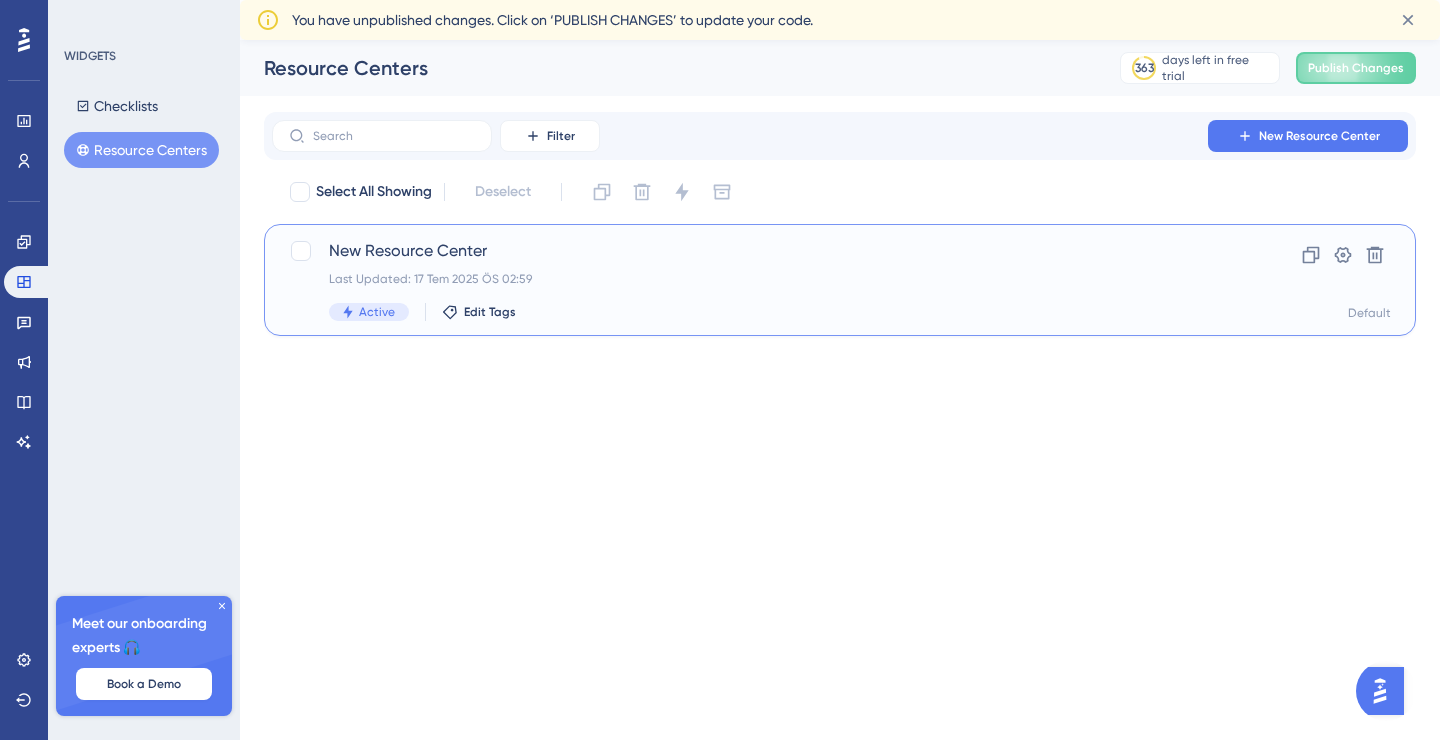 click on "Last Updated: 17 Tem 2025 ÖS 02:59" at bounding box center (760, 279) 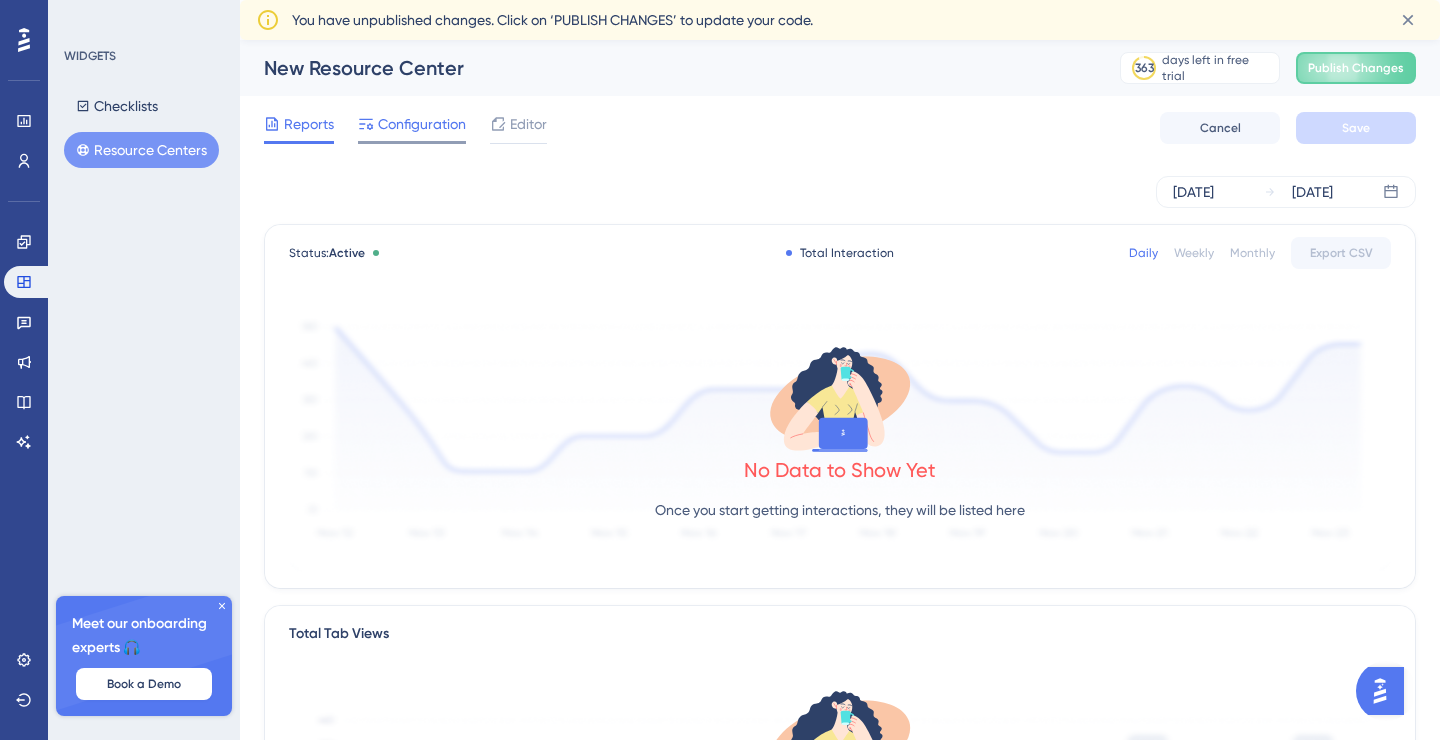 click on "Configuration" at bounding box center [422, 124] 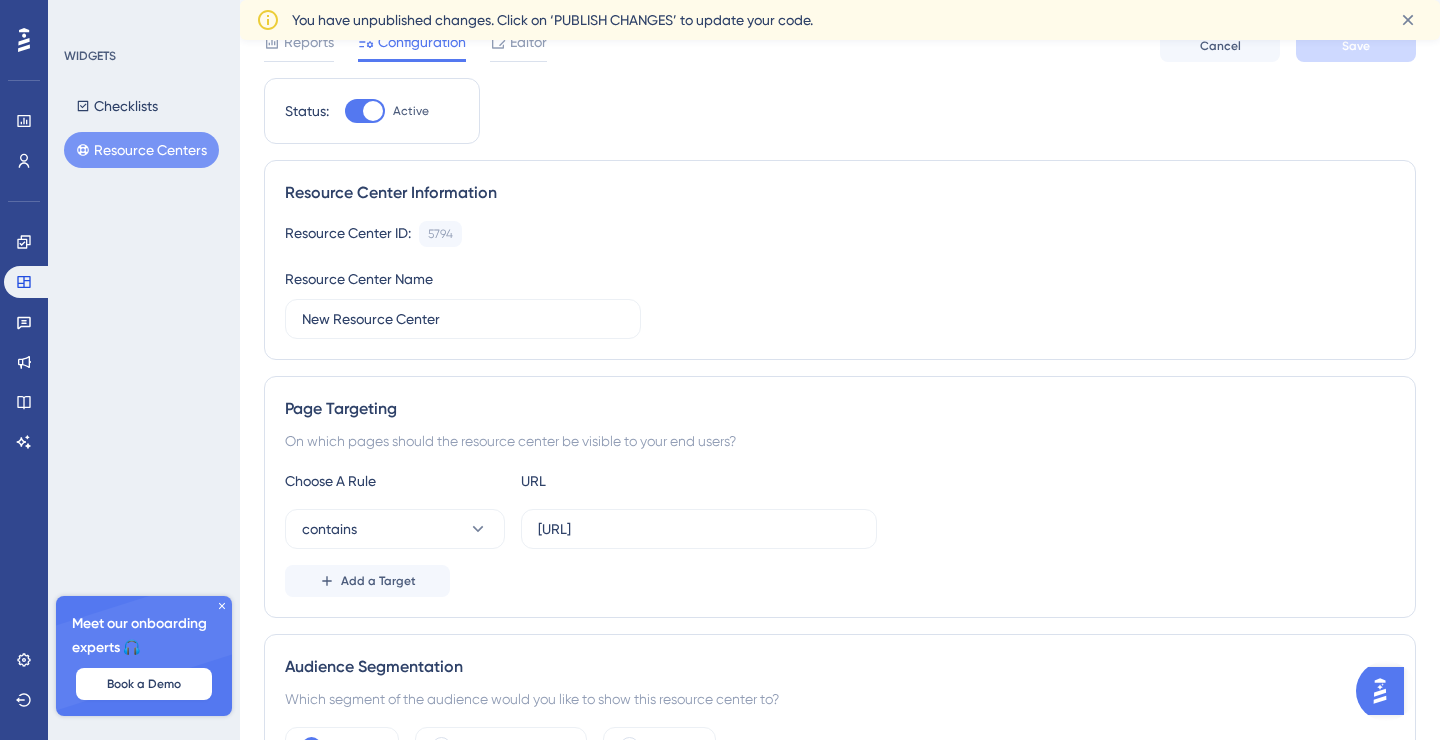 scroll, scrollTop: 0, scrollLeft: 0, axis: both 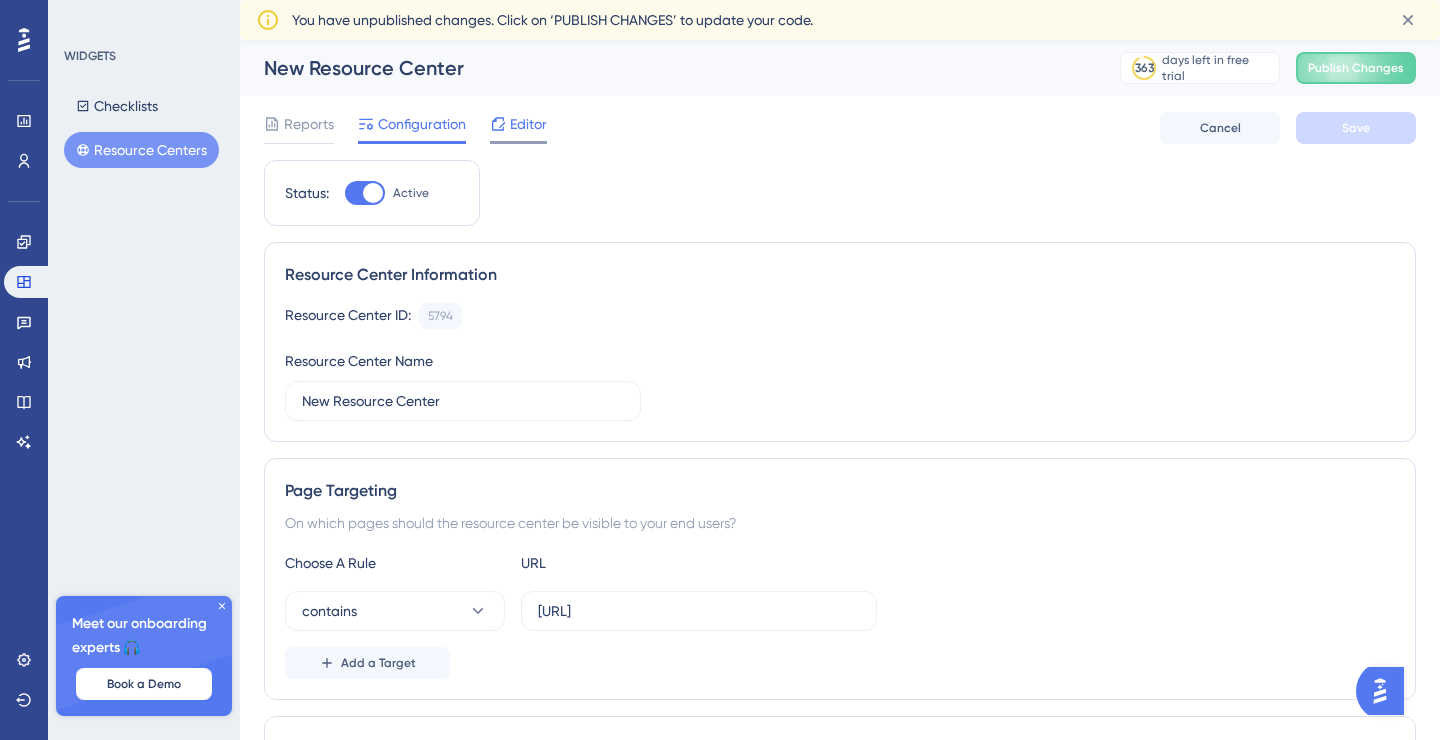 click 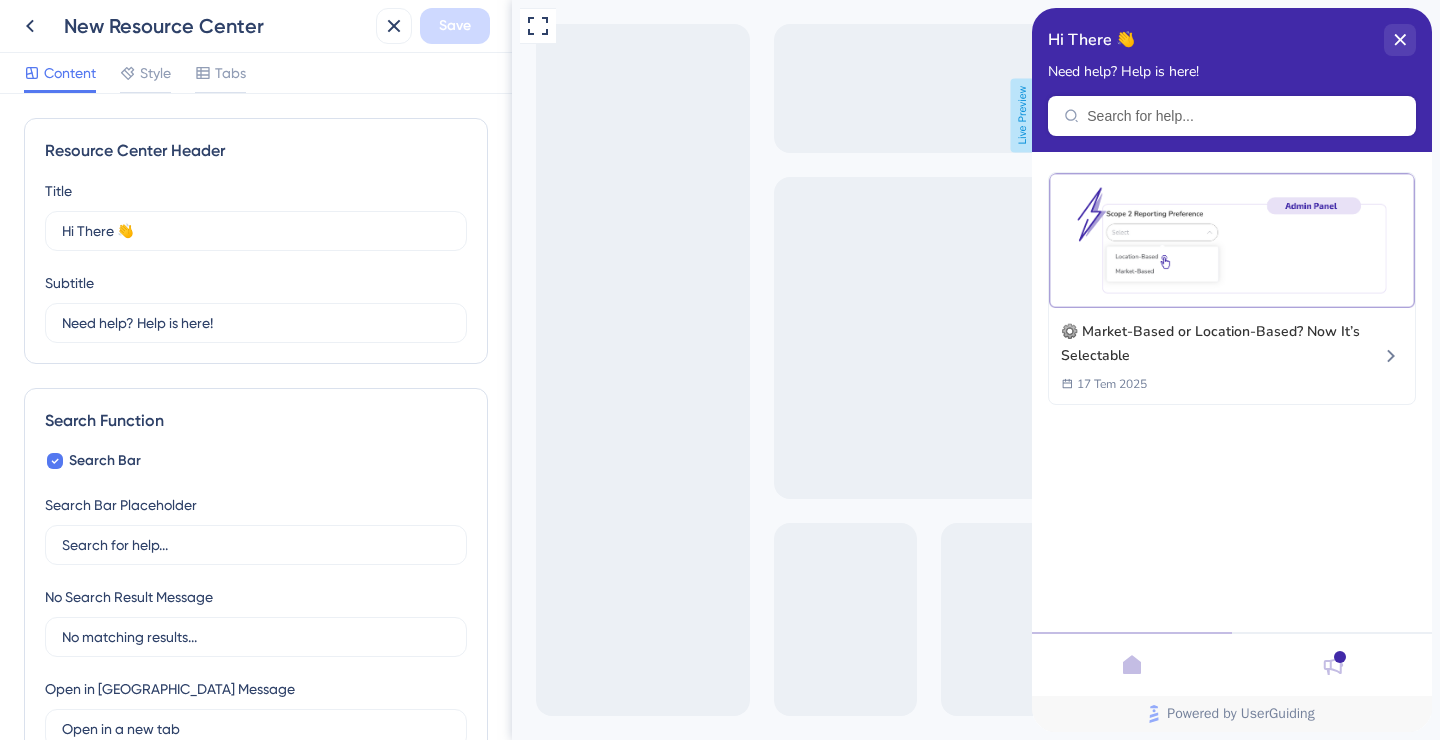 scroll, scrollTop: 0, scrollLeft: 0, axis: both 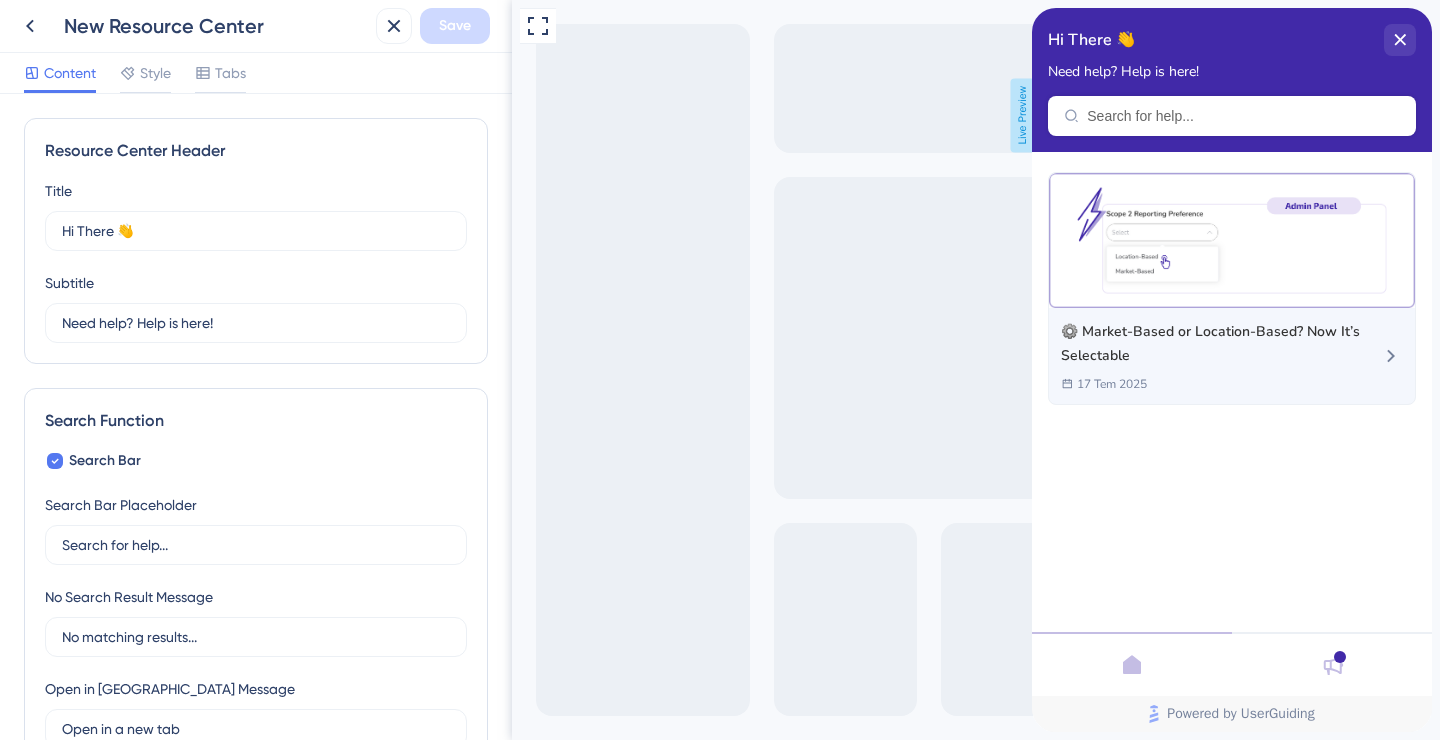 click on "17 Tem 2025" at bounding box center [1216, 384] 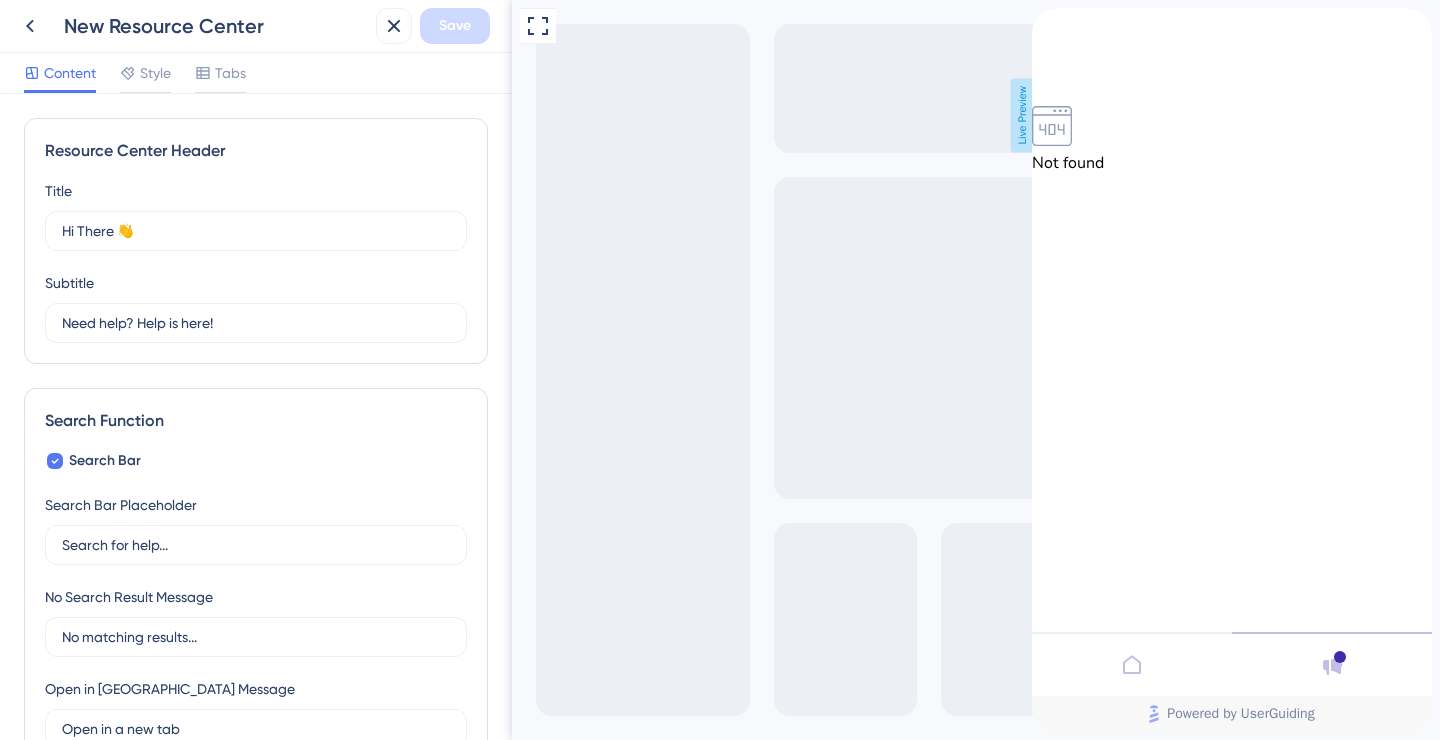 click 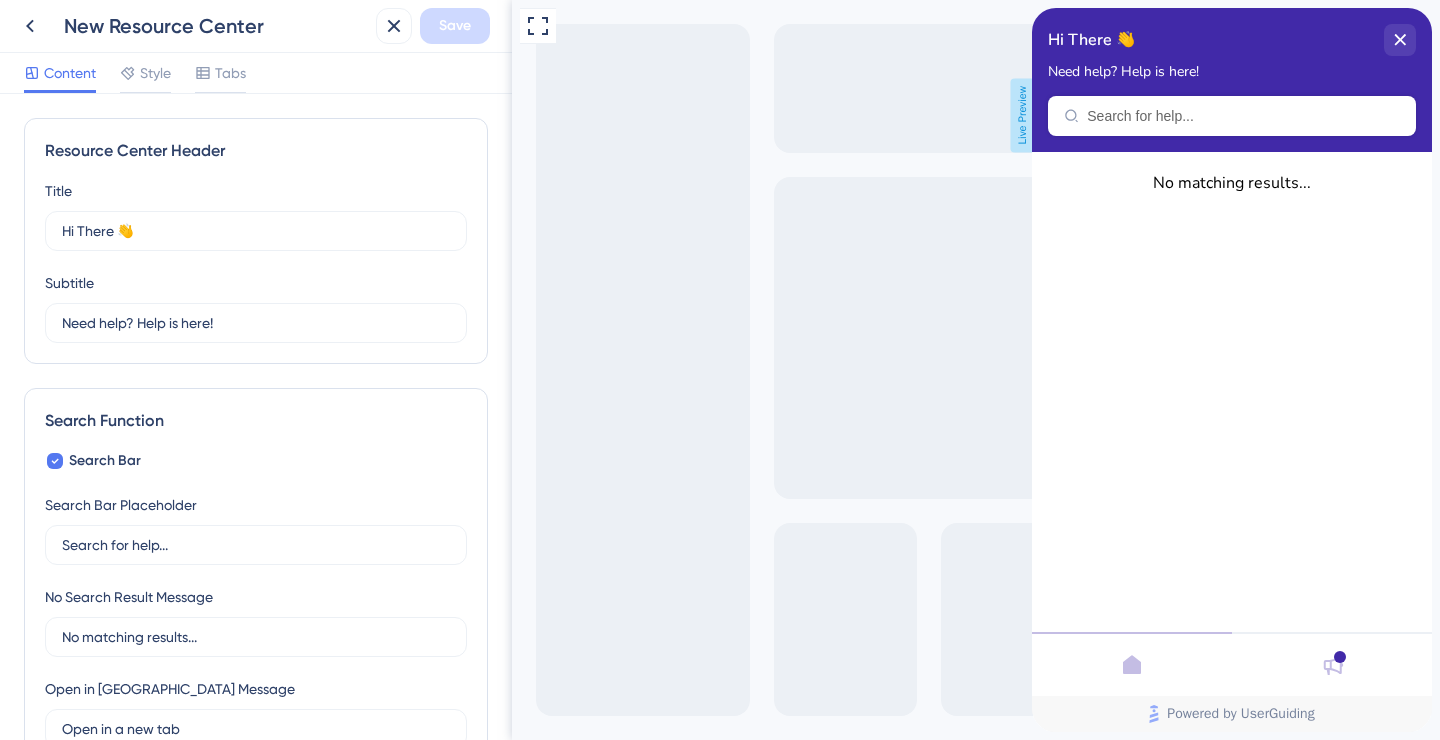 click 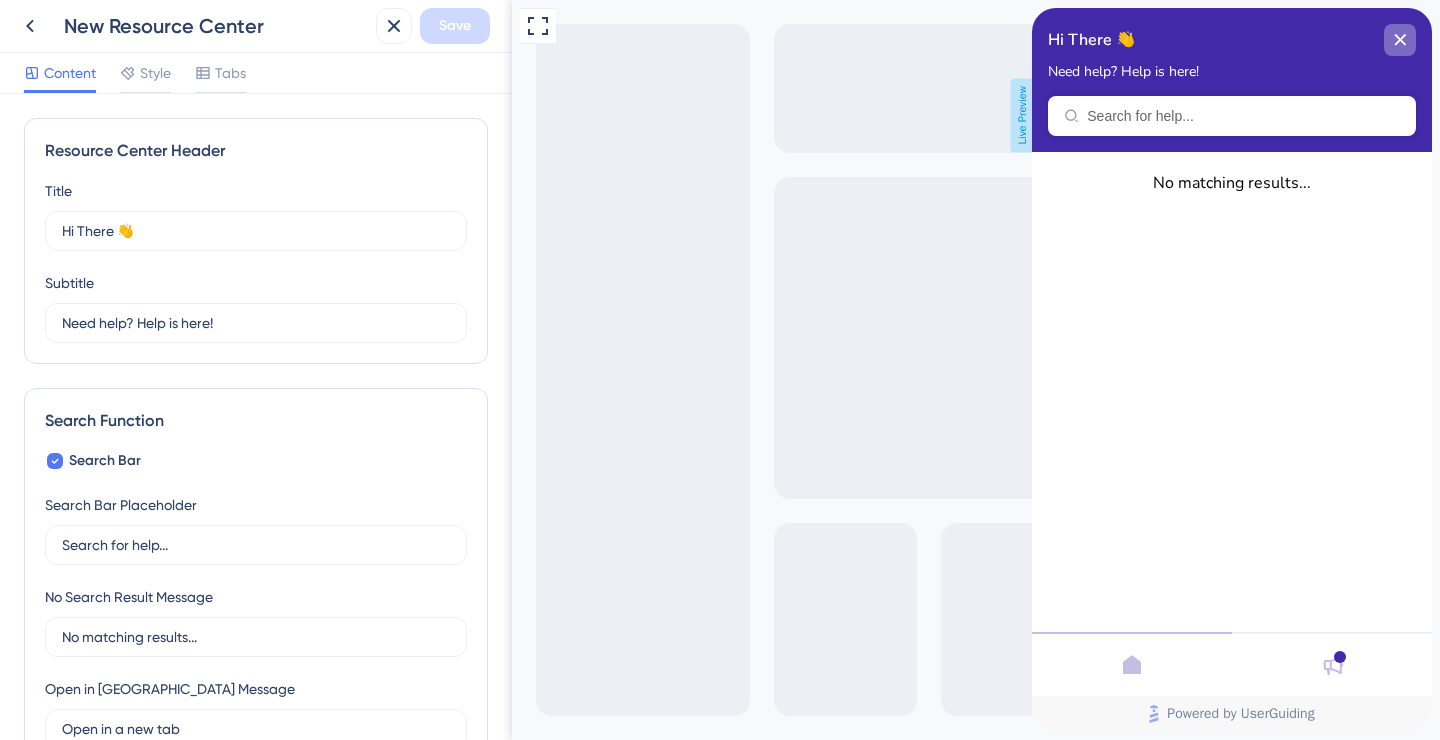 click at bounding box center (1400, 40) 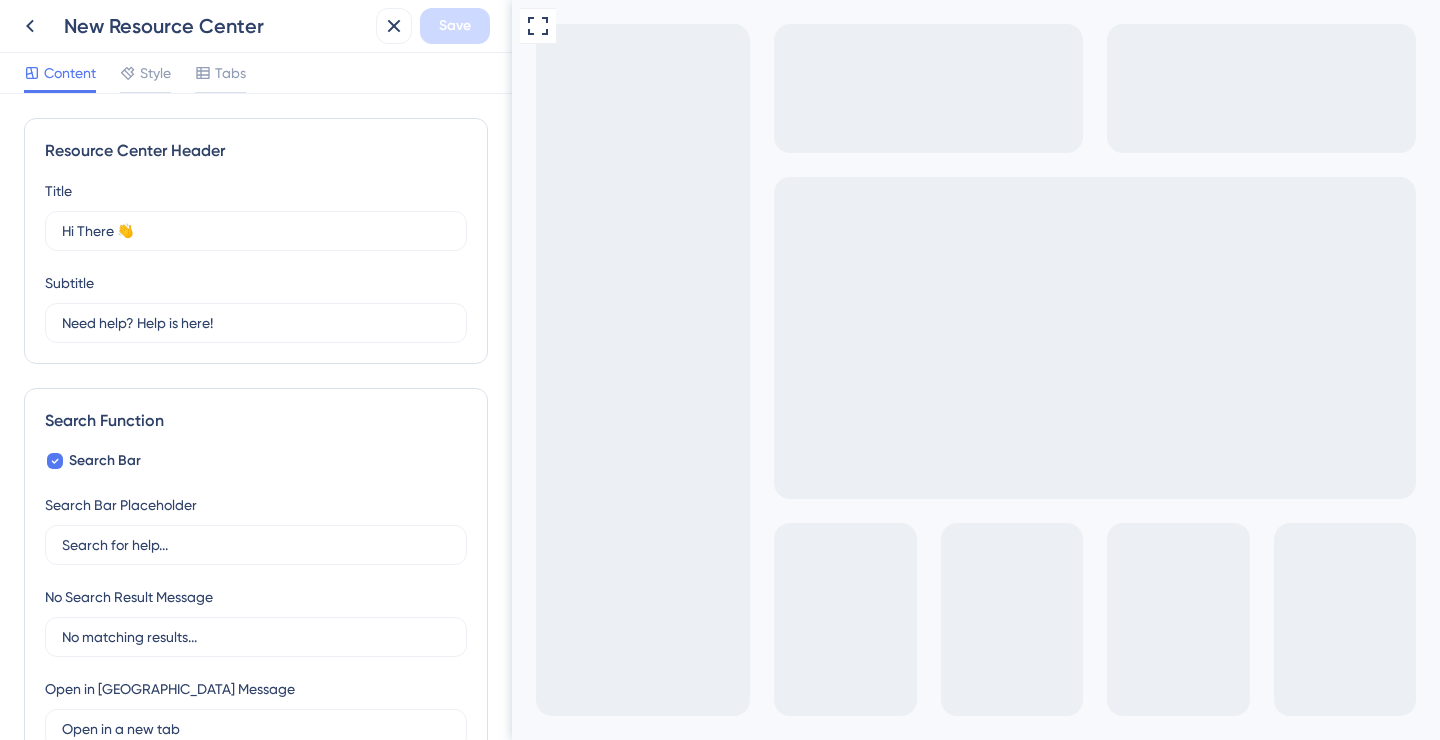 click on "Full Screen Preview Live Preview" at bounding box center [976, 449] 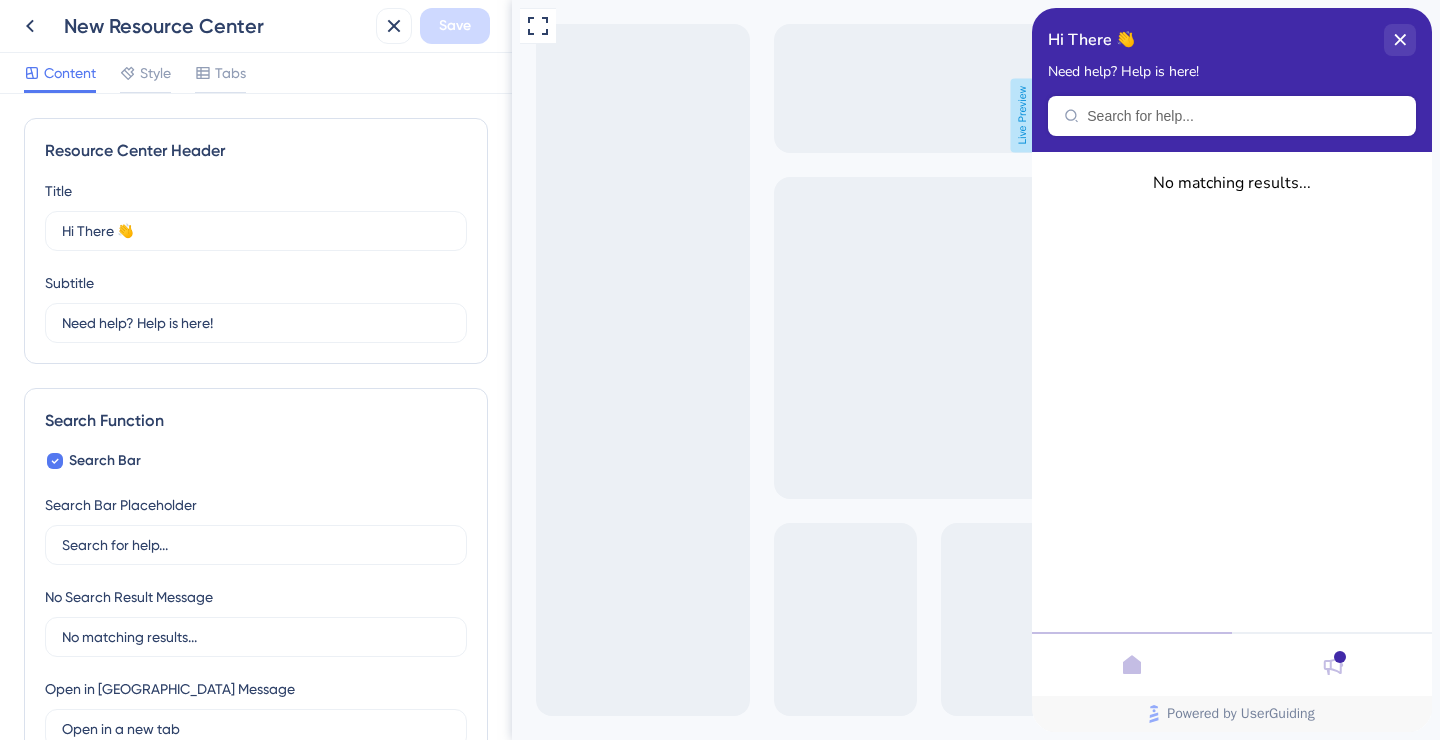 click 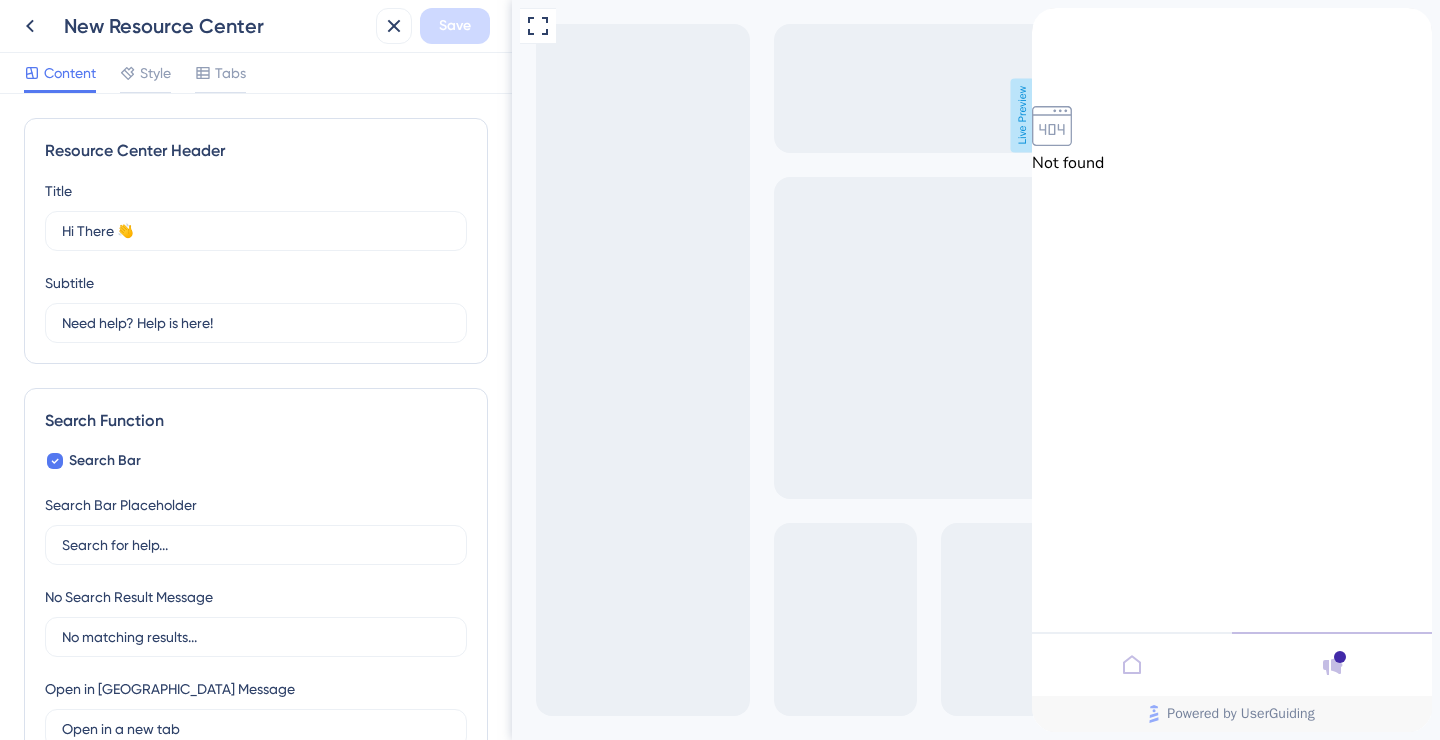 click 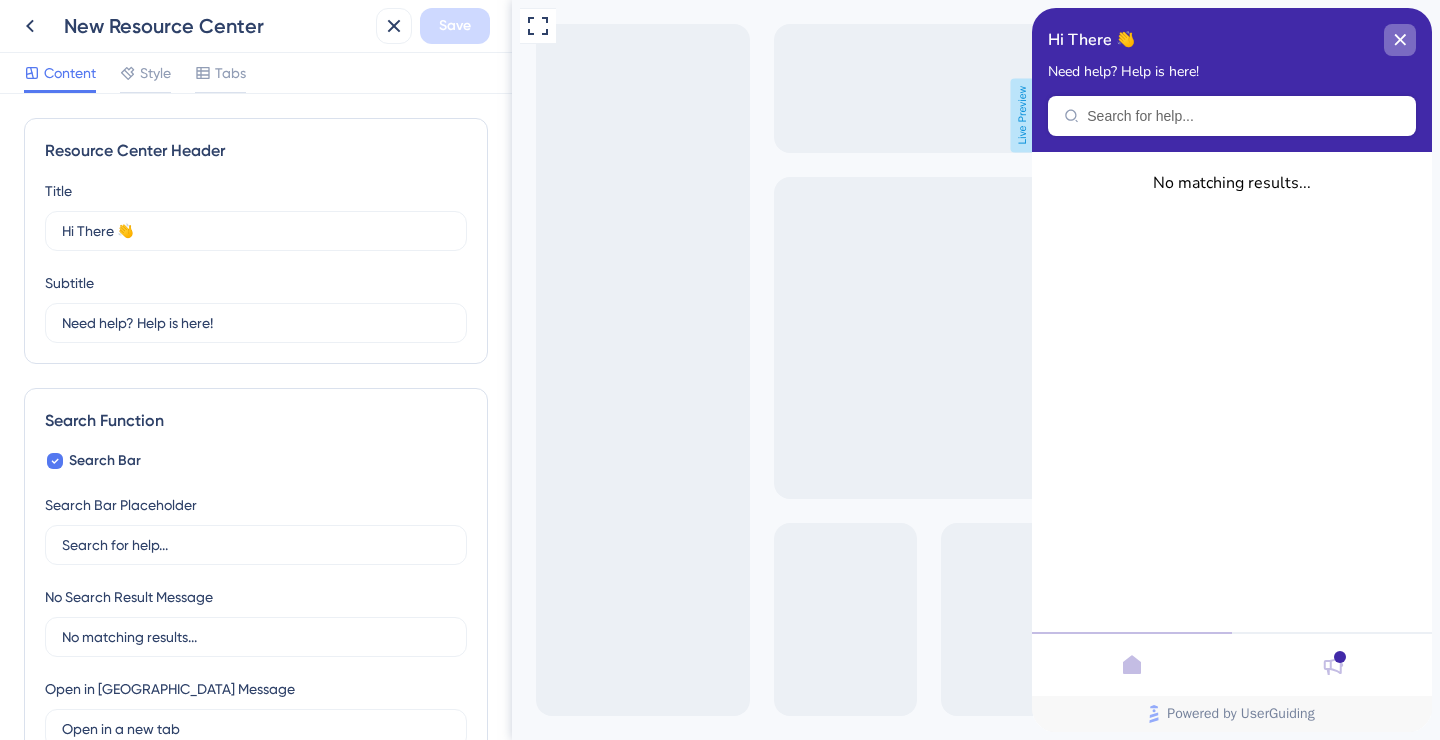 click 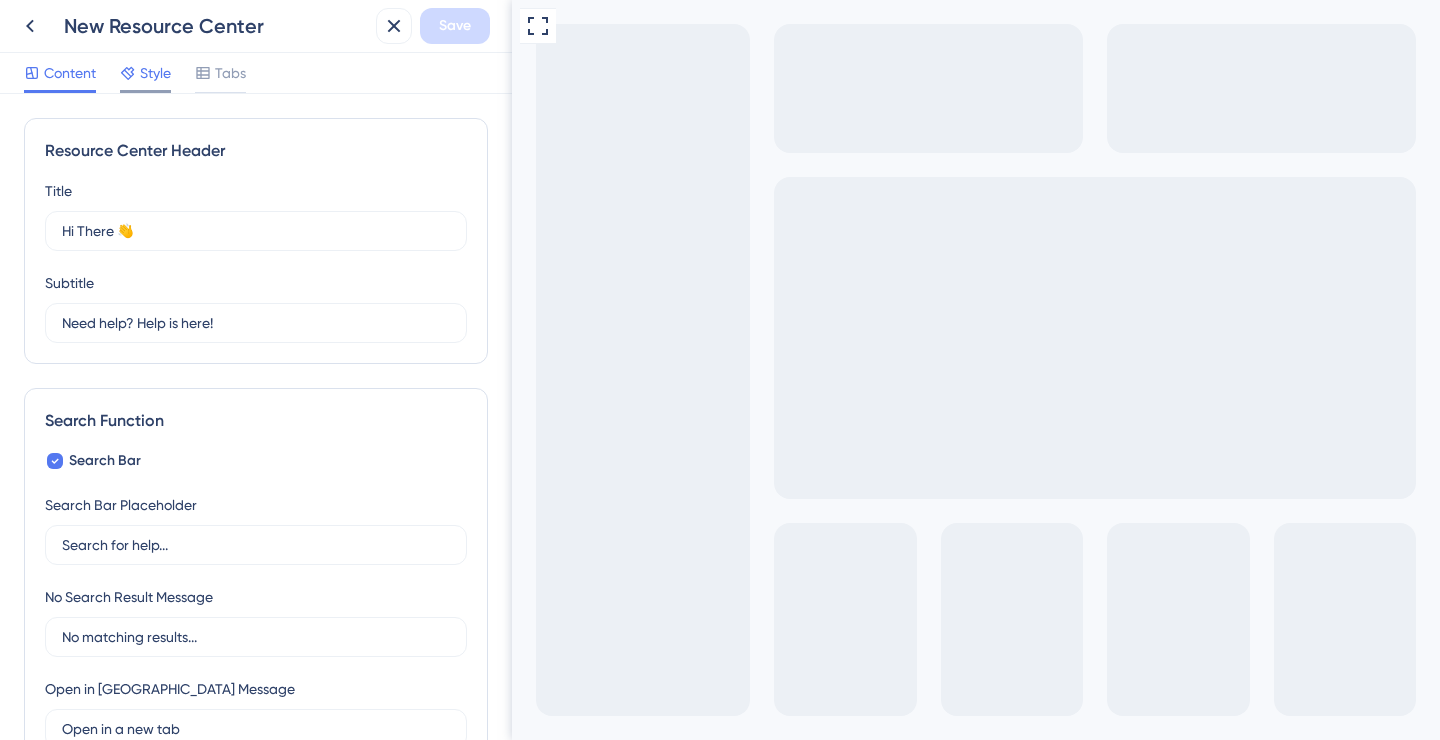 click on "Style" at bounding box center (155, 73) 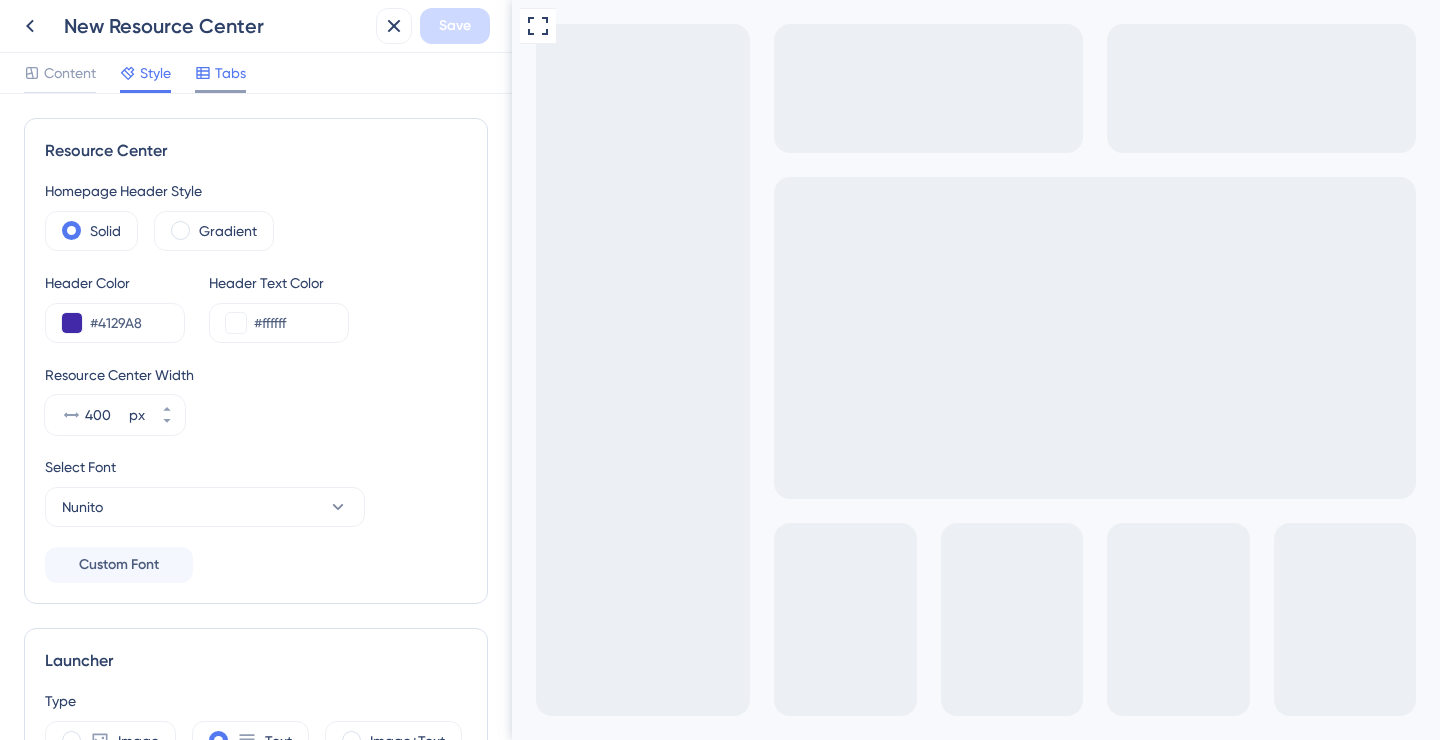 click on "Tabs" at bounding box center [230, 73] 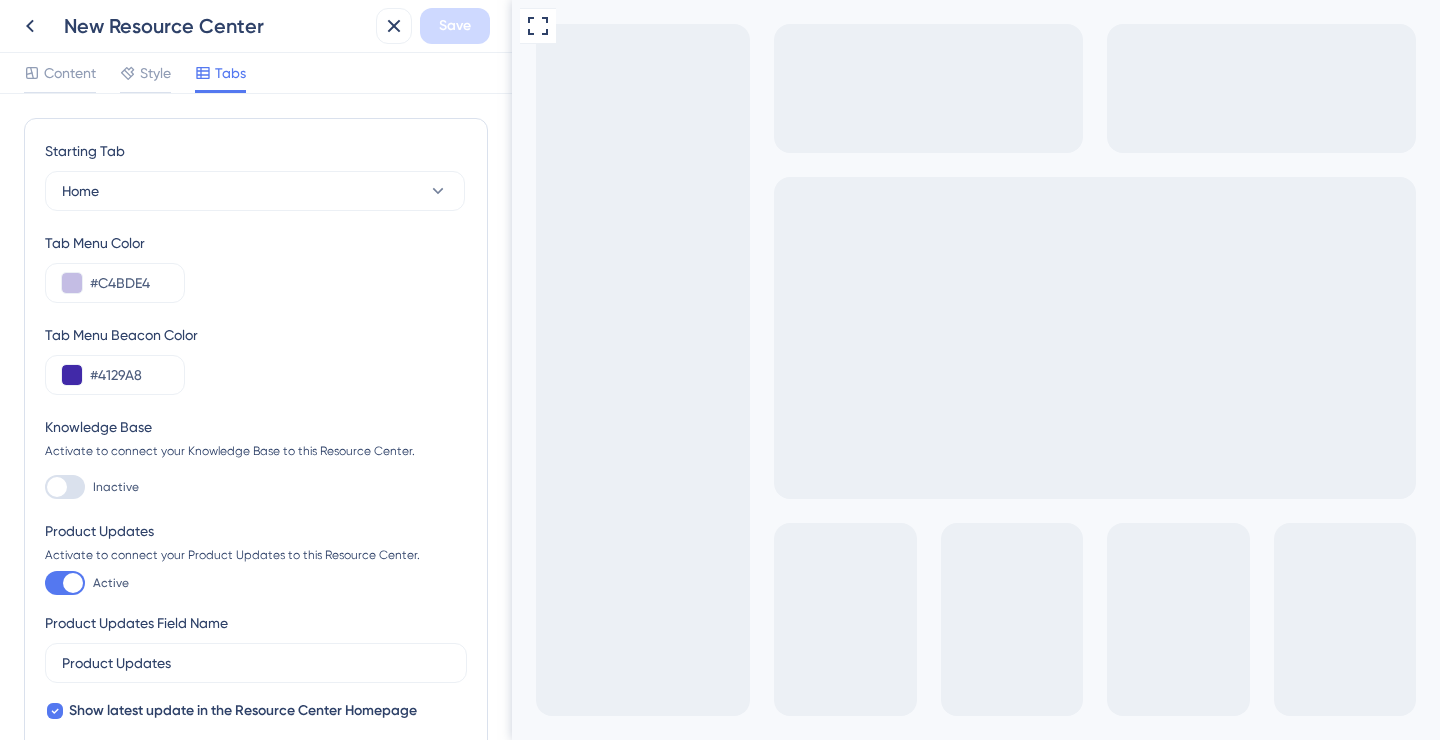 scroll, scrollTop: 0, scrollLeft: 0, axis: both 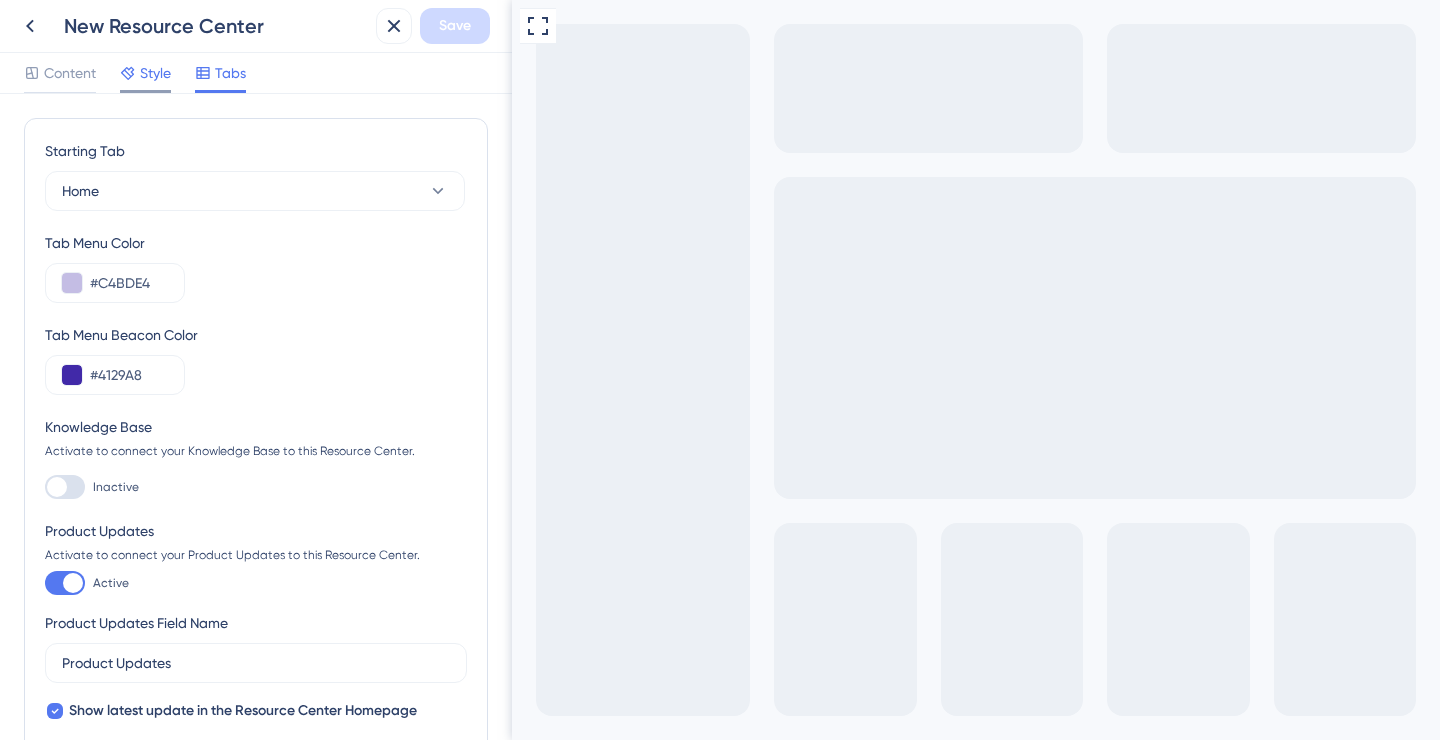 click on "Style" at bounding box center [155, 73] 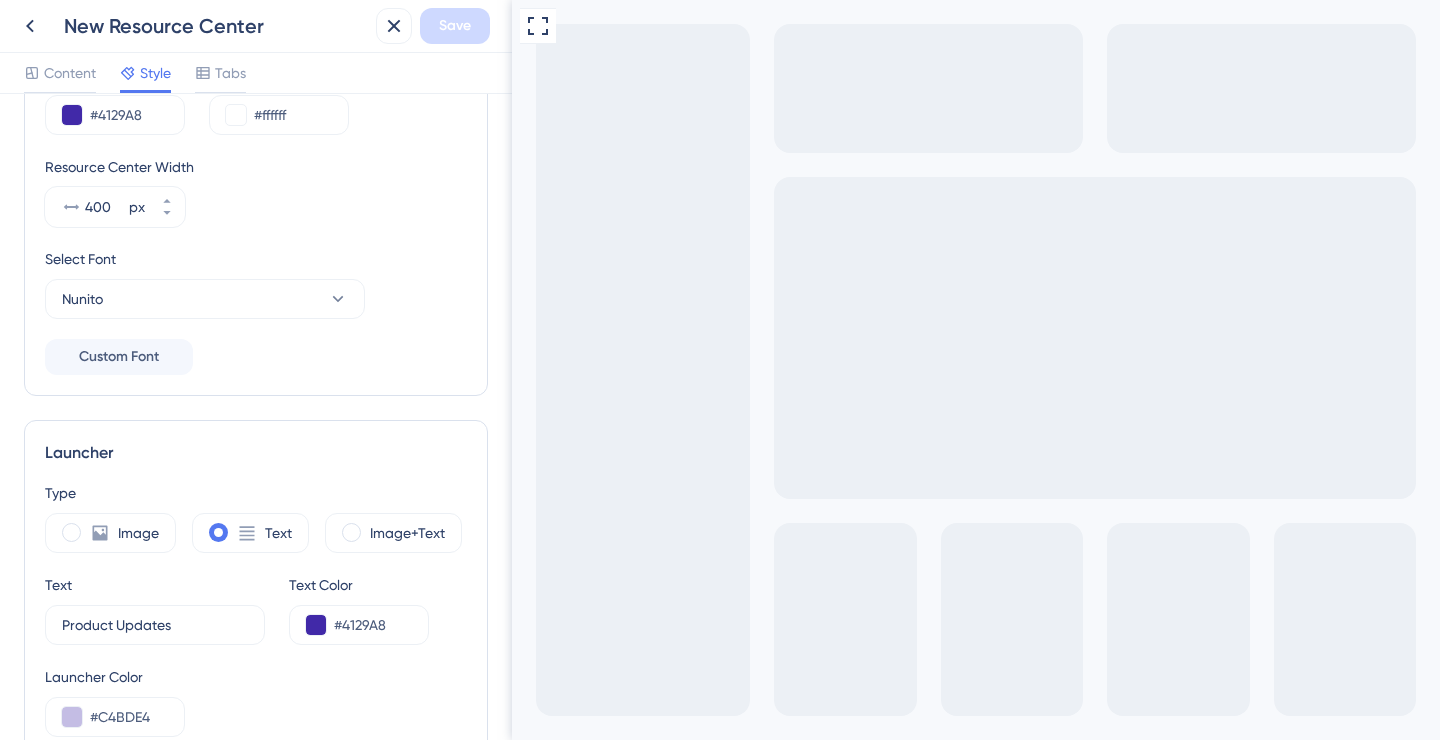 scroll, scrollTop: 305, scrollLeft: 0, axis: vertical 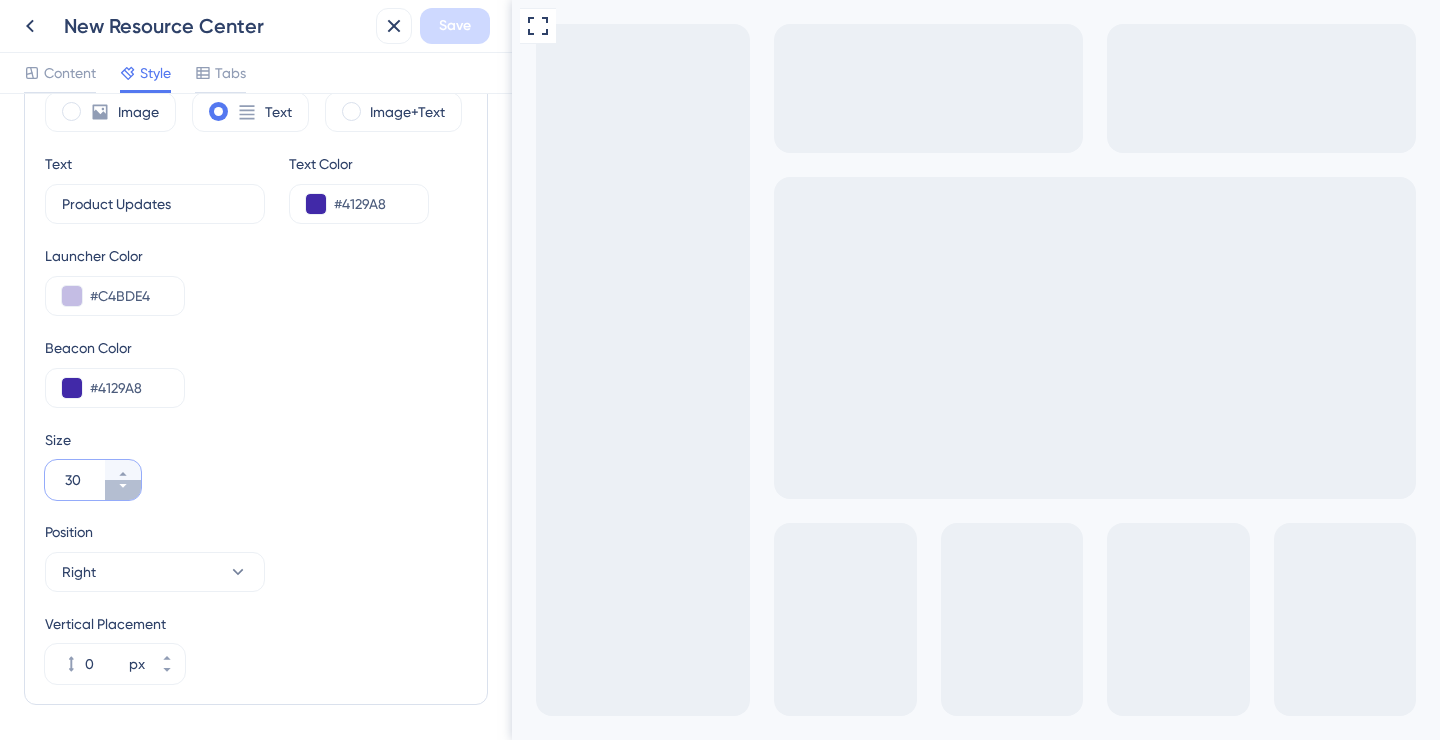 click 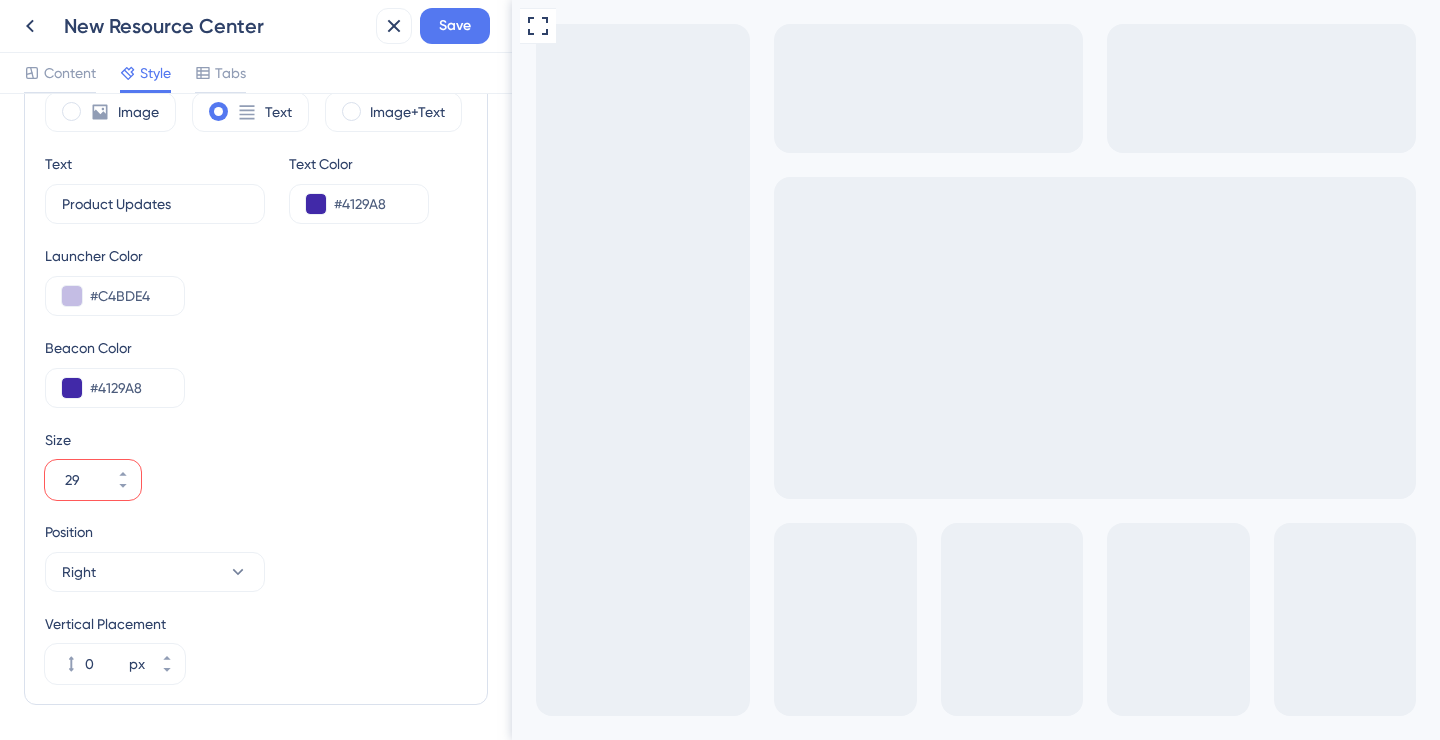 click on "Size 29" at bounding box center (256, 464) 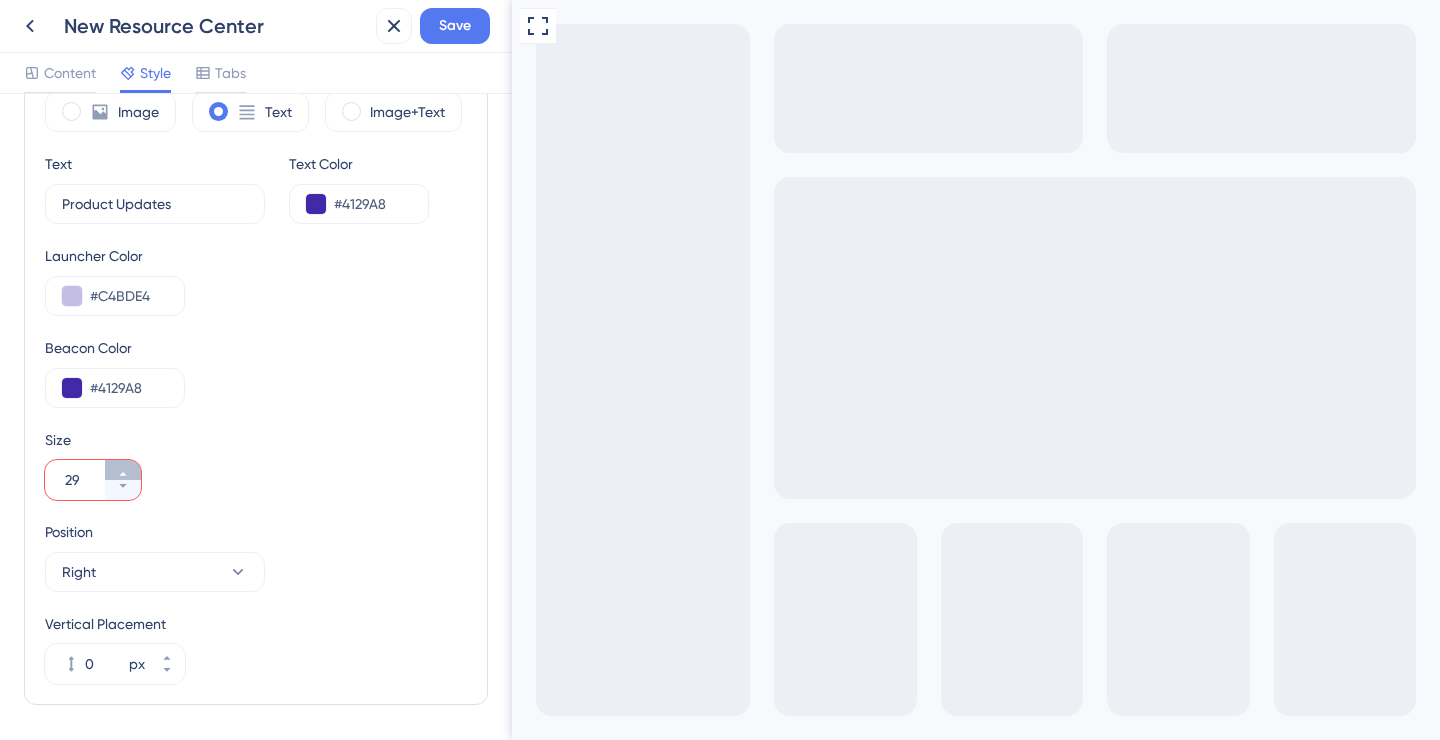 click on "29" at bounding box center [123, 470] 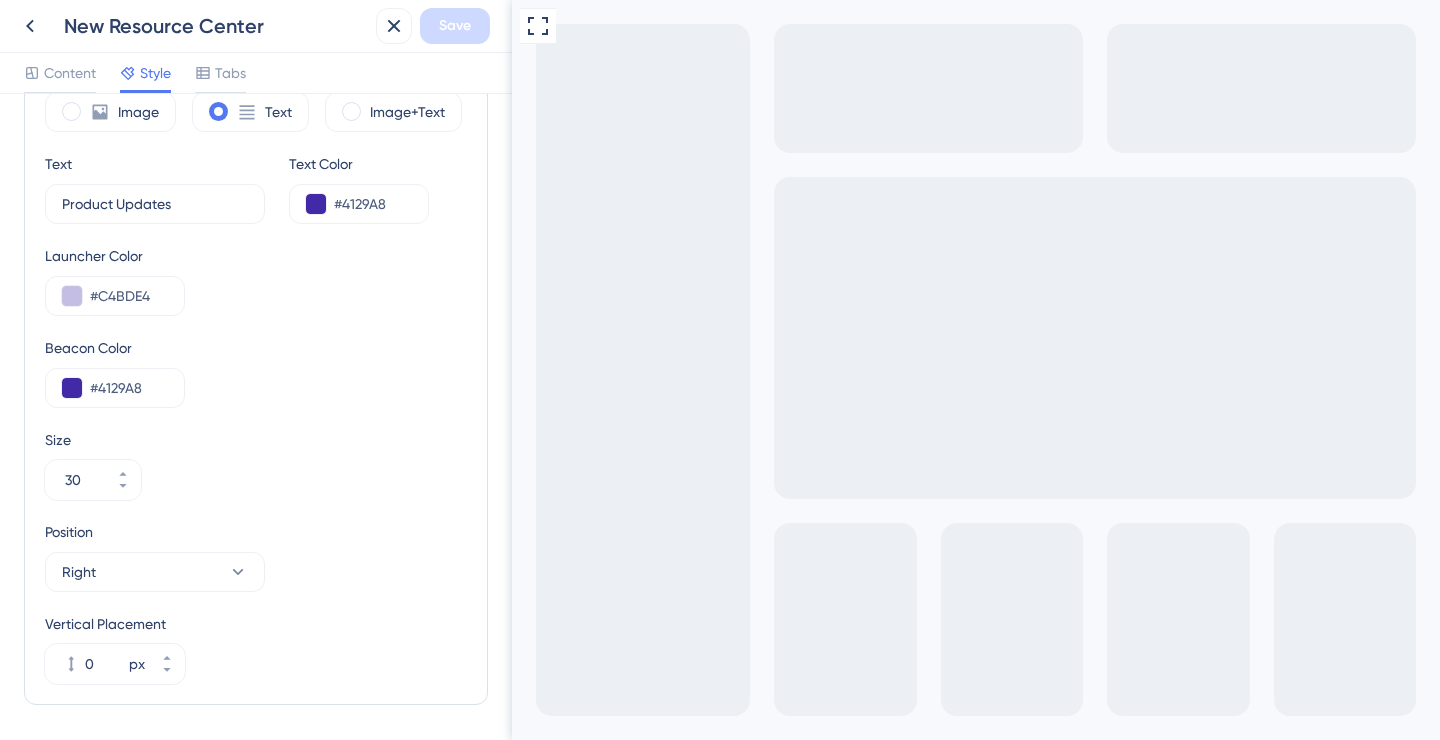 click on "Size 30" at bounding box center [256, 464] 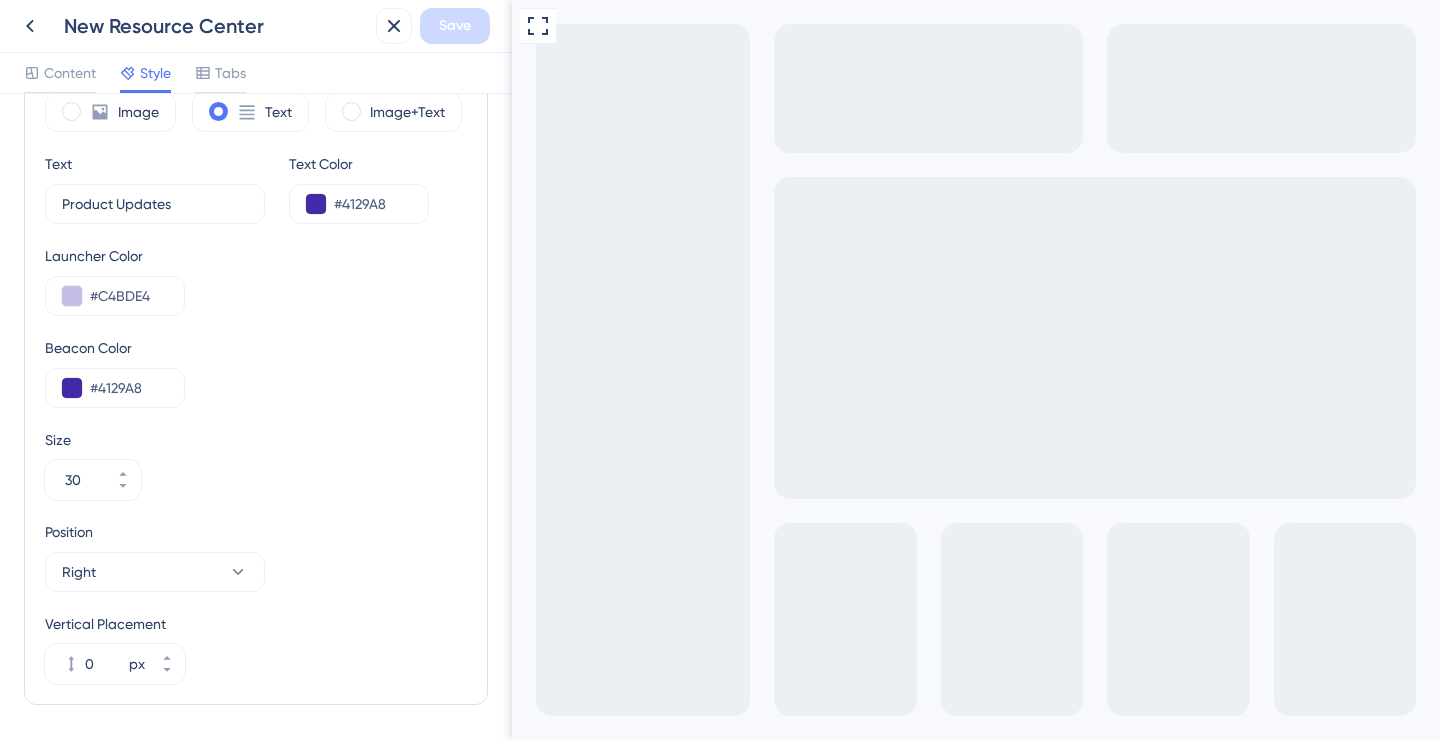 scroll, scrollTop: 698, scrollLeft: 0, axis: vertical 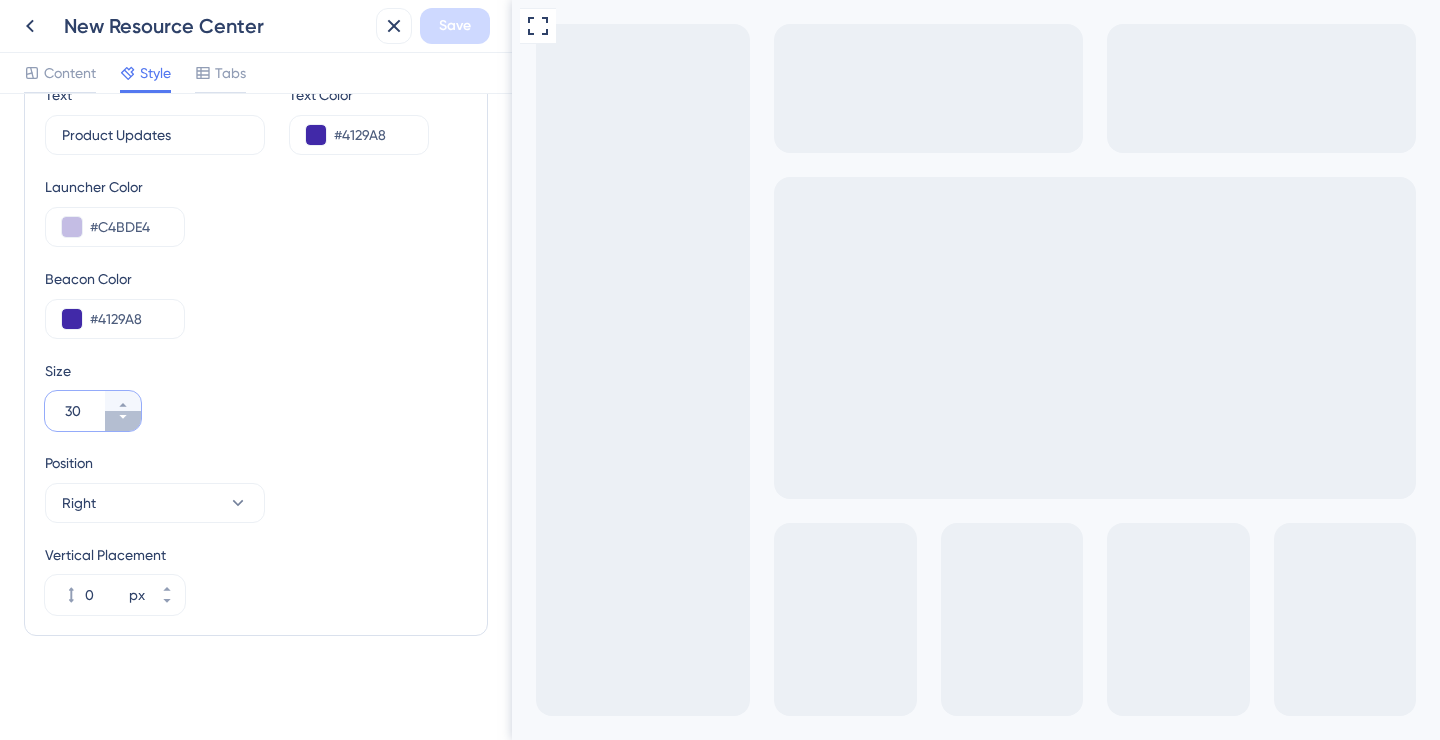 click on "30" at bounding box center [123, 421] 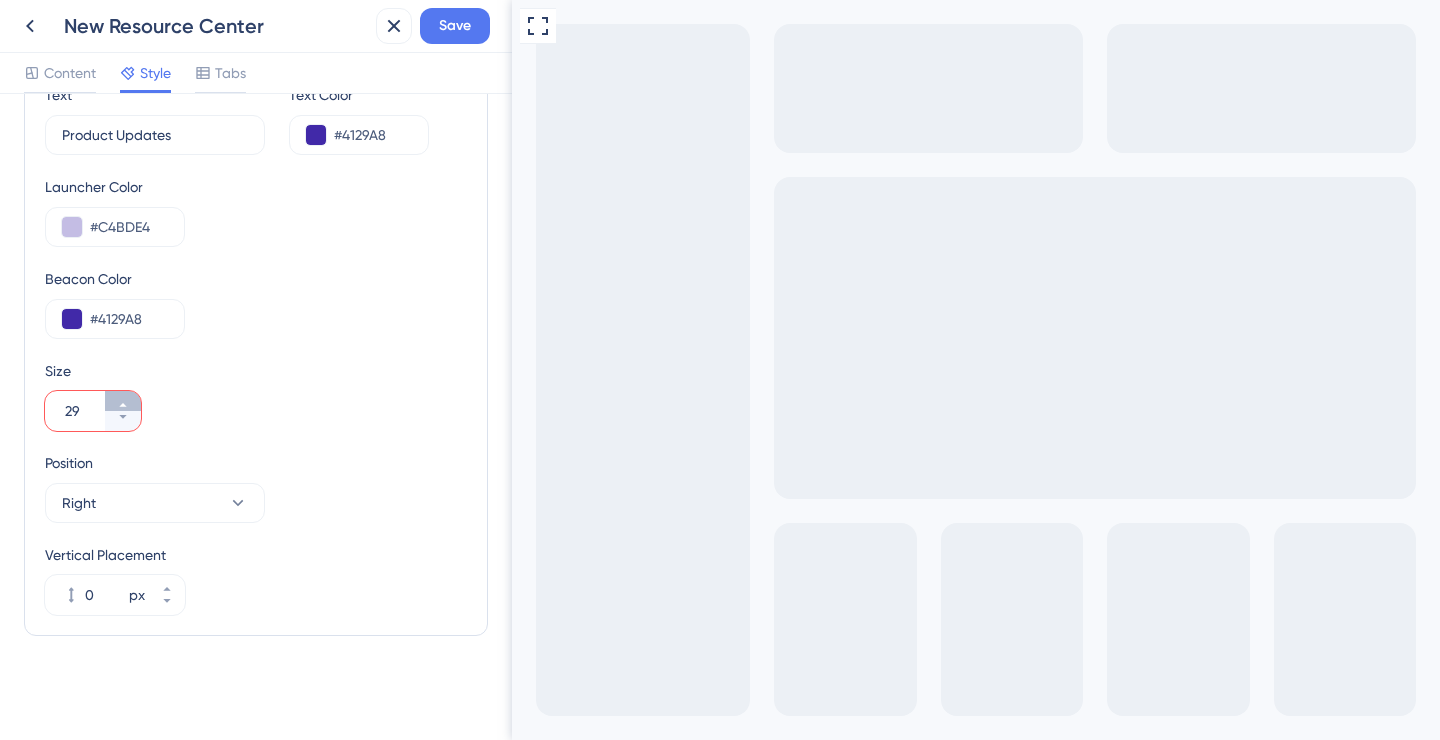 click 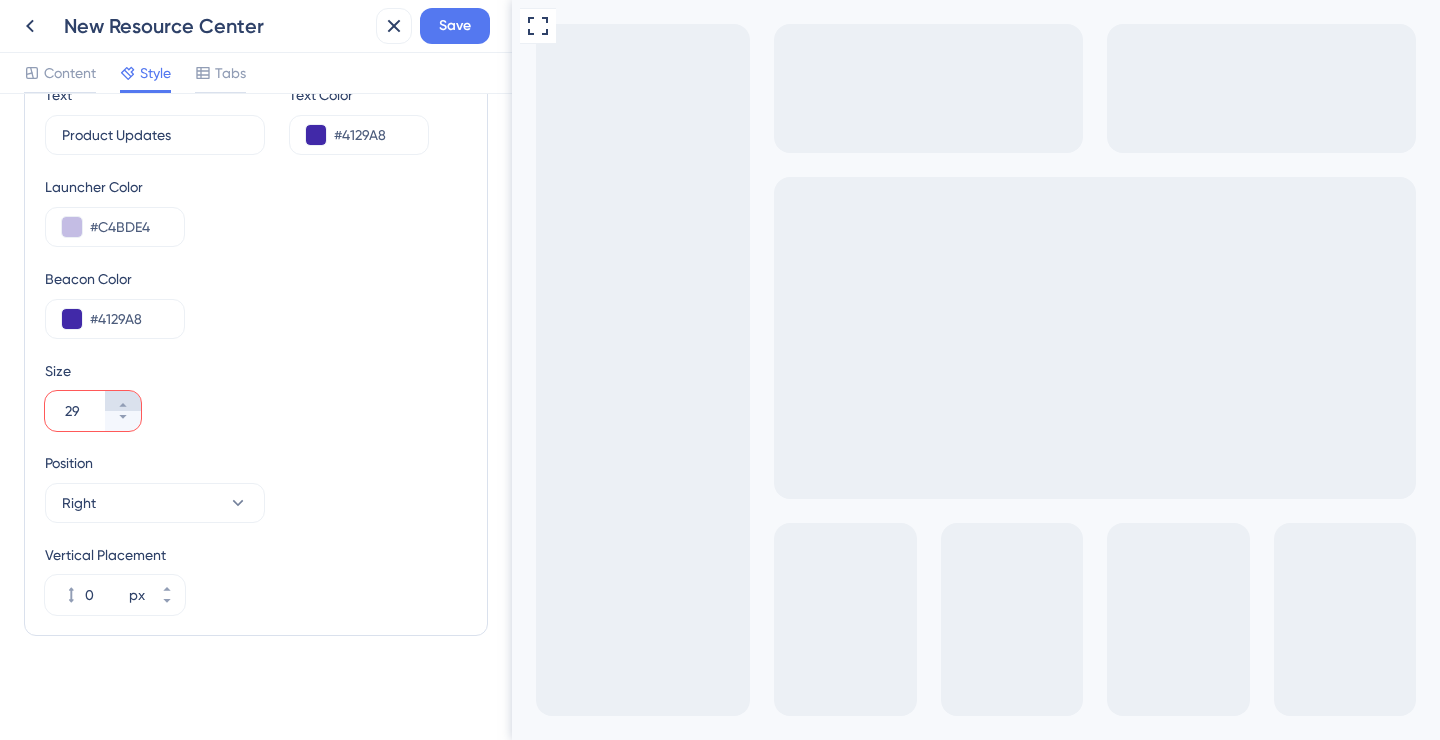type on "30" 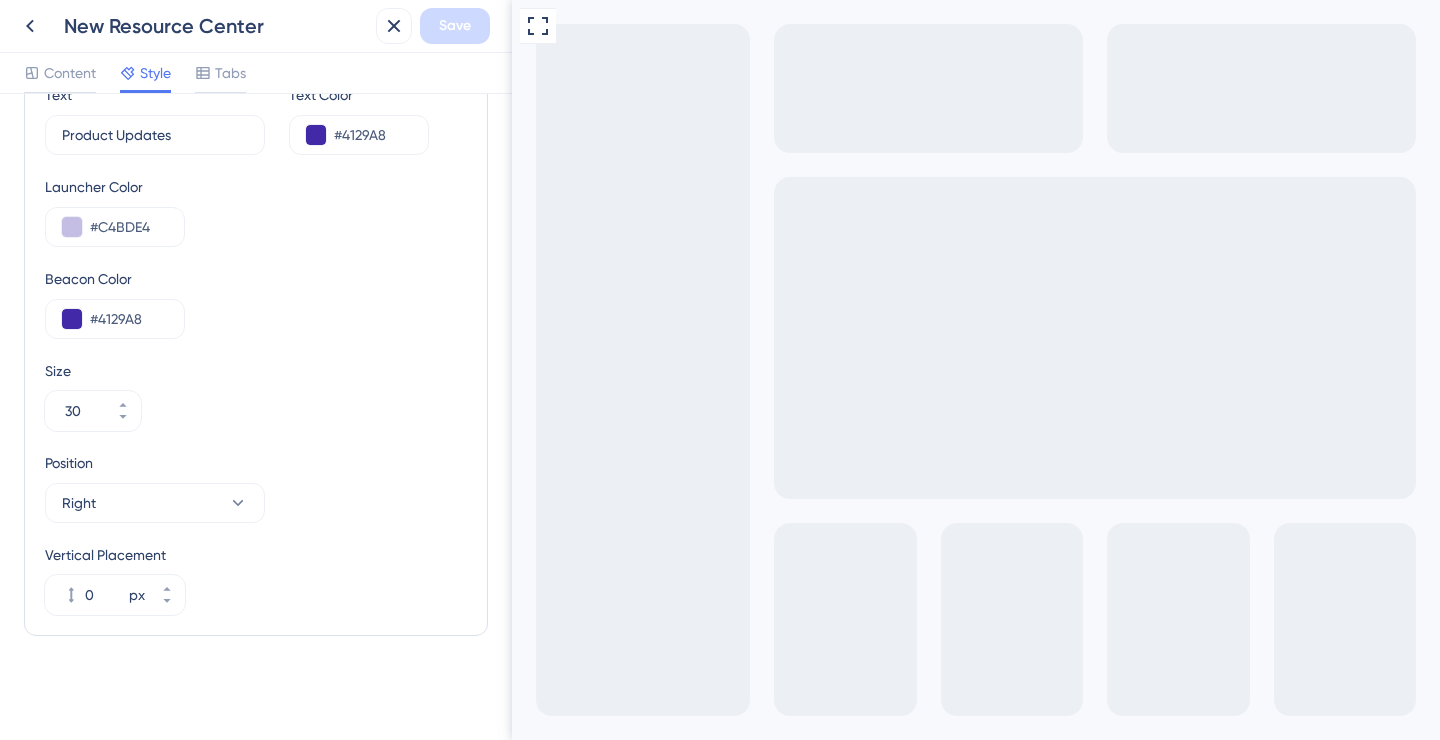 click on "Size 30" at bounding box center (256, 395) 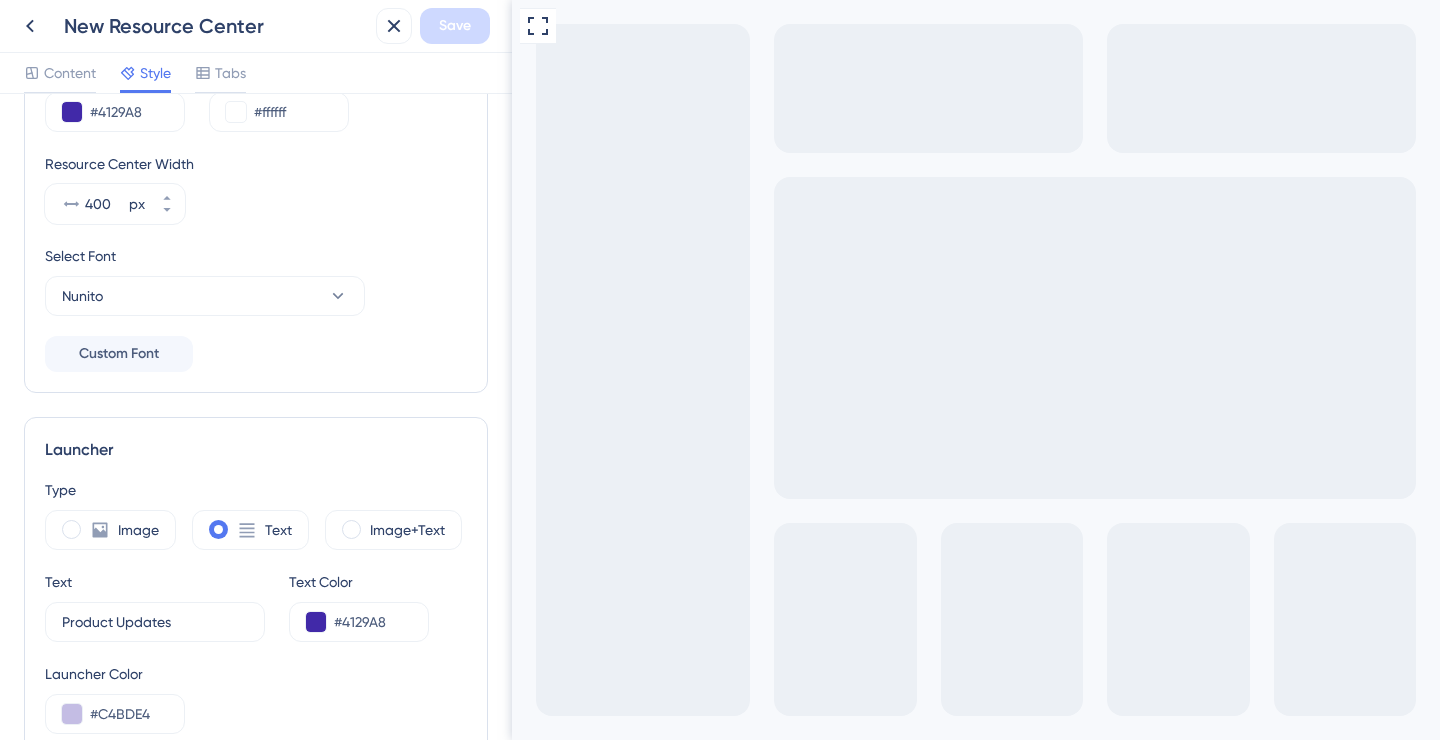 scroll, scrollTop: 0, scrollLeft: 0, axis: both 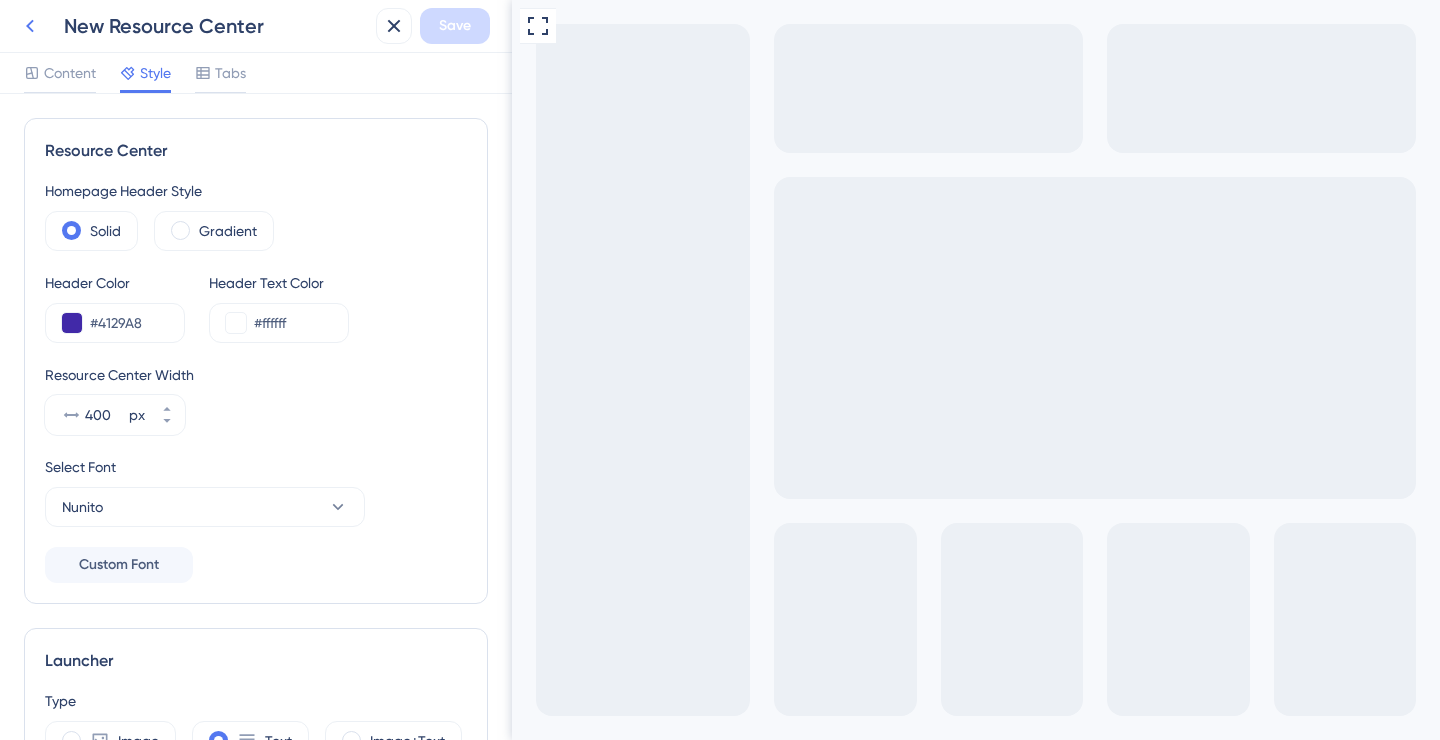 click 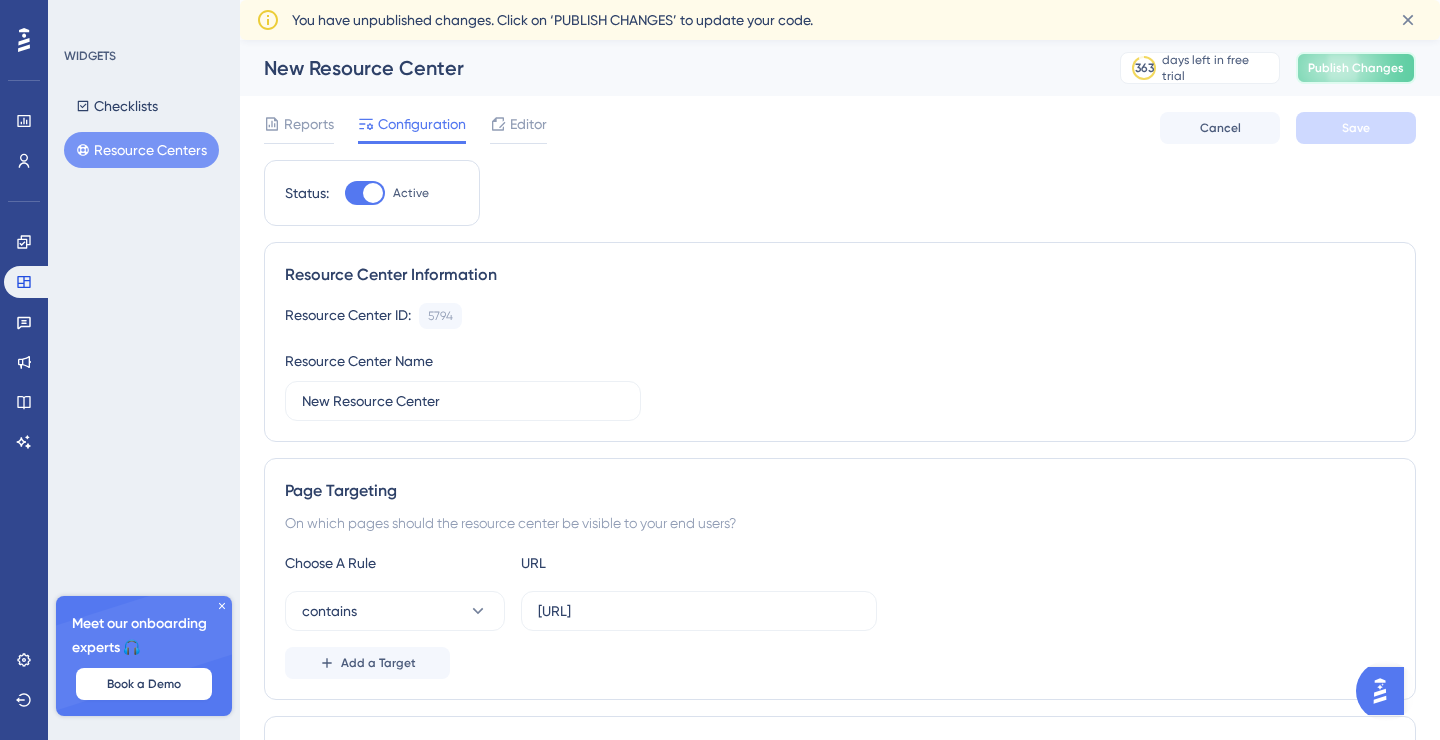 click on "Publish Changes" at bounding box center (1356, 68) 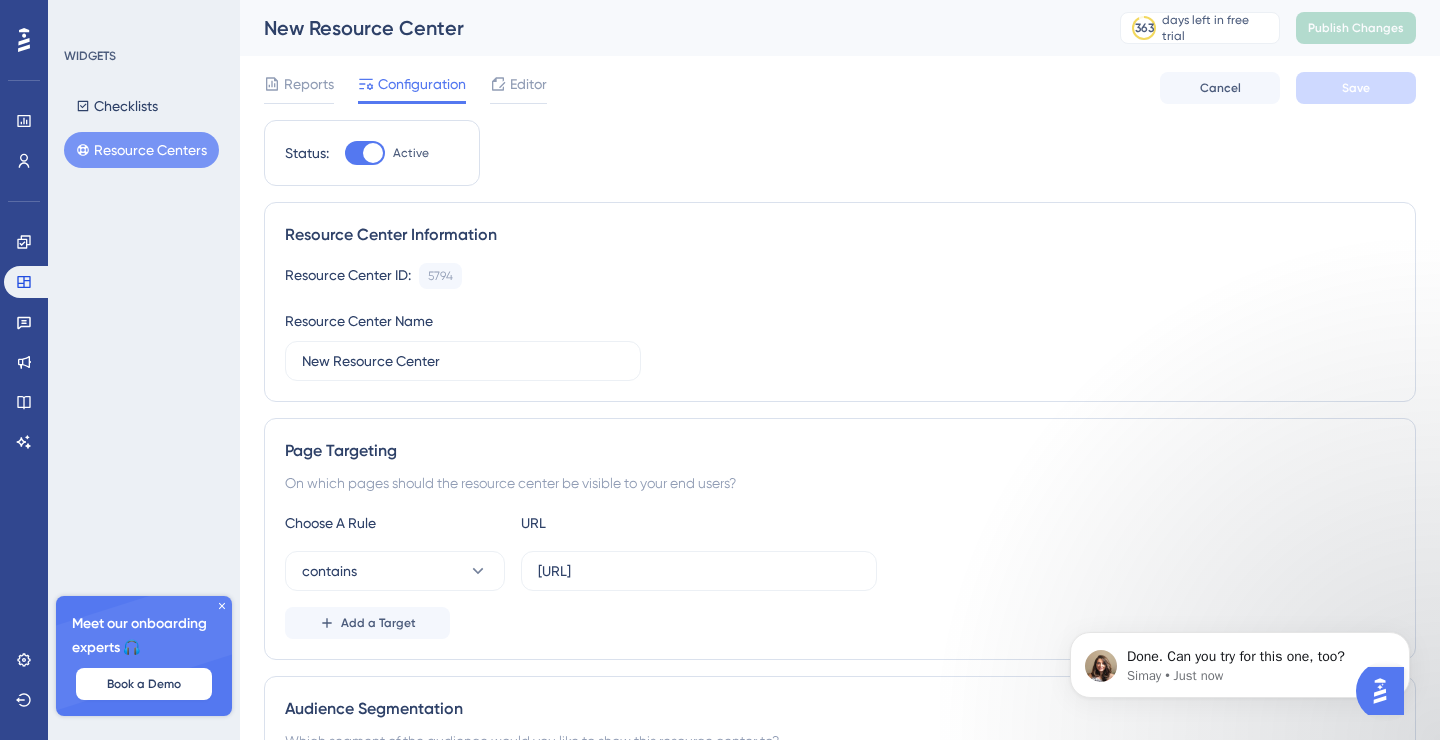 scroll, scrollTop: 0, scrollLeft: 0, axis: both 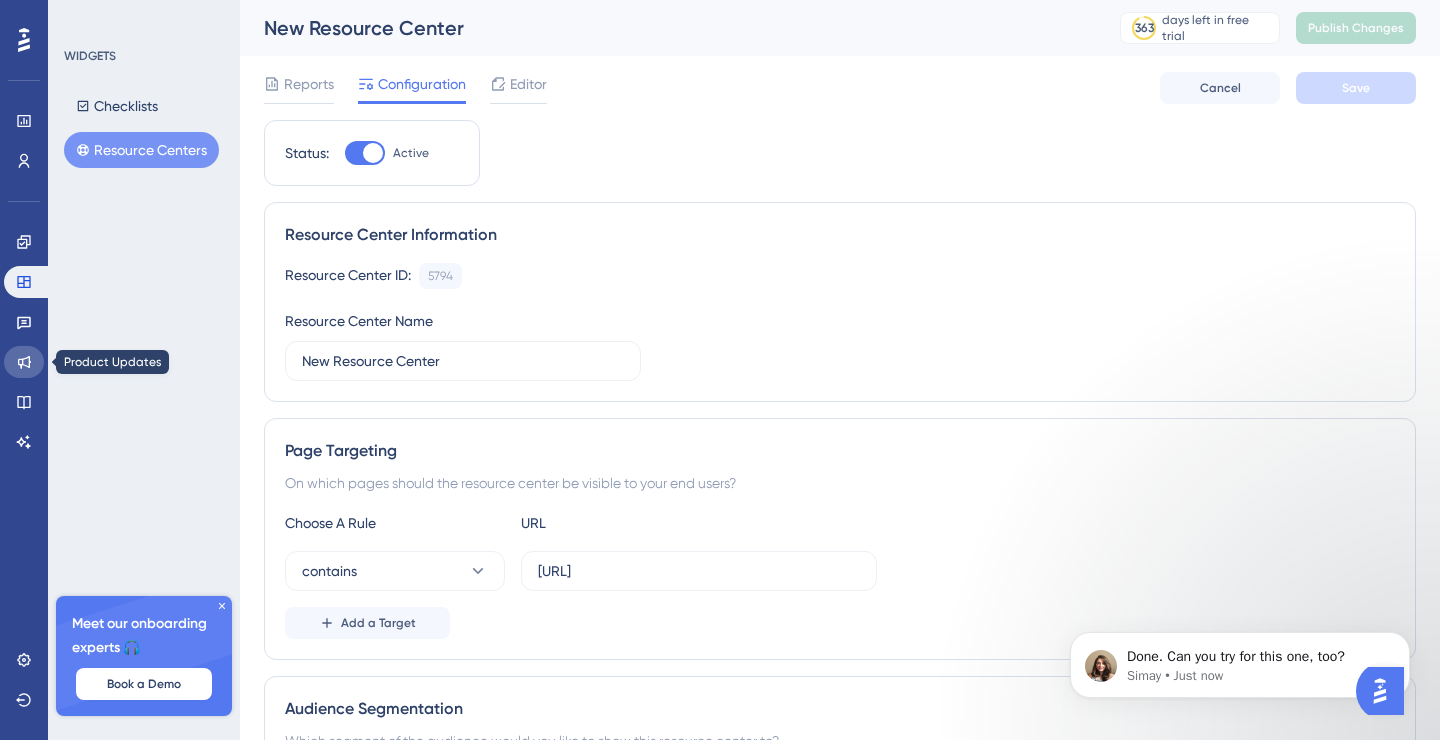 click 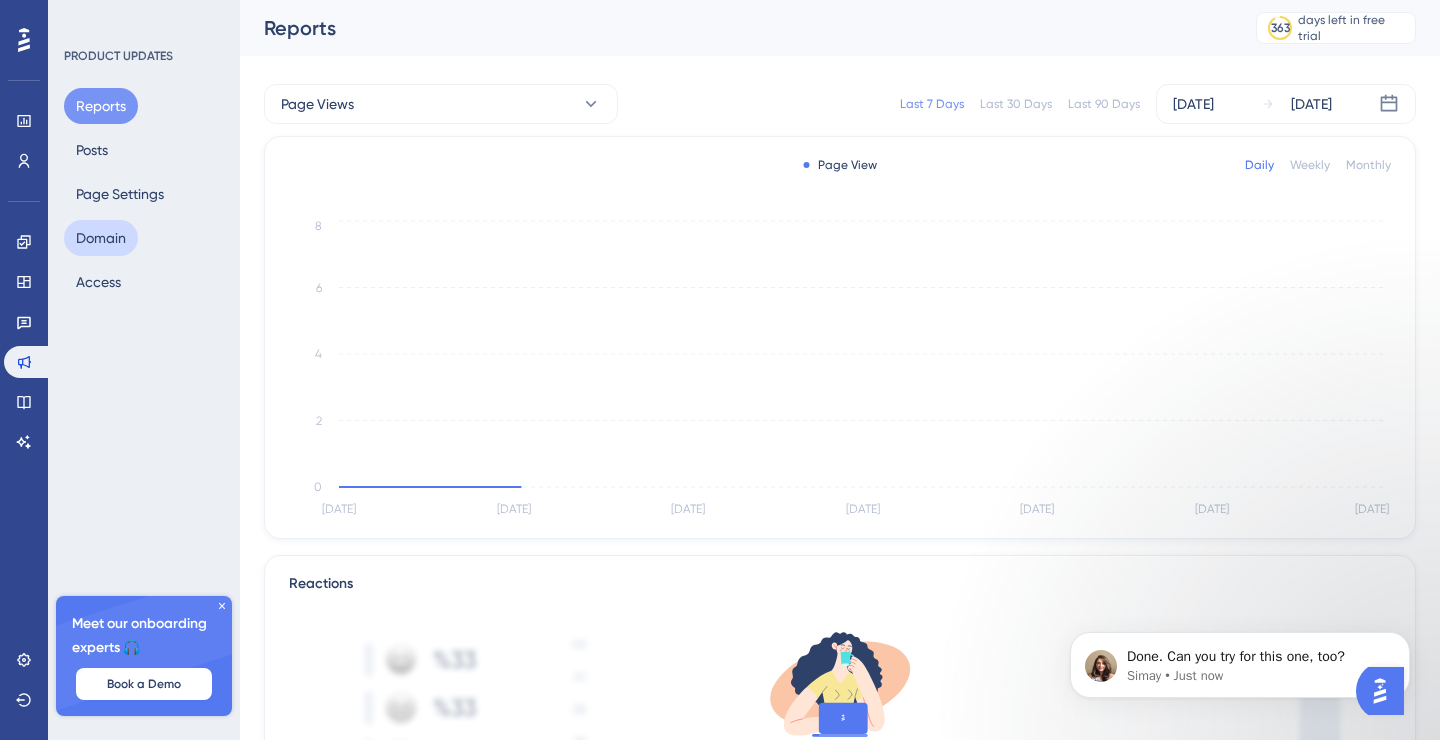 click on "Domain" at bounding box center [101, 238] 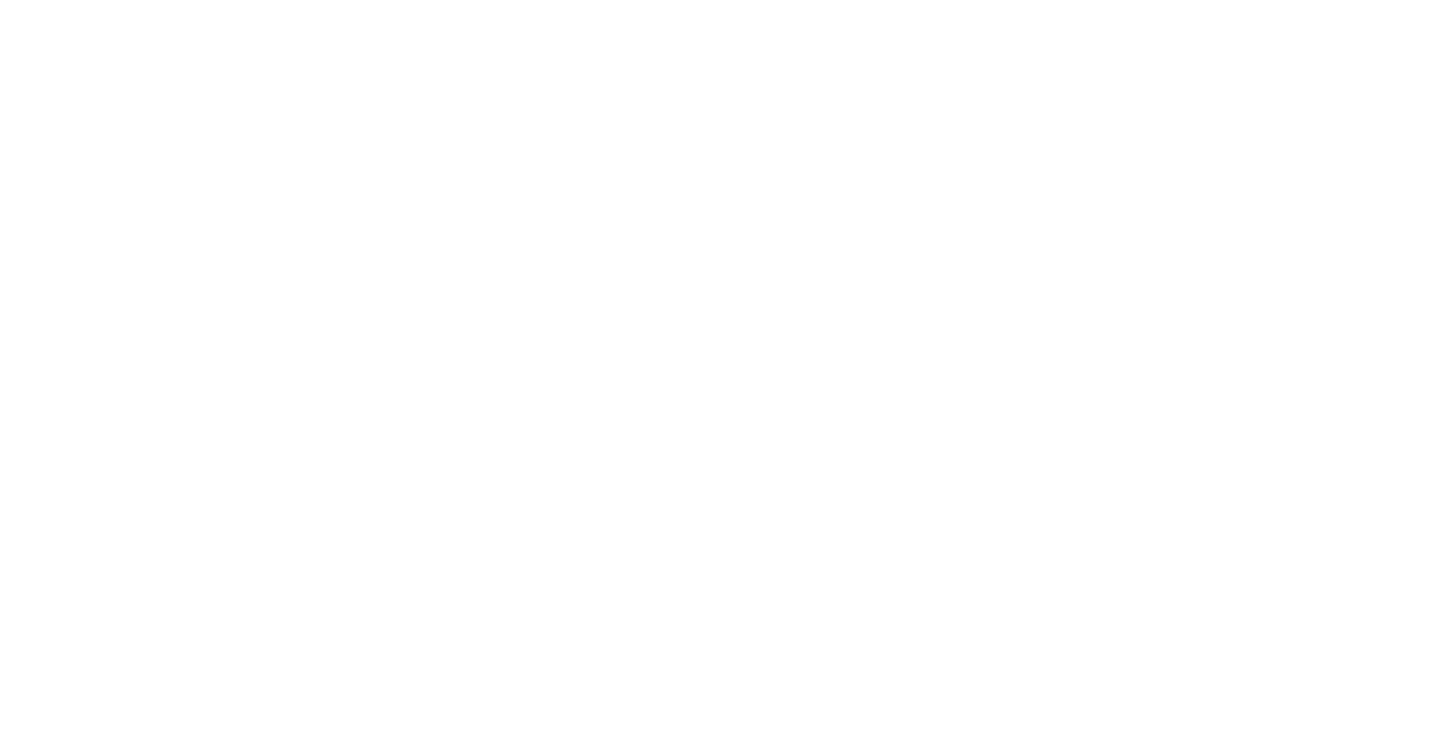 scroll, scrollTop: 0, scrollLeft: 0, axis: both 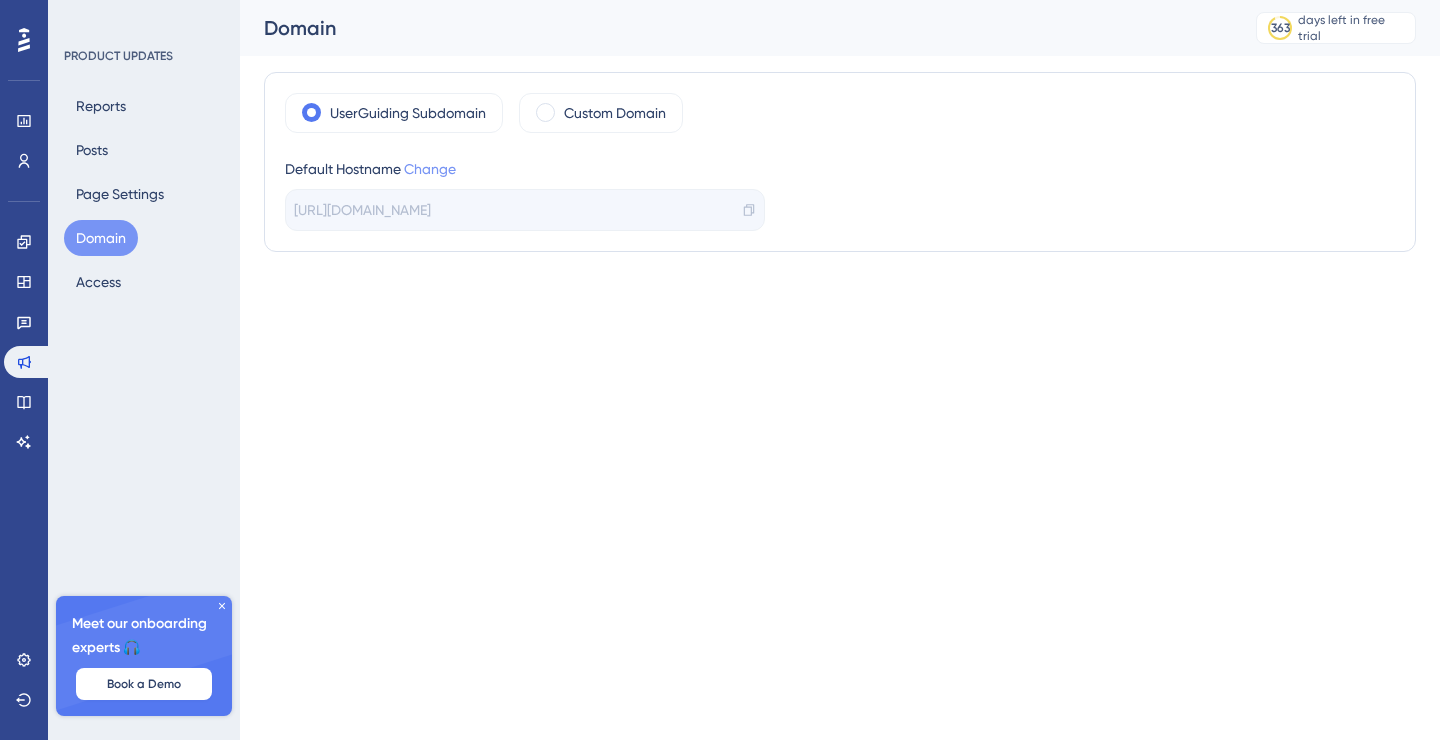 click on "Change" at bounding box center (430, 169) 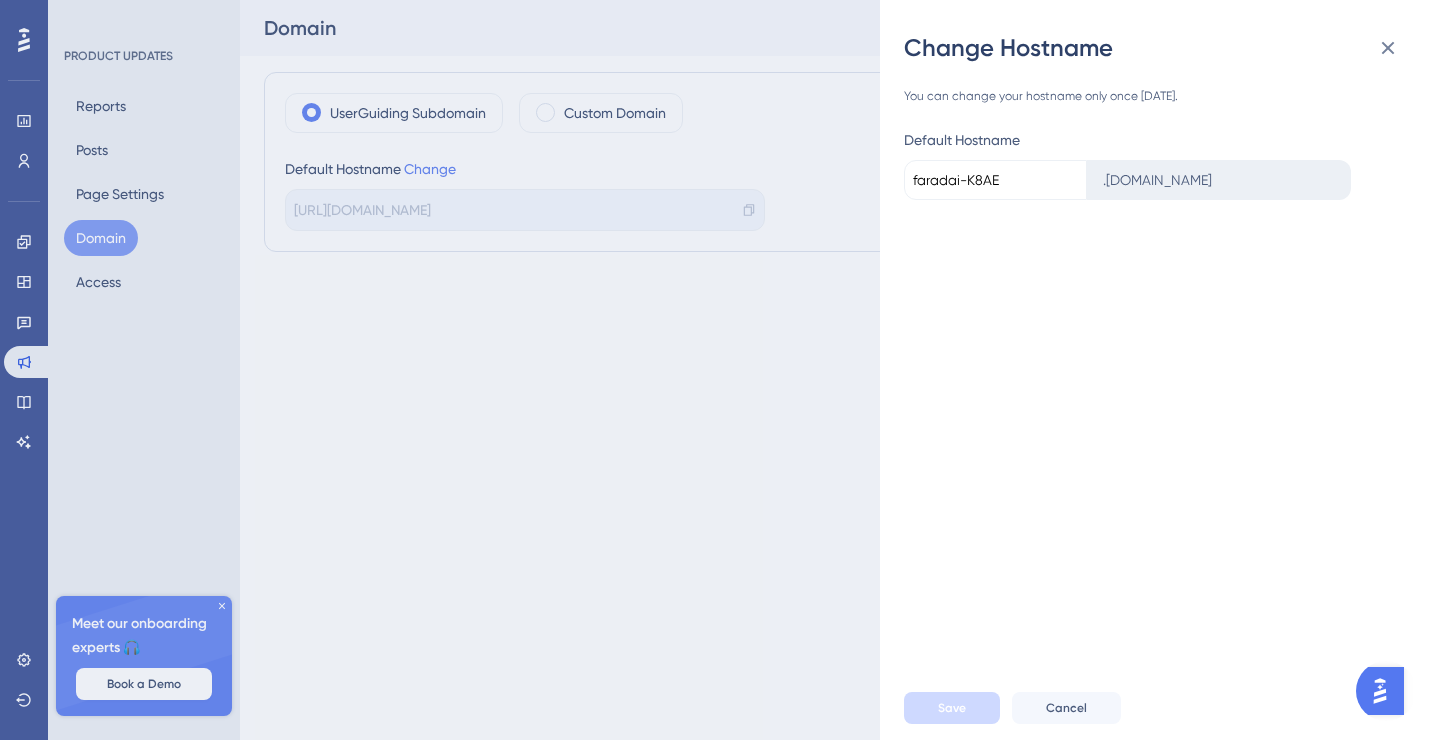 click on "faradai-K8AE" at bounding box center [995, 180] 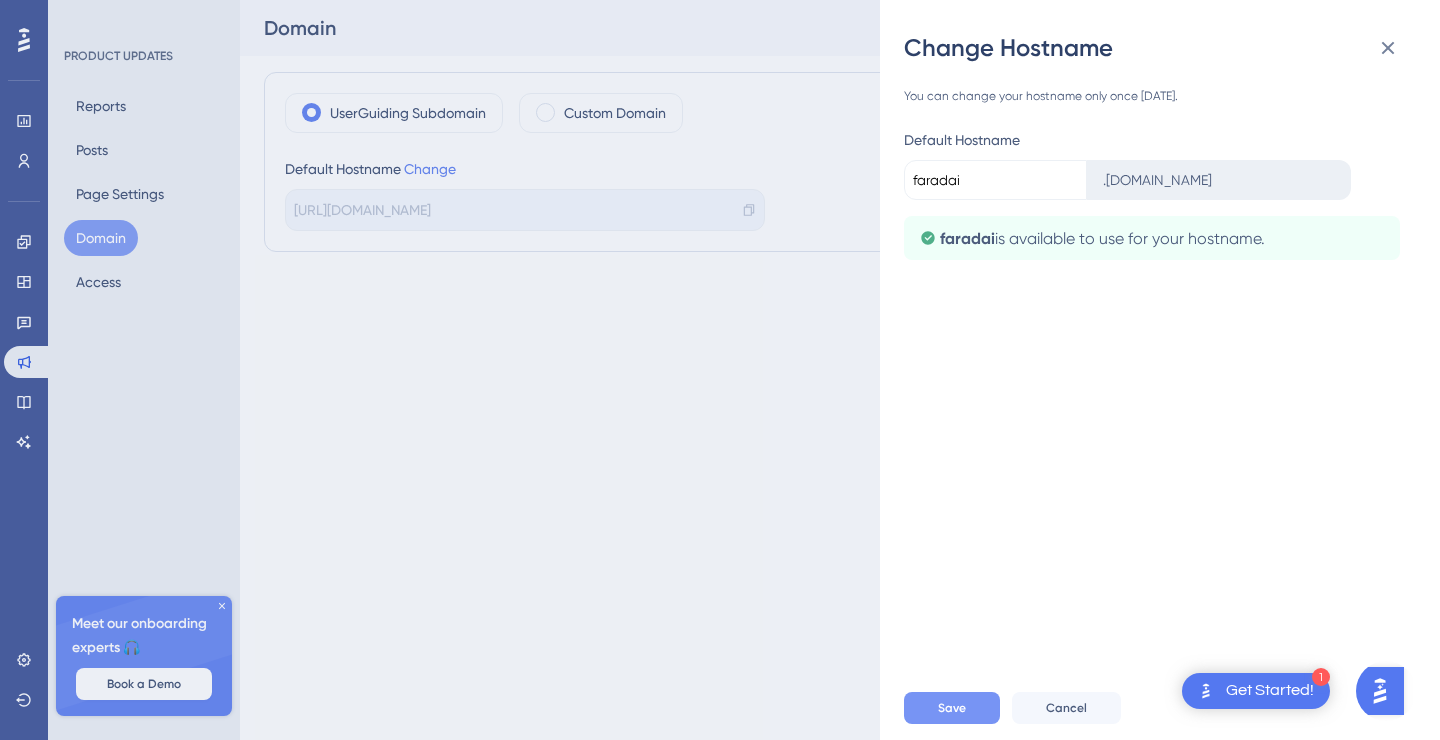 type on "faradai" 